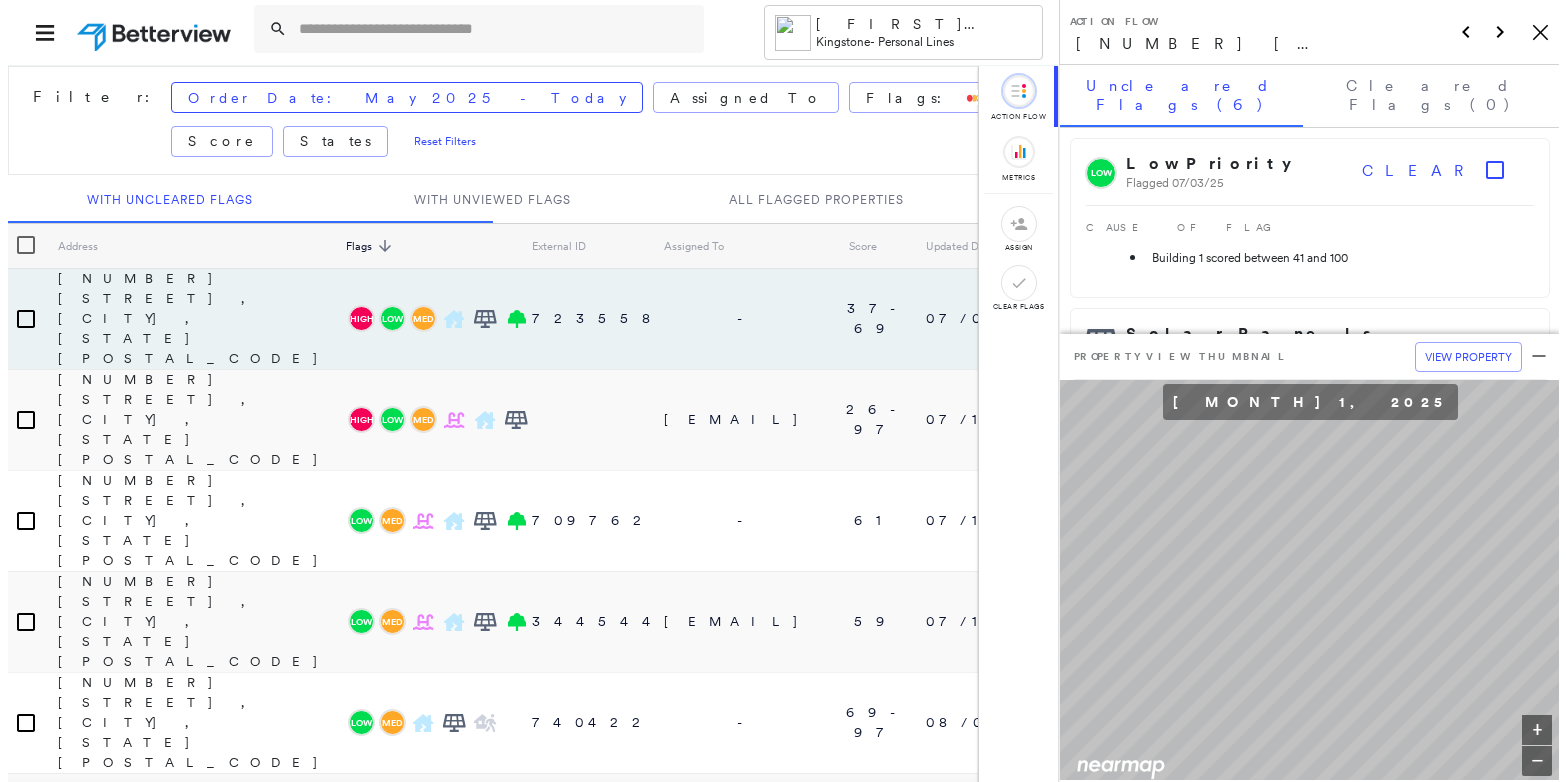 scroll, scrollTop: 0, scrollLeft: 0, axis: both 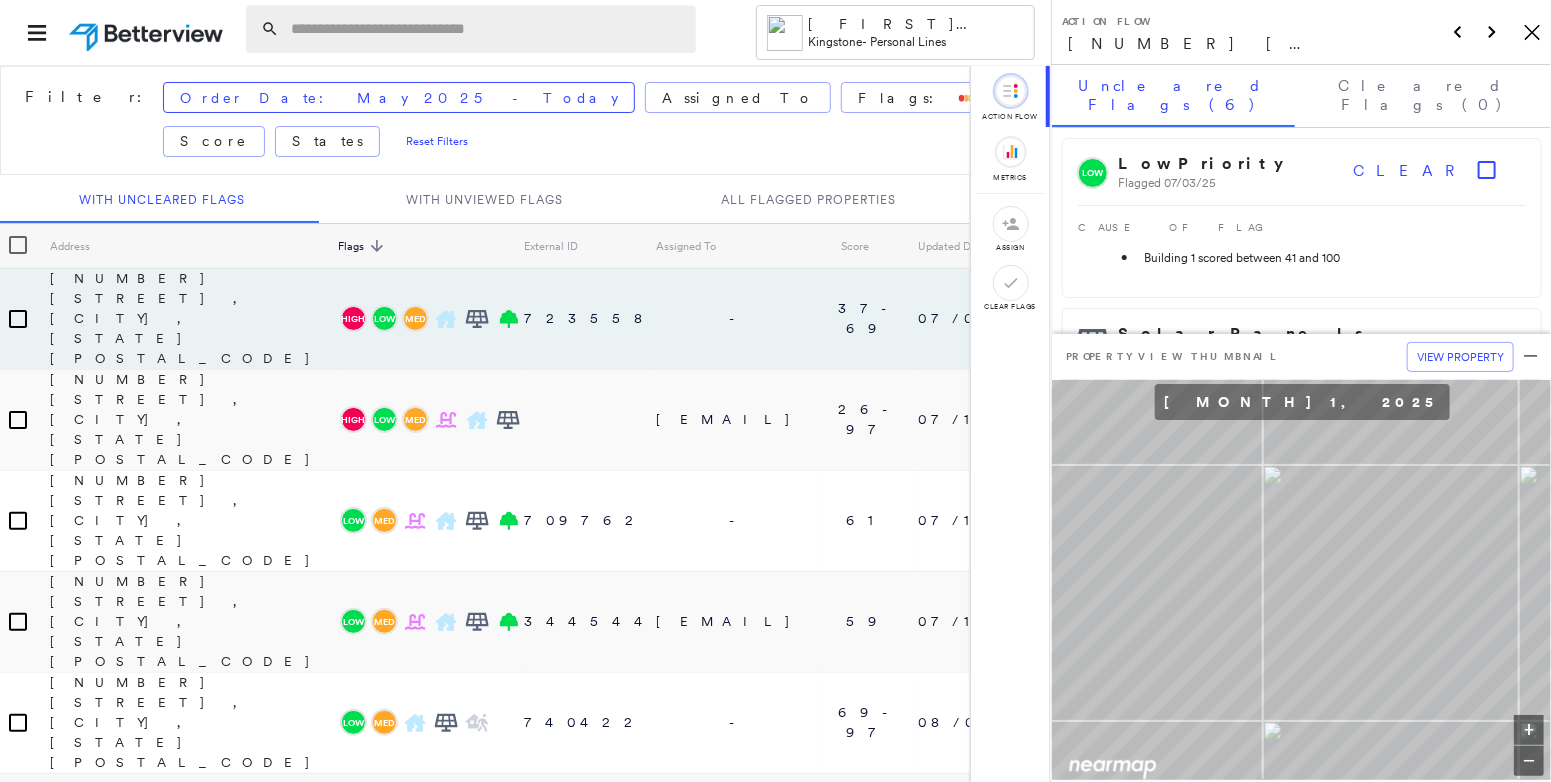 click at bounding box center [487, 29] 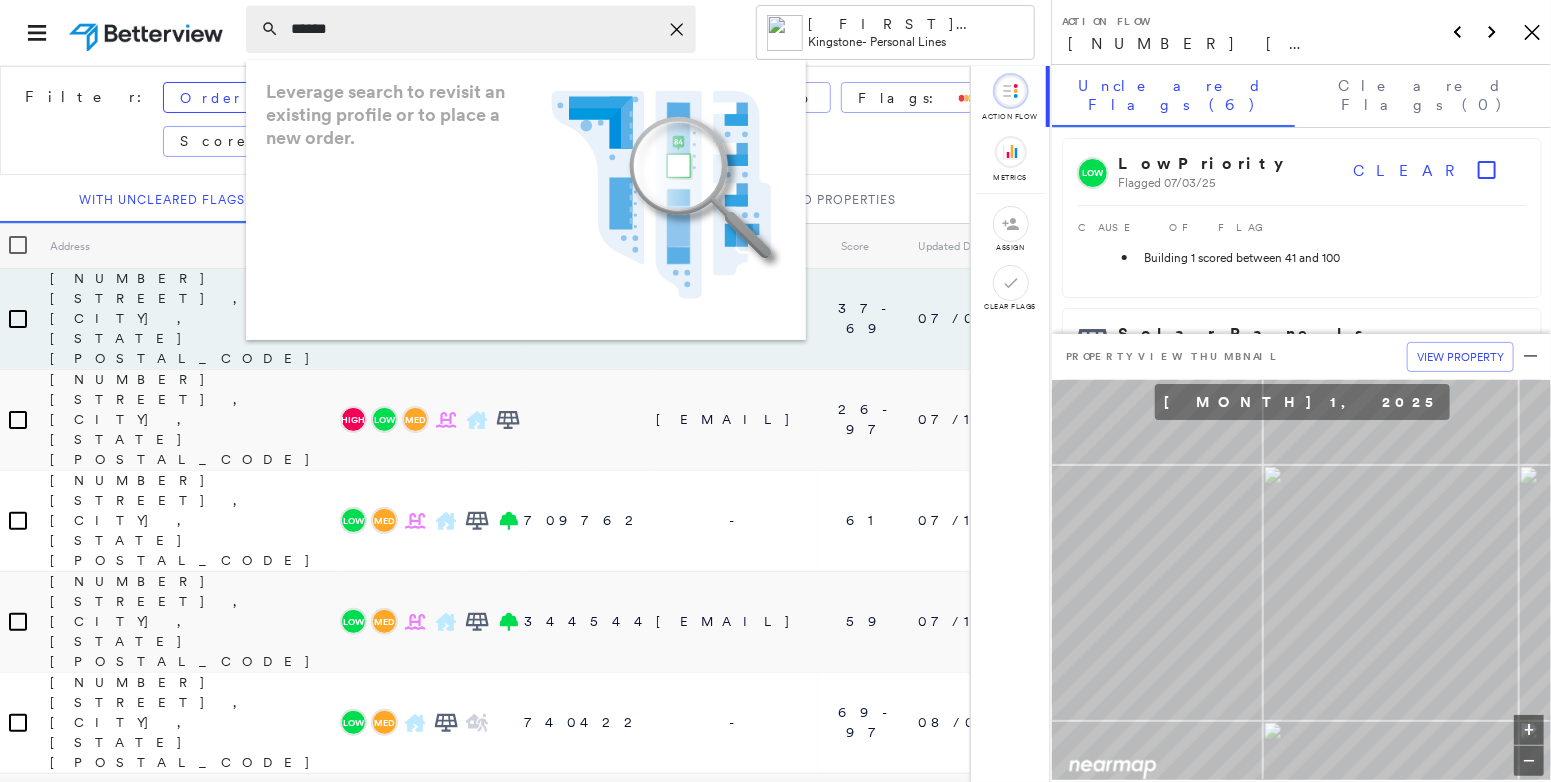 click on "******" at bounding box center [474, 29] 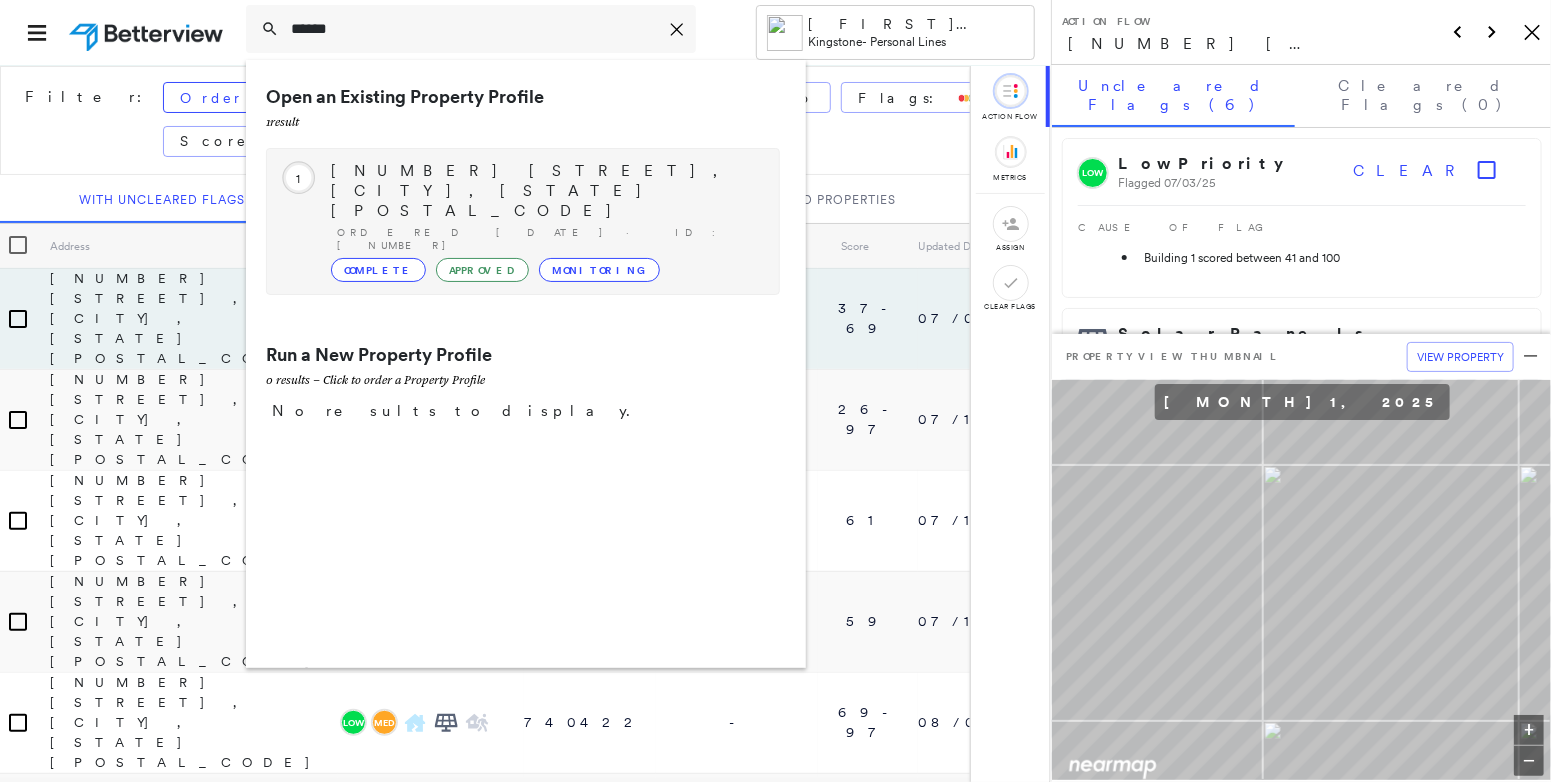 type on "******" 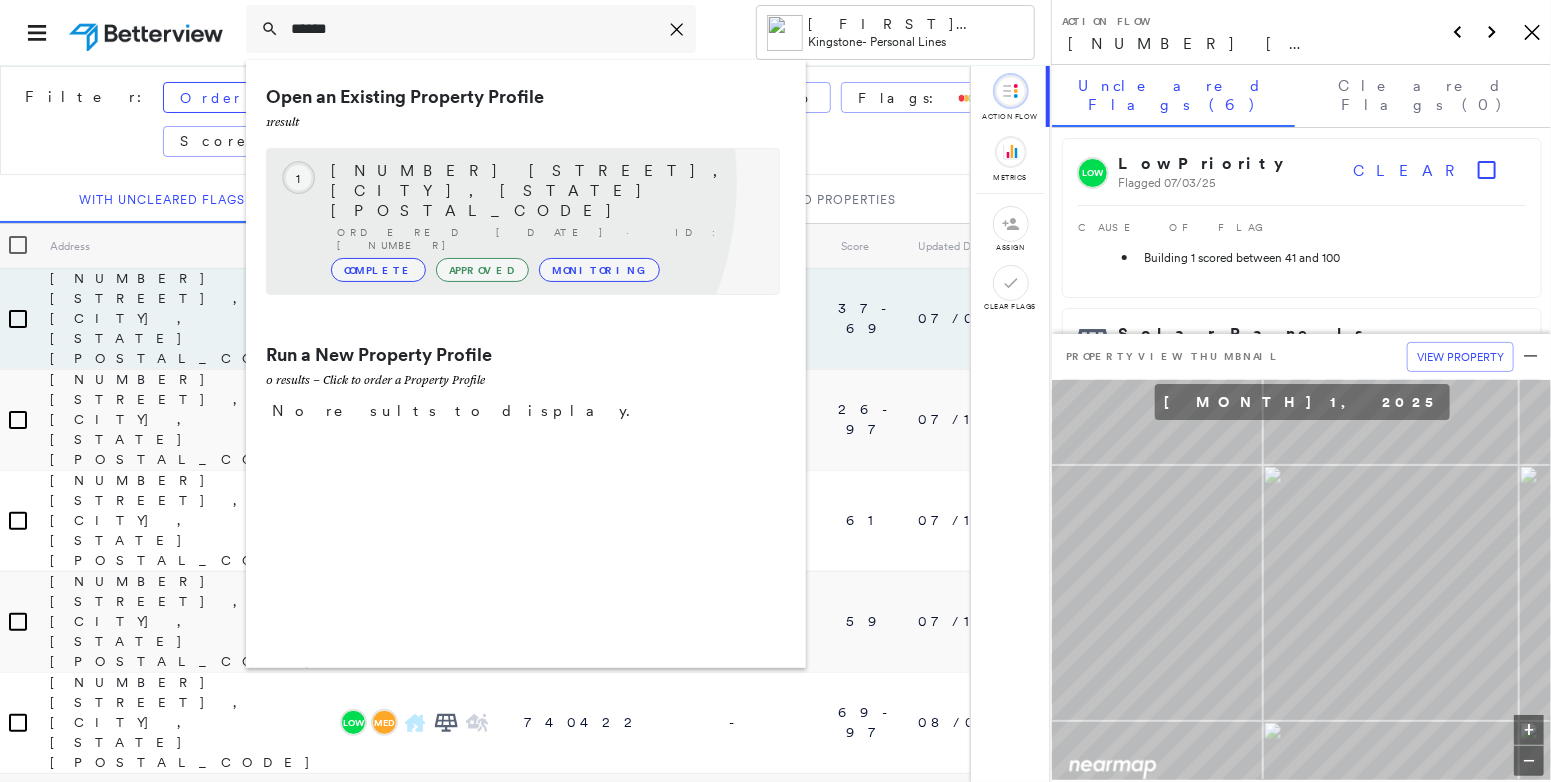 click on "[NUMBER] [STREET], [CITY], [STATE] [POSTAL_CODE] Ordered [DATE] · ID: [NUMBER] Complete Approved Monitoring" at bounding box center [545, 221] 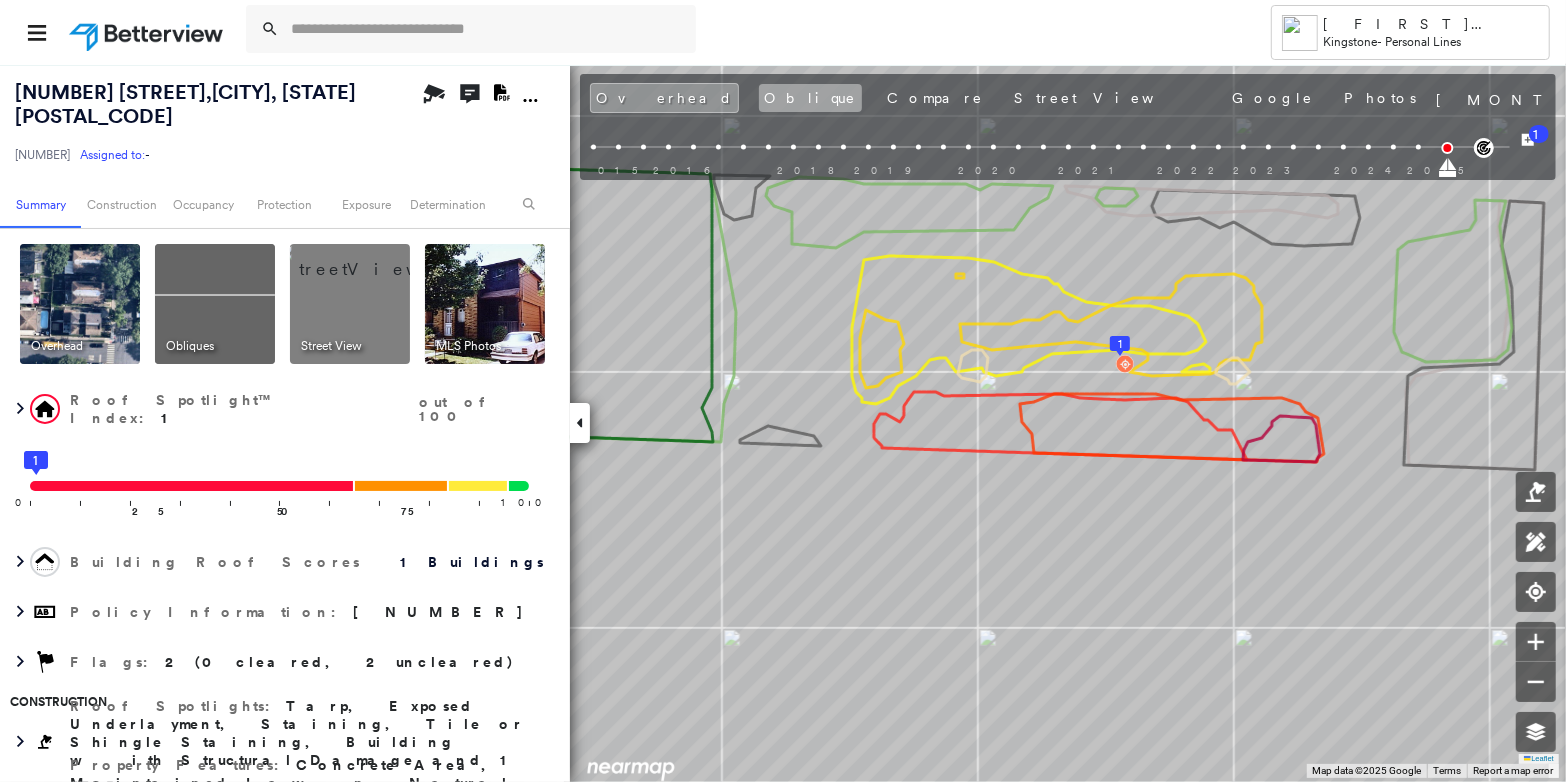 click on "Oblique" at bounding box center [810, 98] 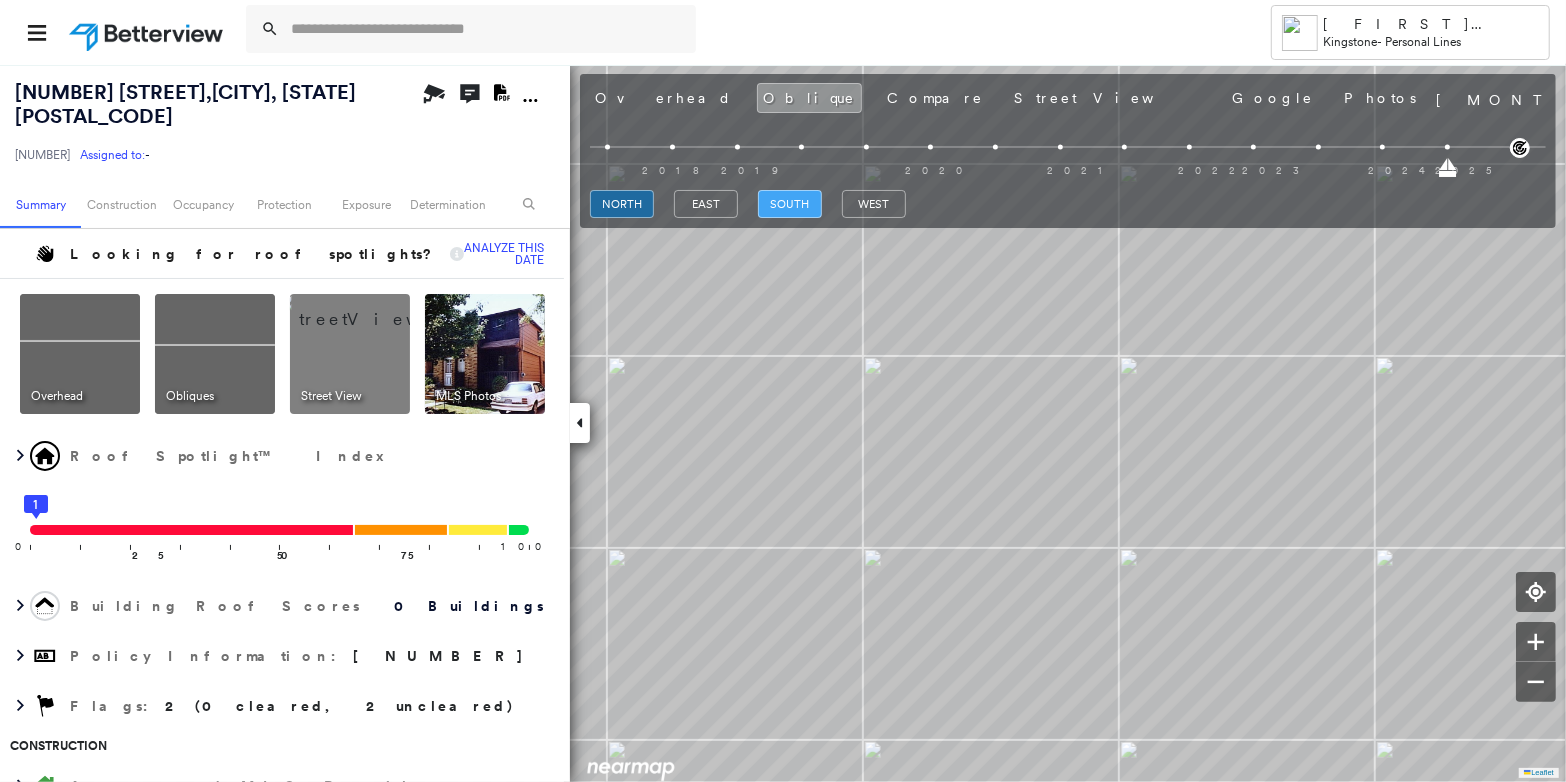 click on "south" at bounding box center [790, 204] 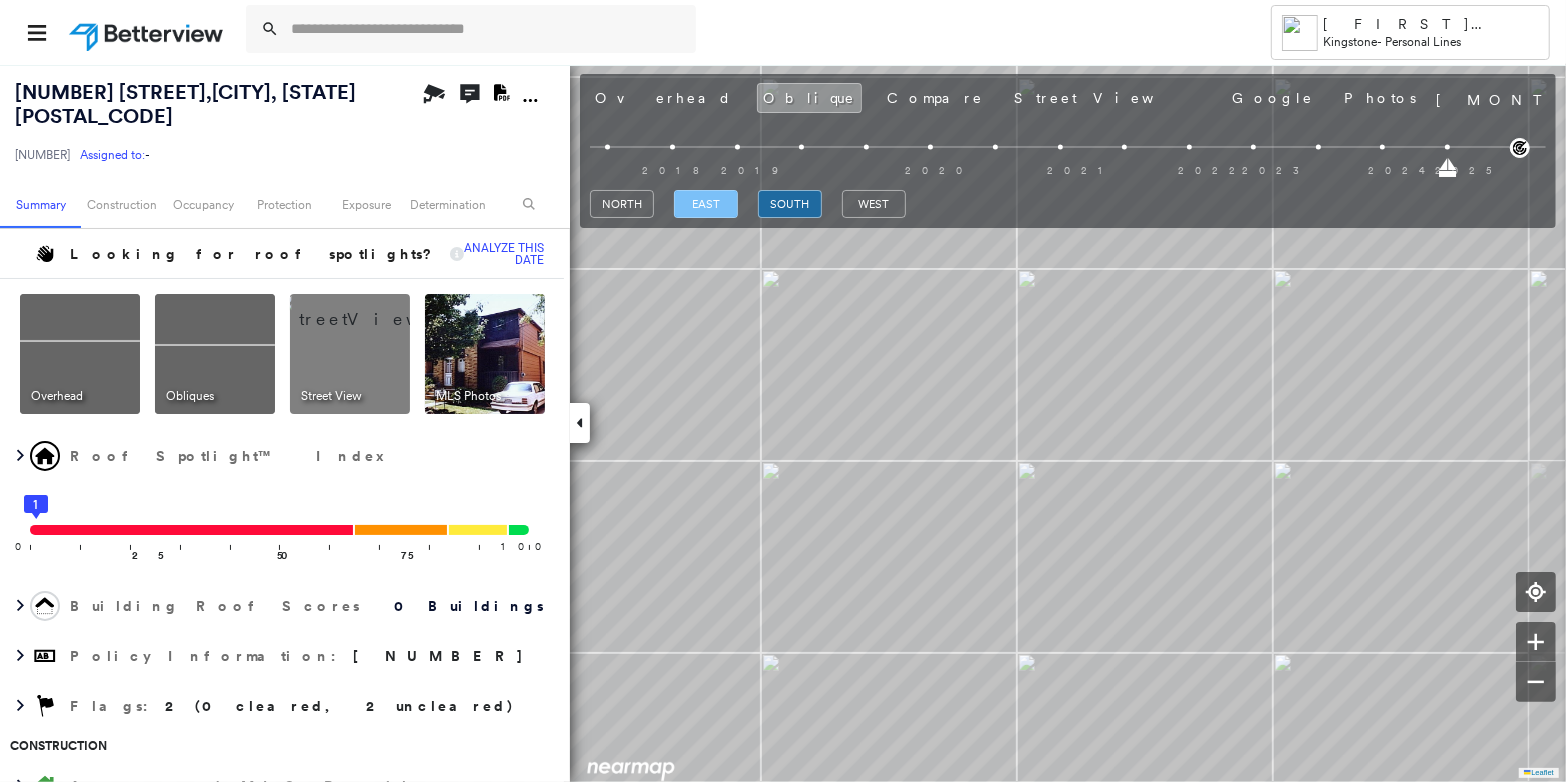 click on "east" at bounding box center (706, 204) 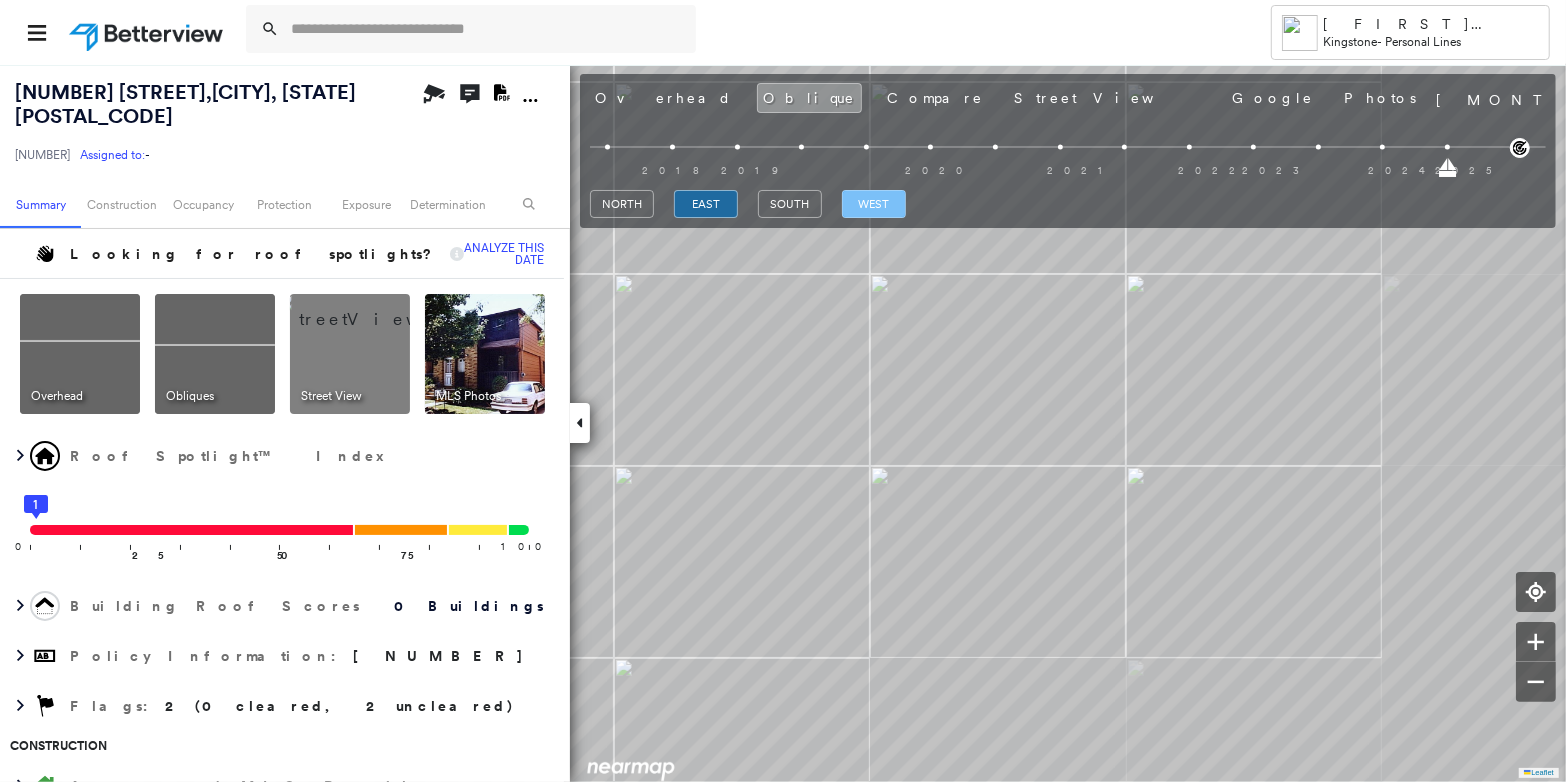 click on "west" at bounding box center (874, 204) 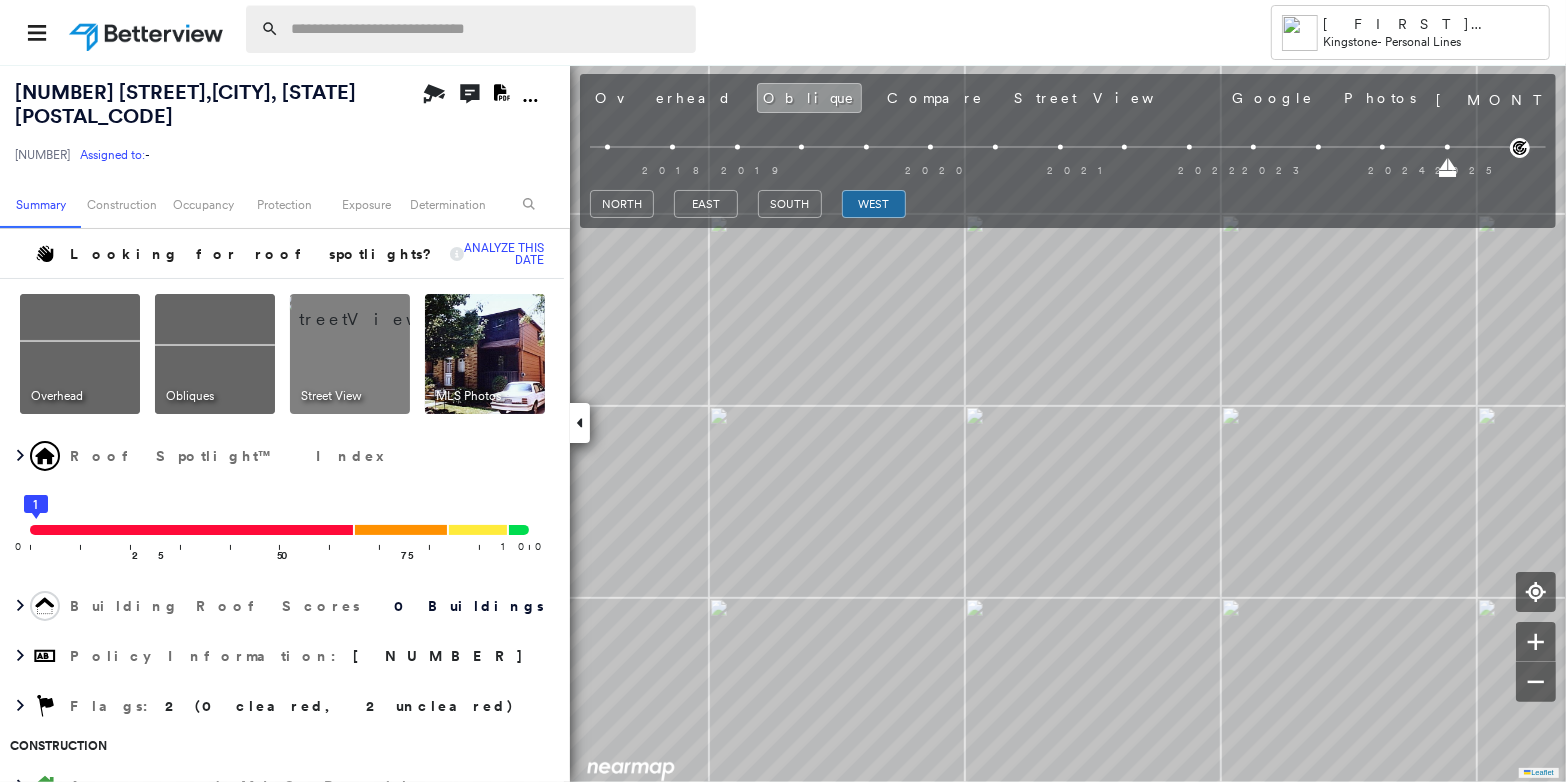 click at bounding box center [487, 29] 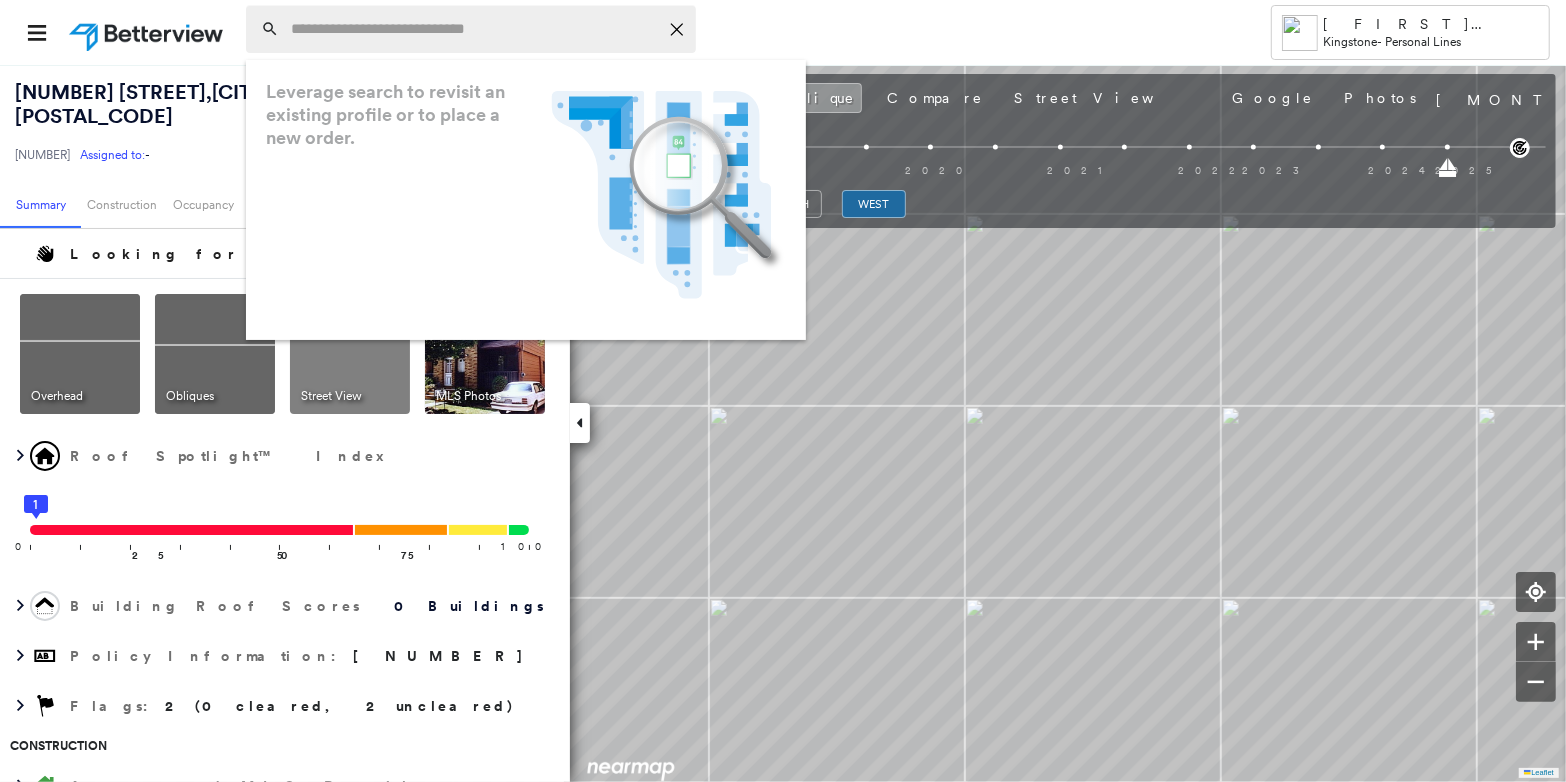 paste on "******" 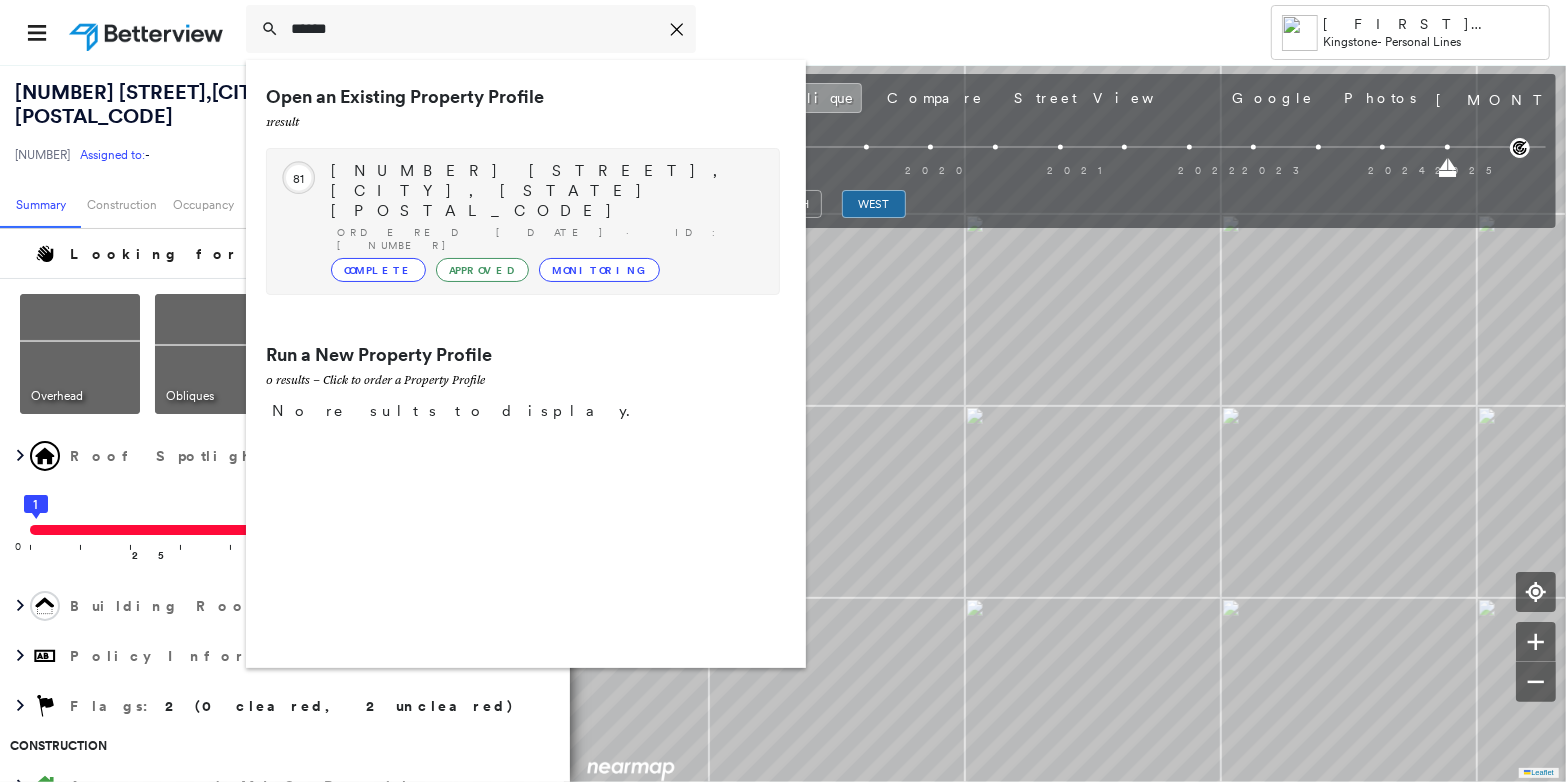 type on "******" 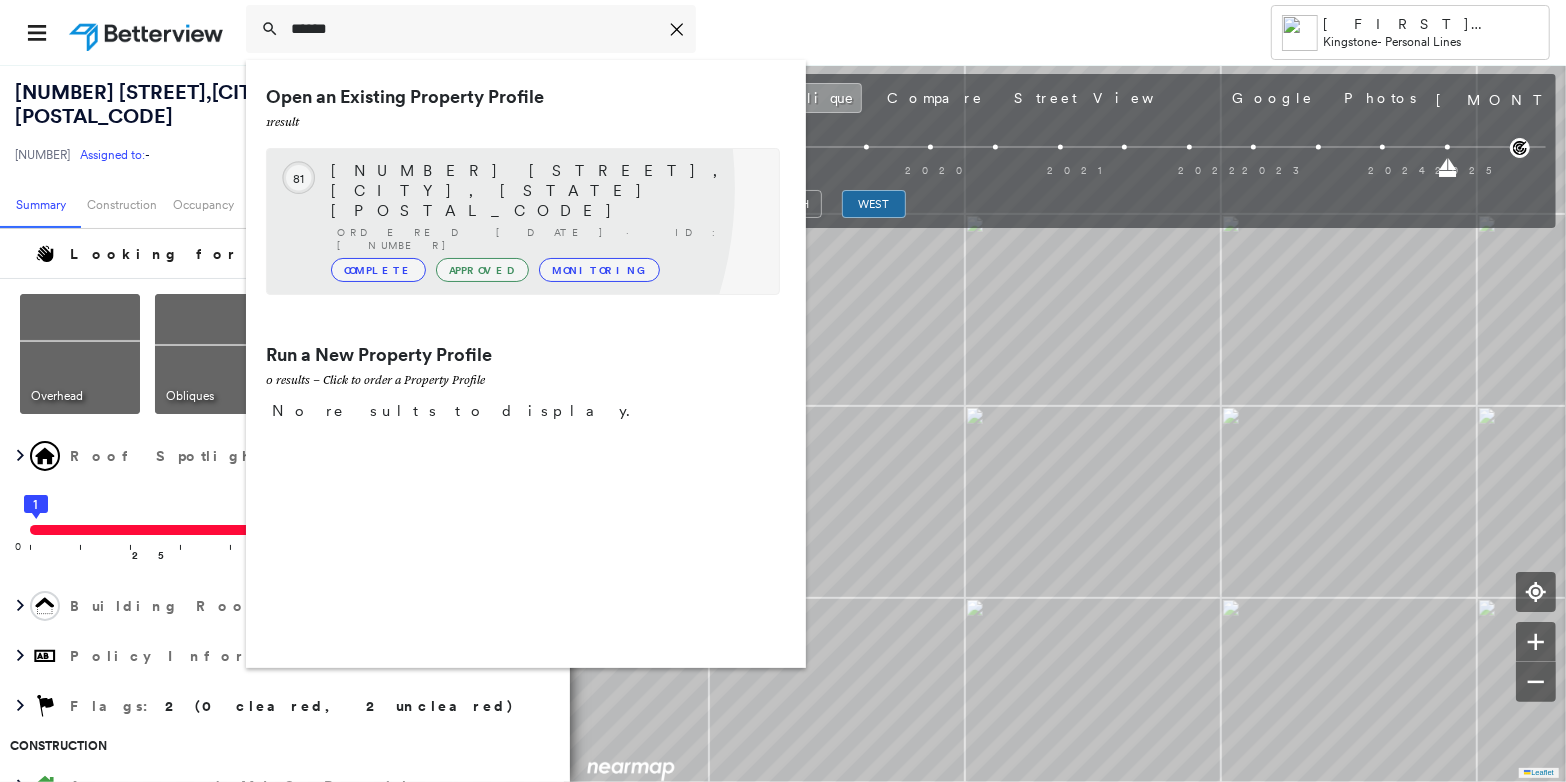 click on "Ordered [DATE] · ID: [NUMBER]" at bounding box center [548, 239] 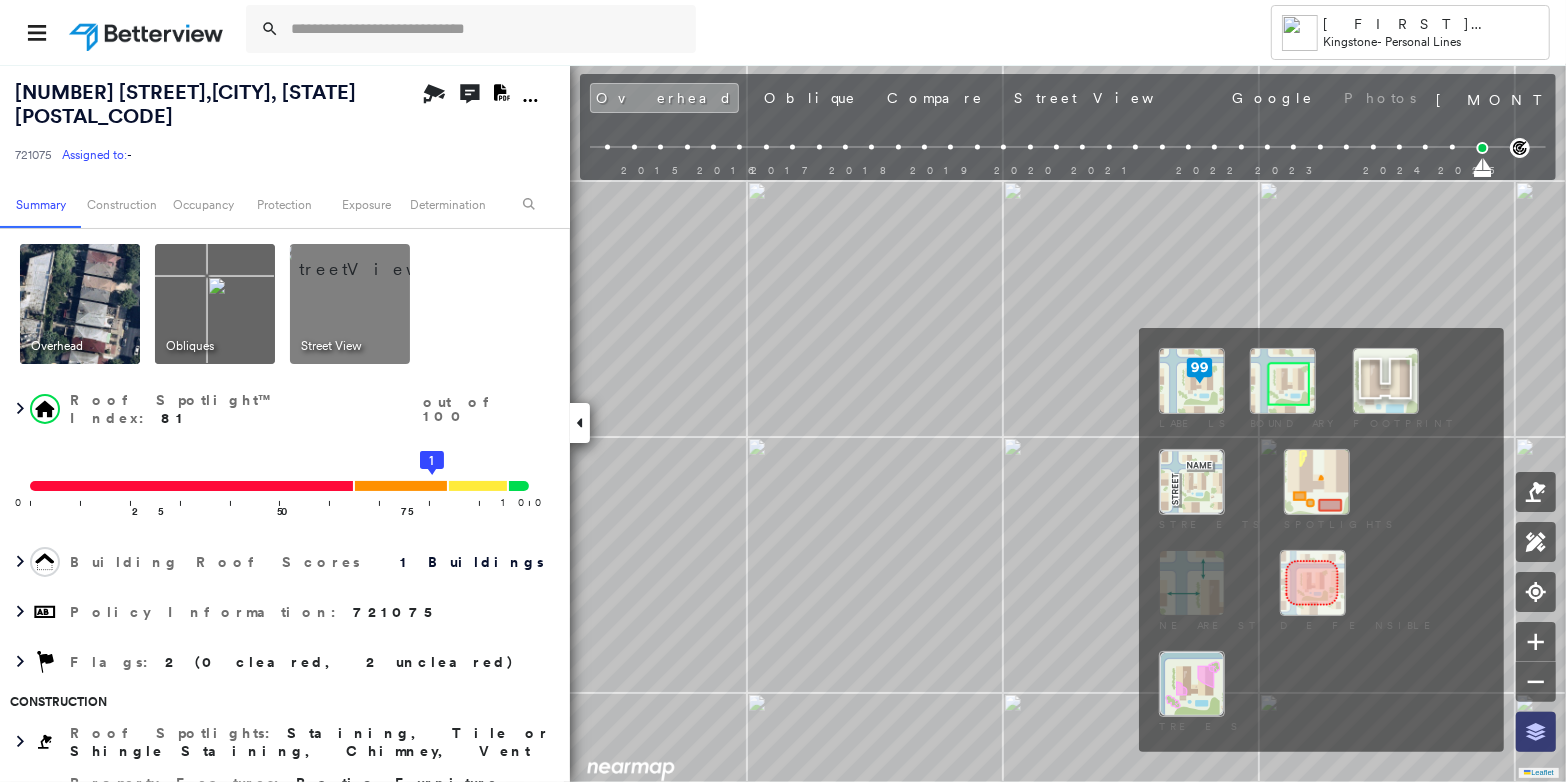 click 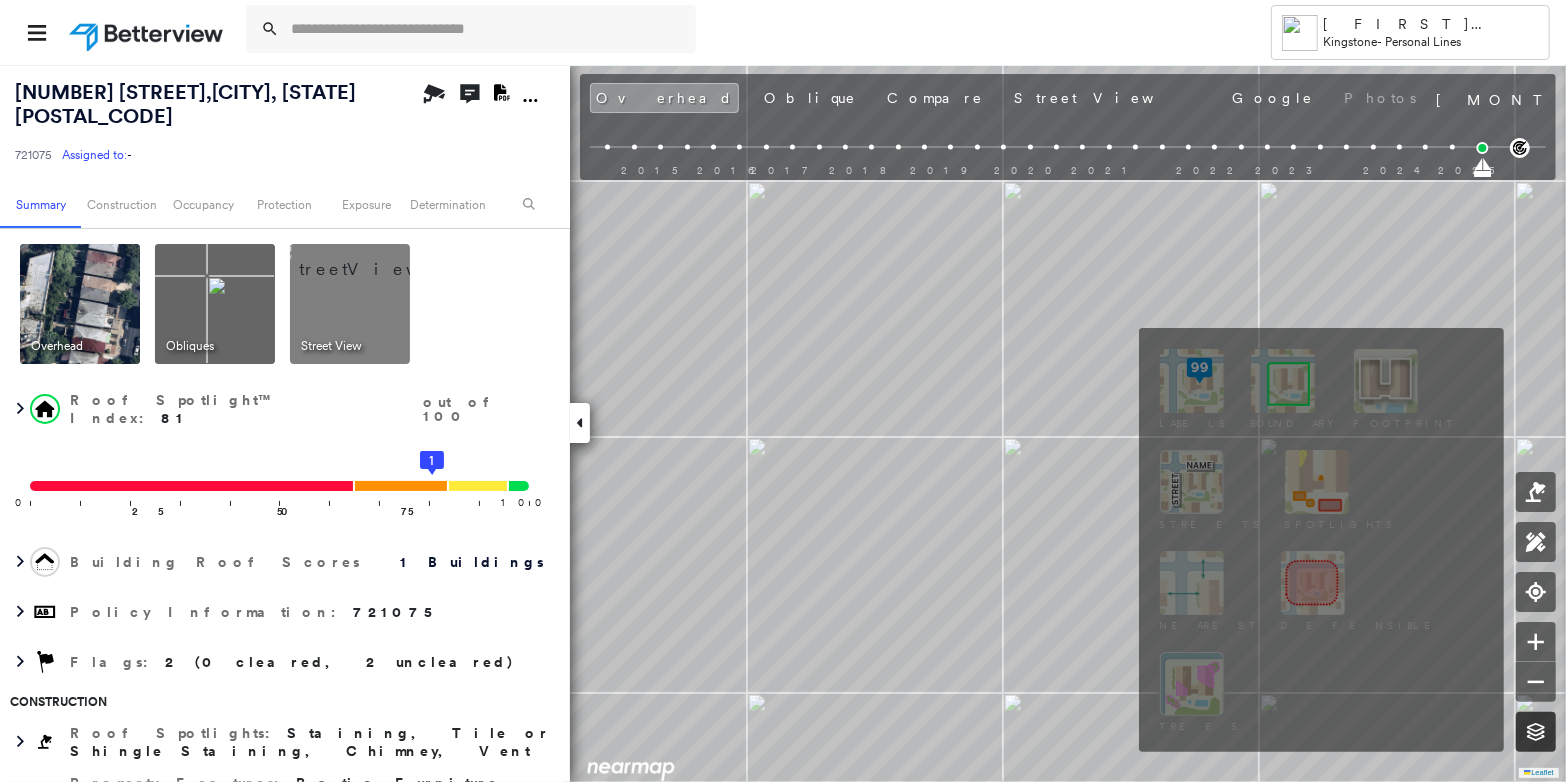 click 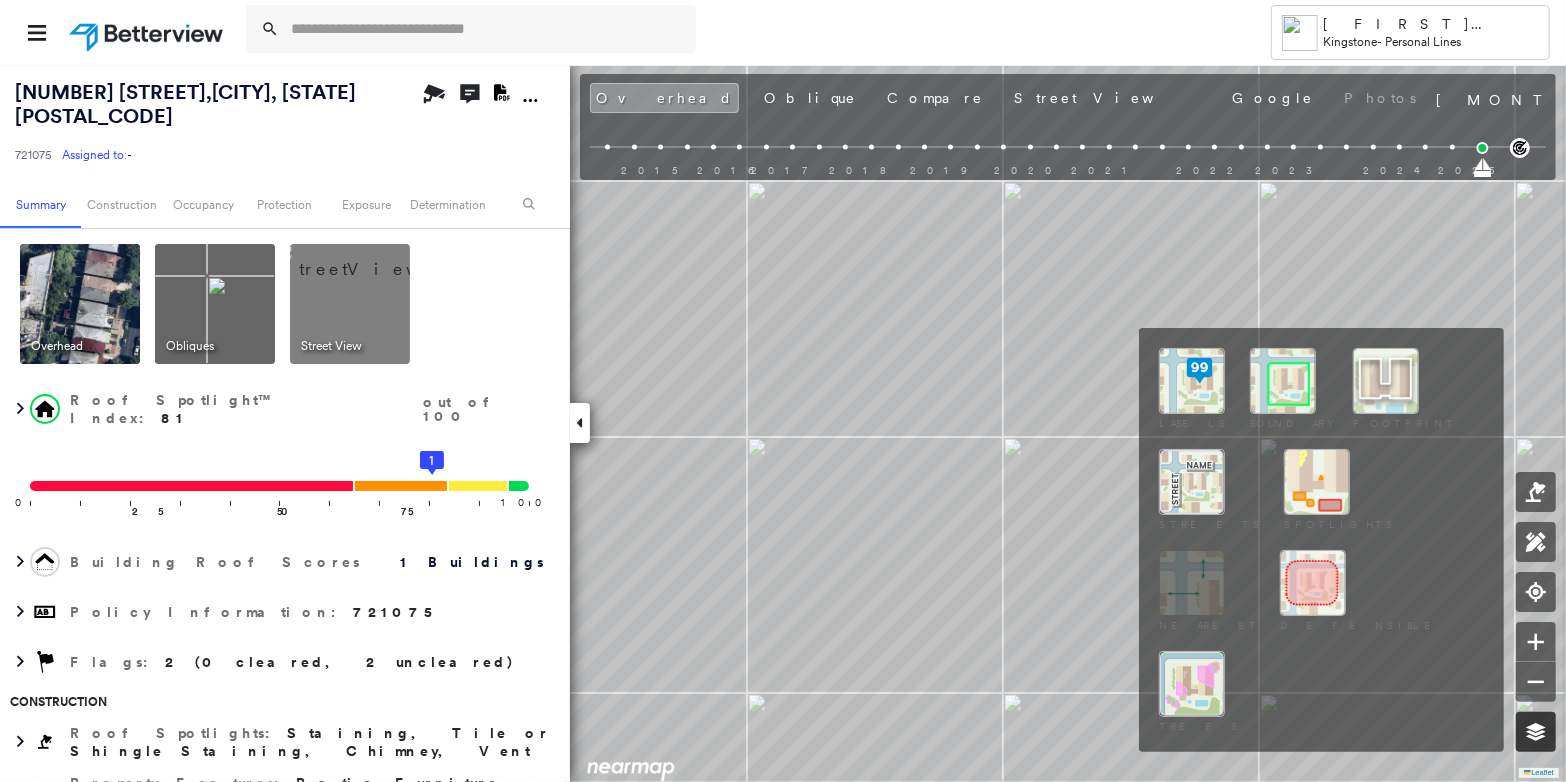 click 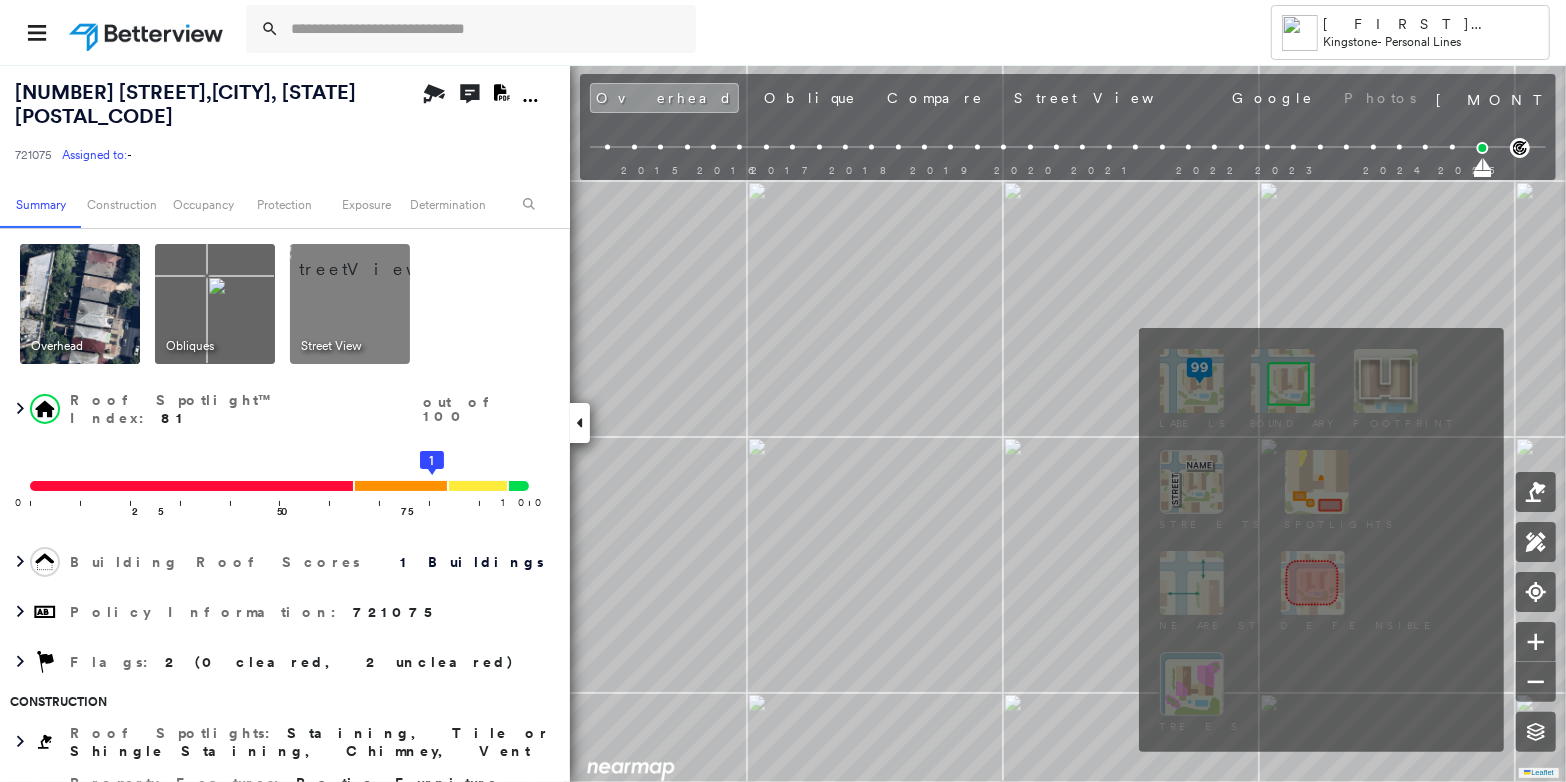 click at bounding box center [1283, 381] 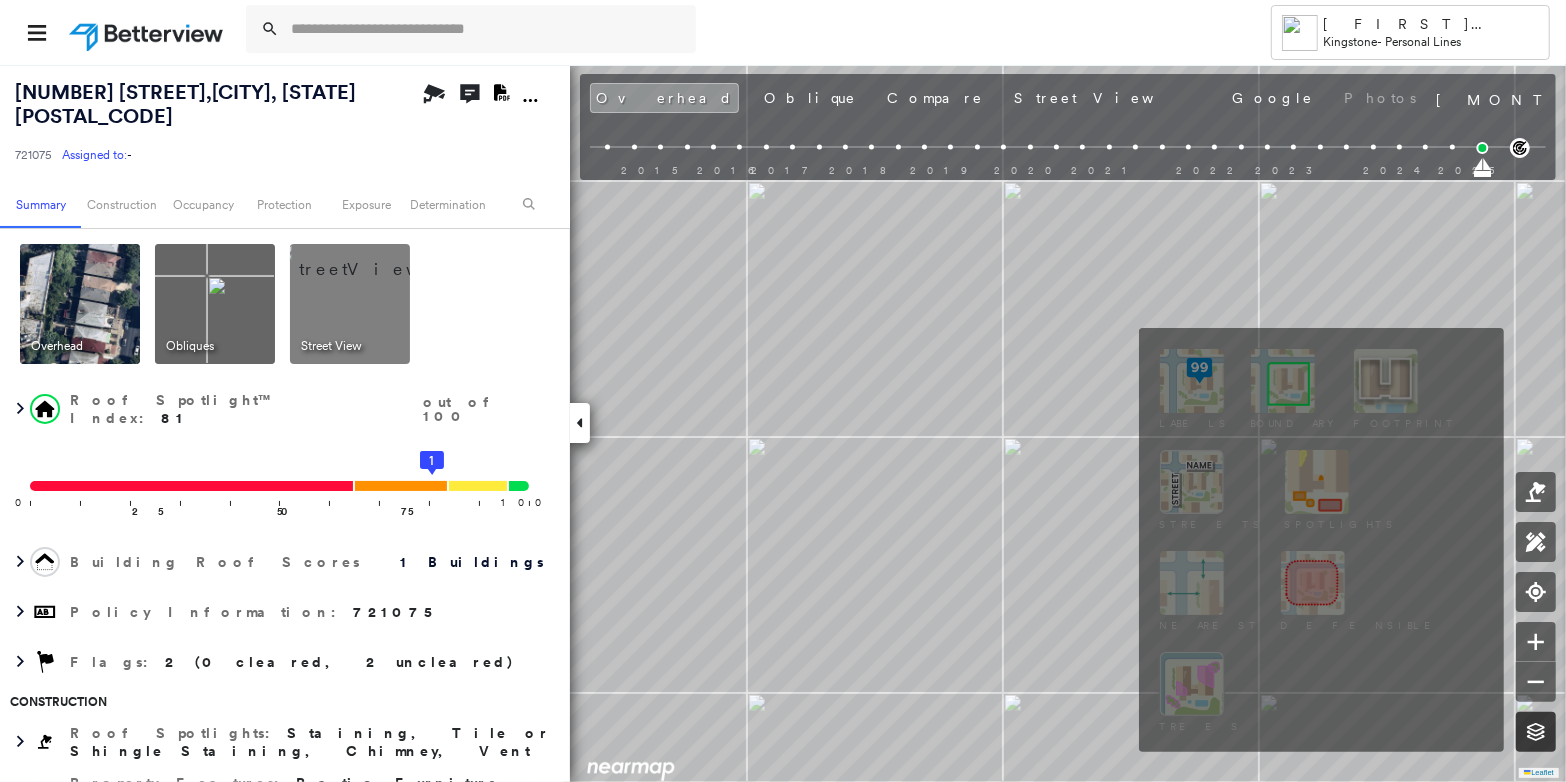 click 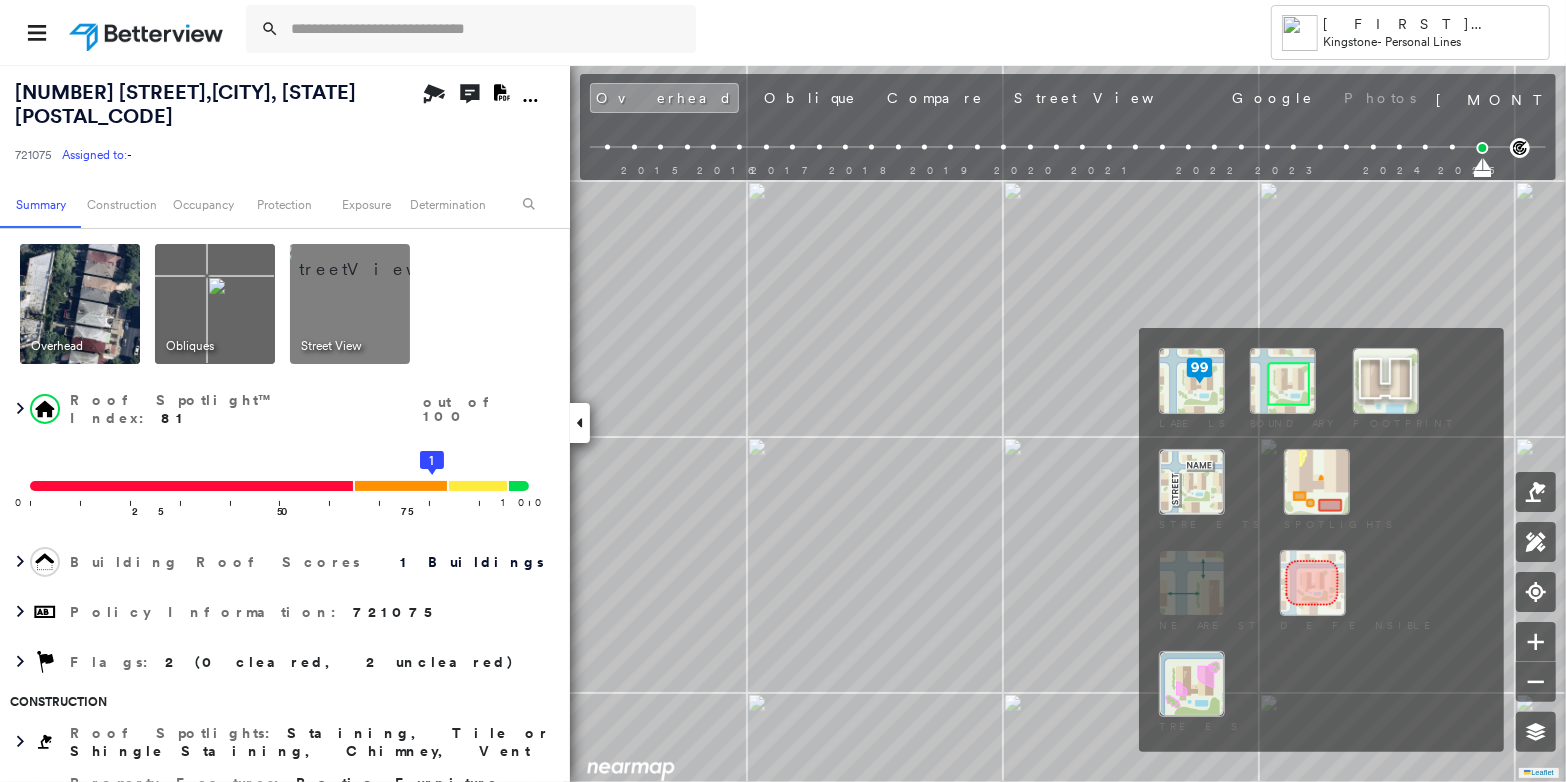 click at bounding box center [1283, 381] 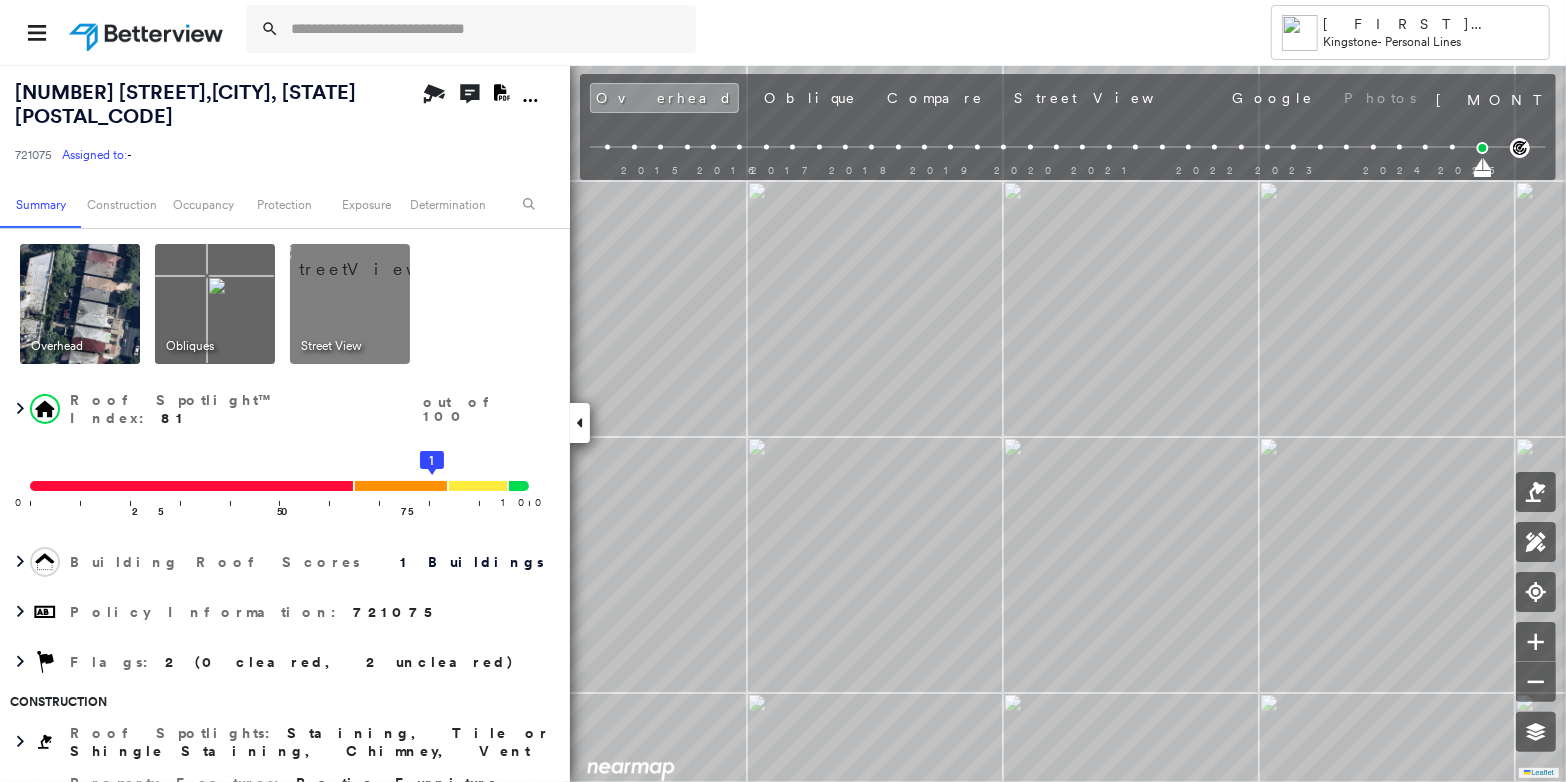 click at bounding box center (374, 259) 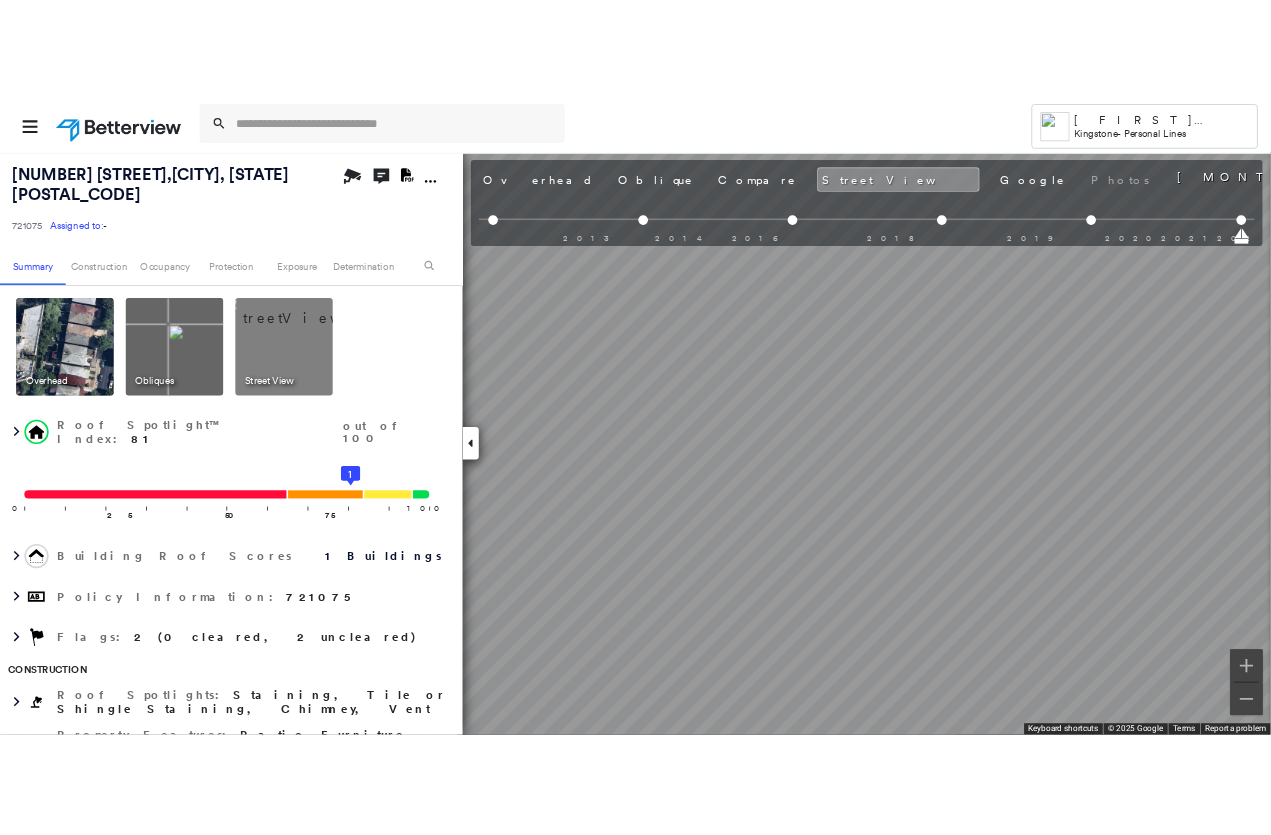 scroll, scrollTop: 0, scrollLeft: 31, axis: horizontal 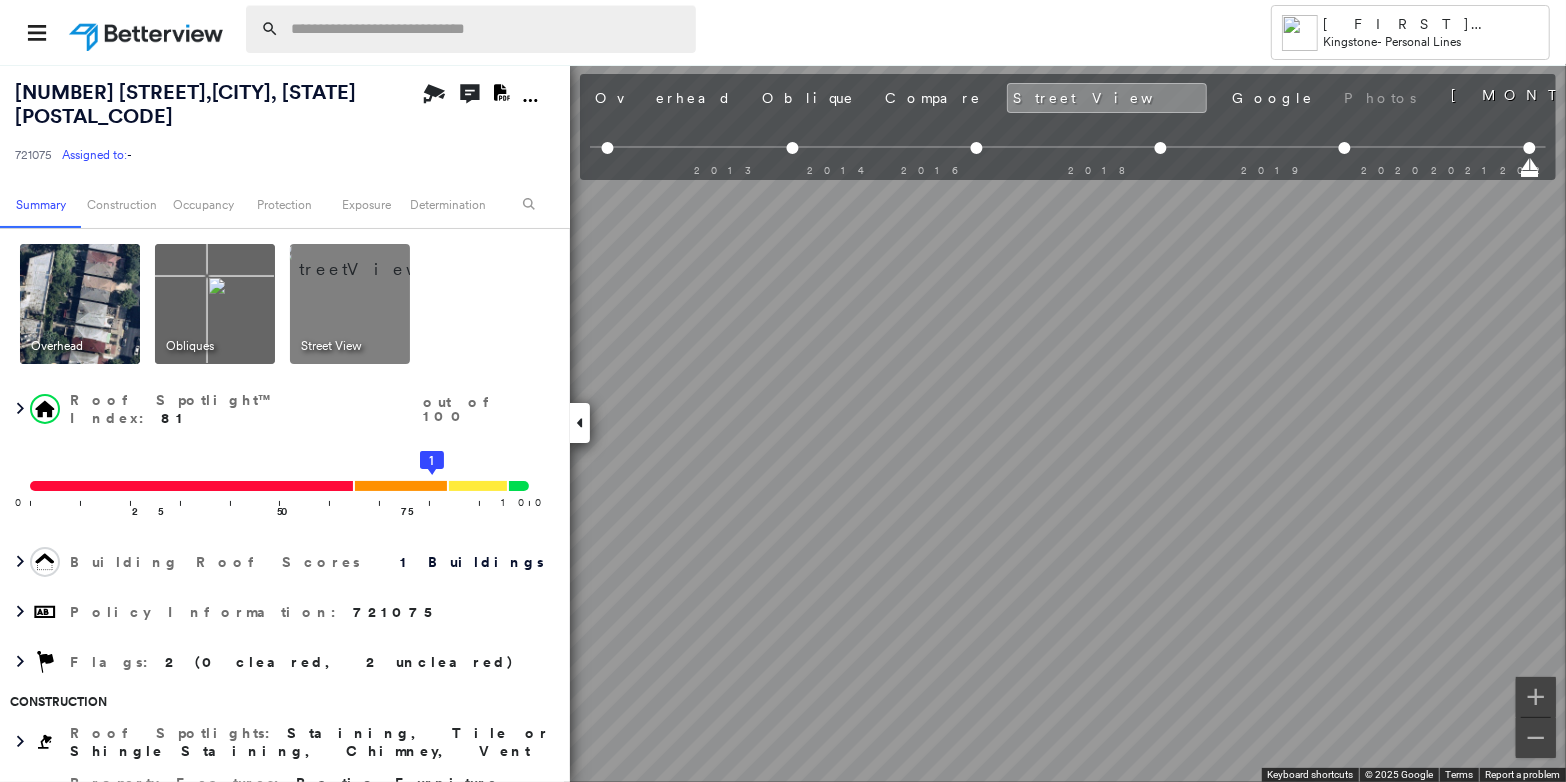 click at bounding box center [487, 29] 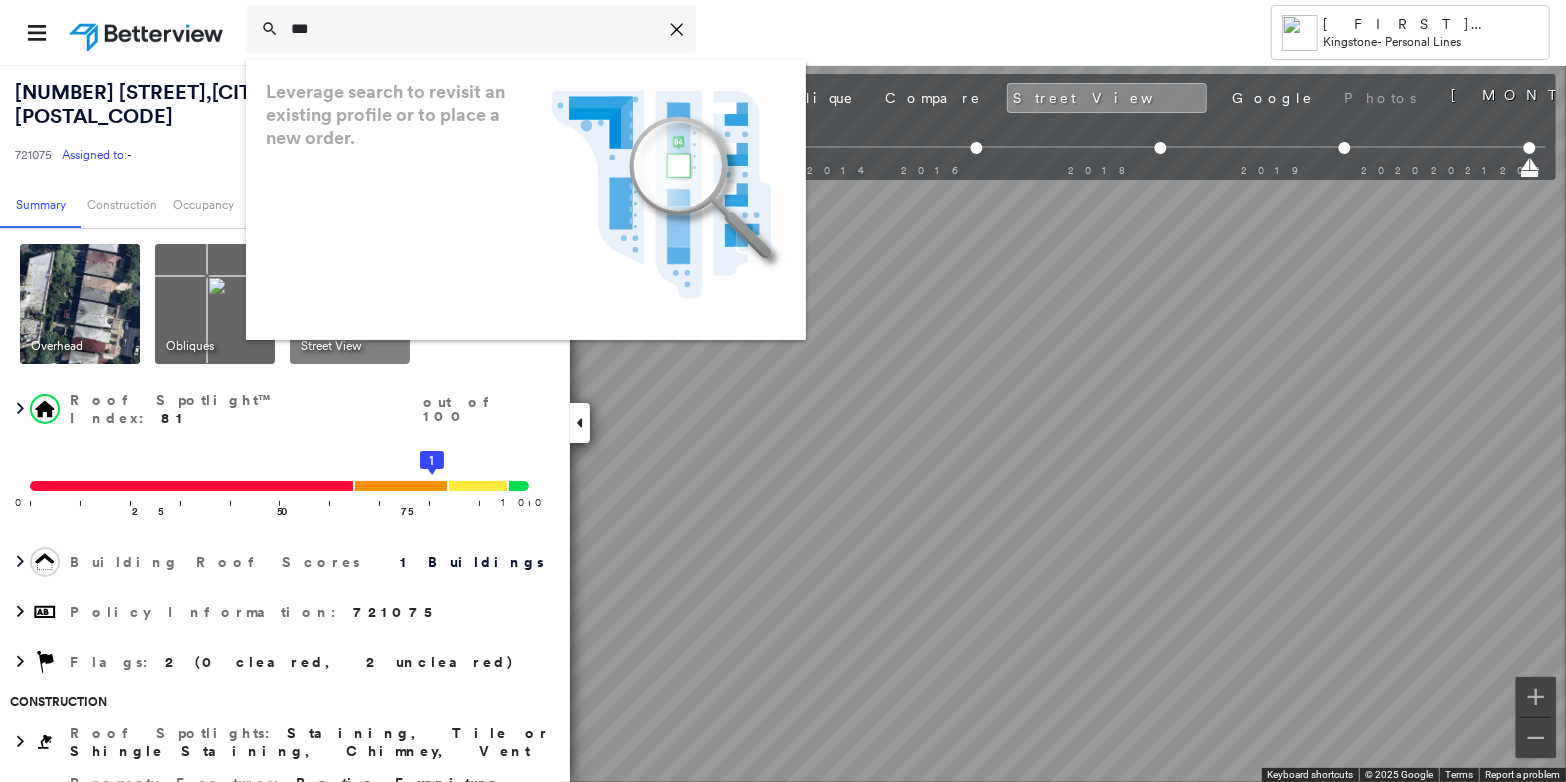type on "**" 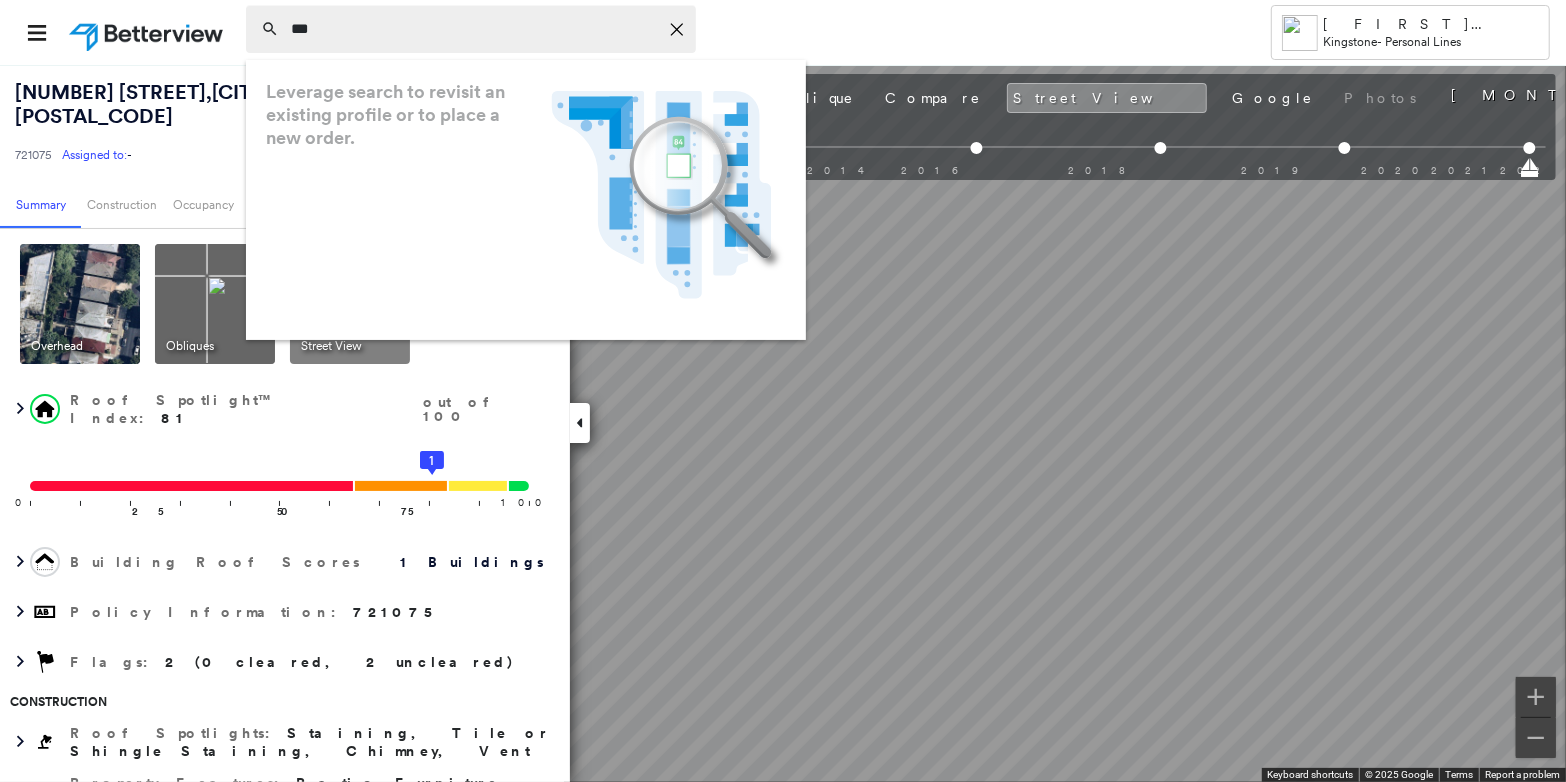 click on "**" at bounding box center (474, 29) 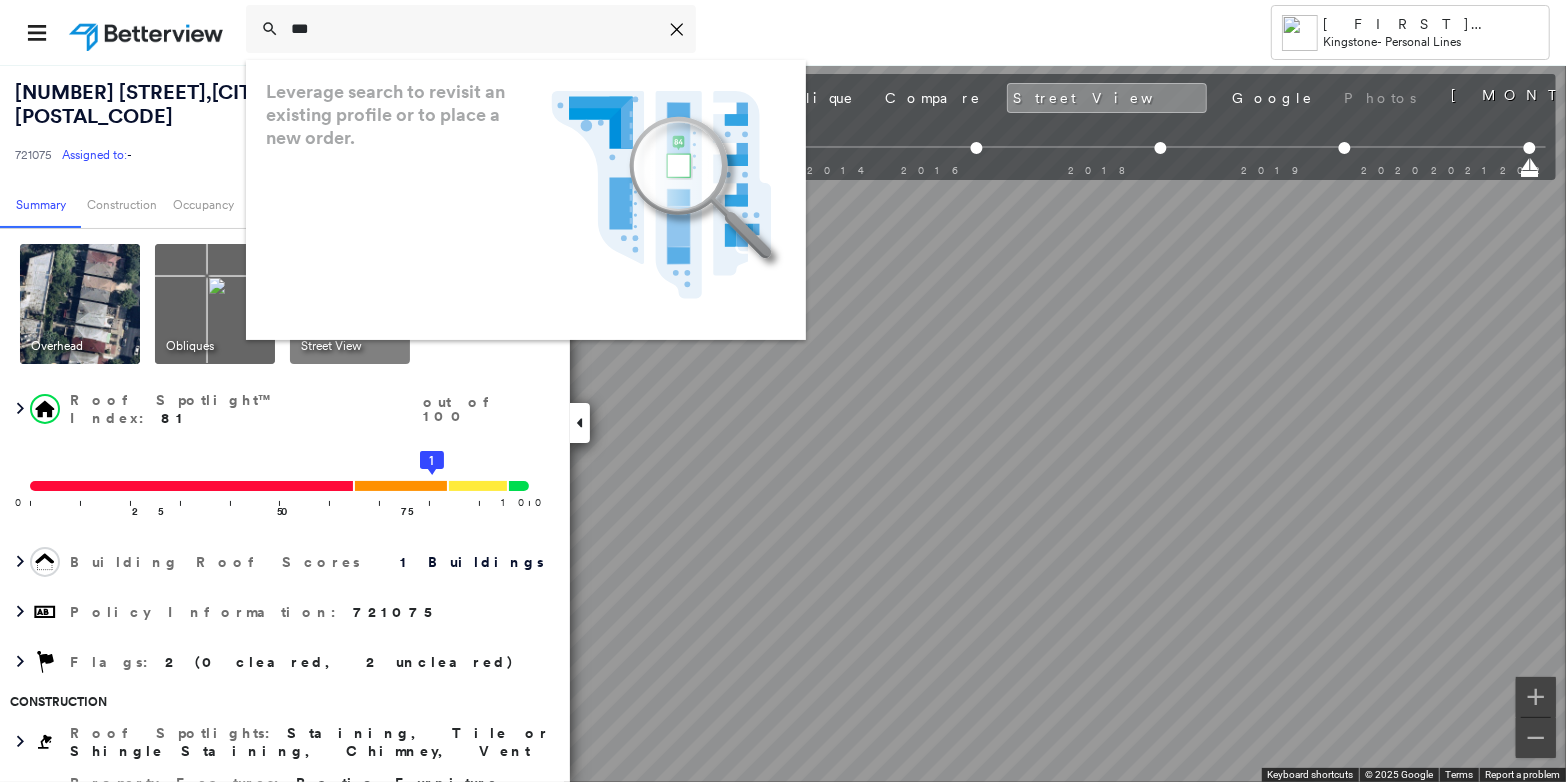 drag, startPoint x: 361, startPoint y: 26, endPoint x: 208, endPoint y: 28, distance: 153.01308 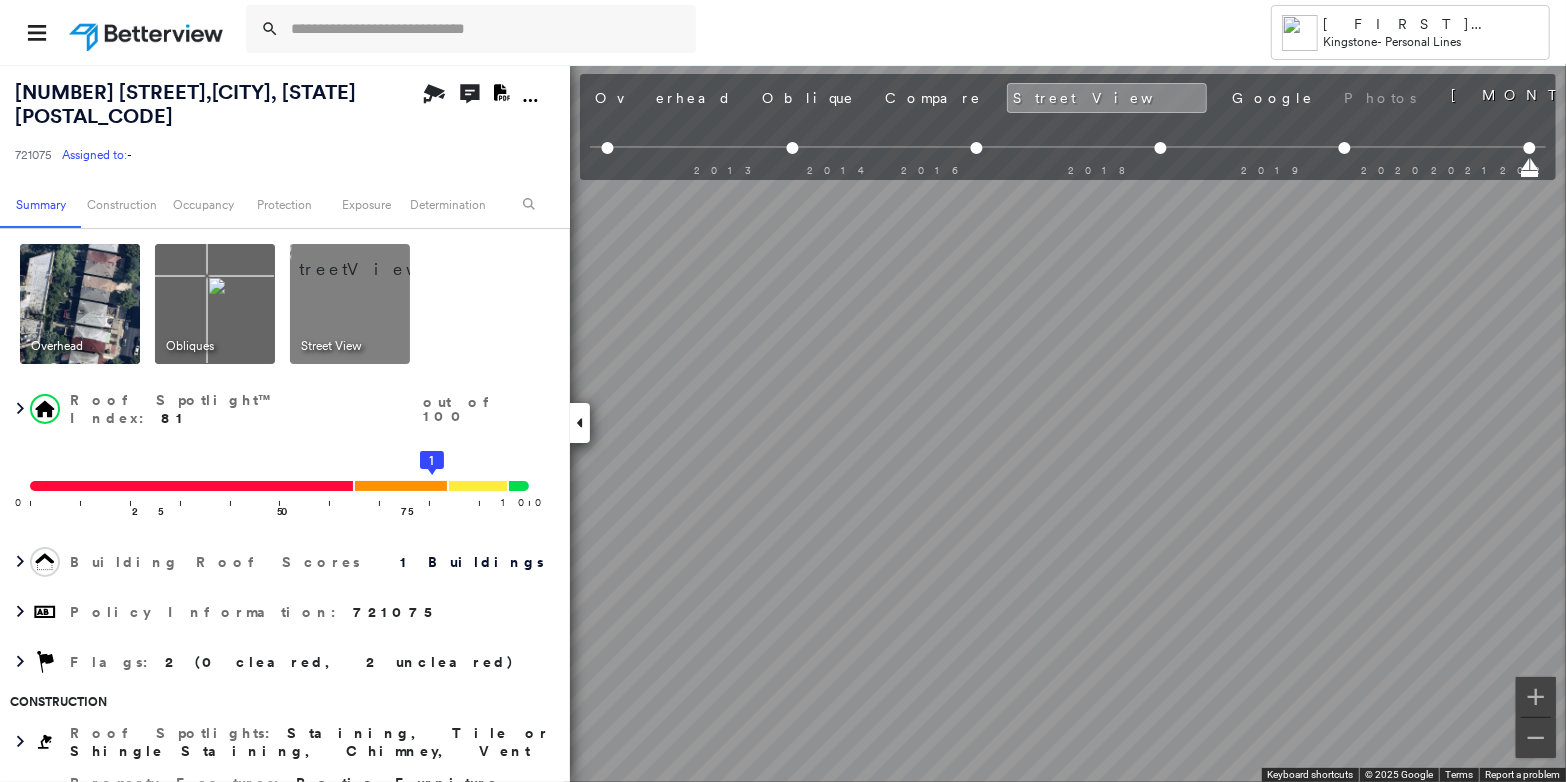 click at bounding box center [730, 32] 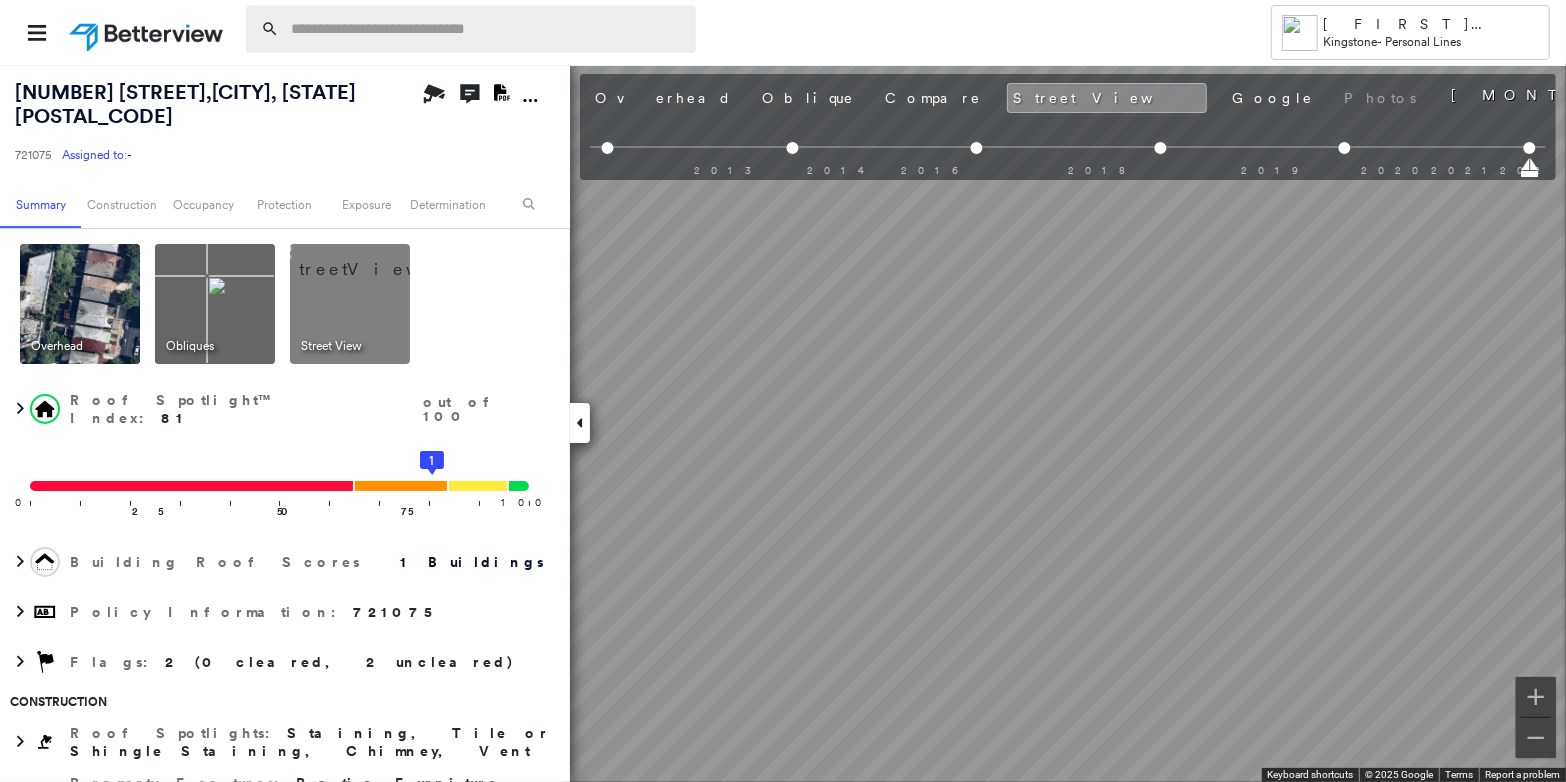 click at bounding box center (487, 29) 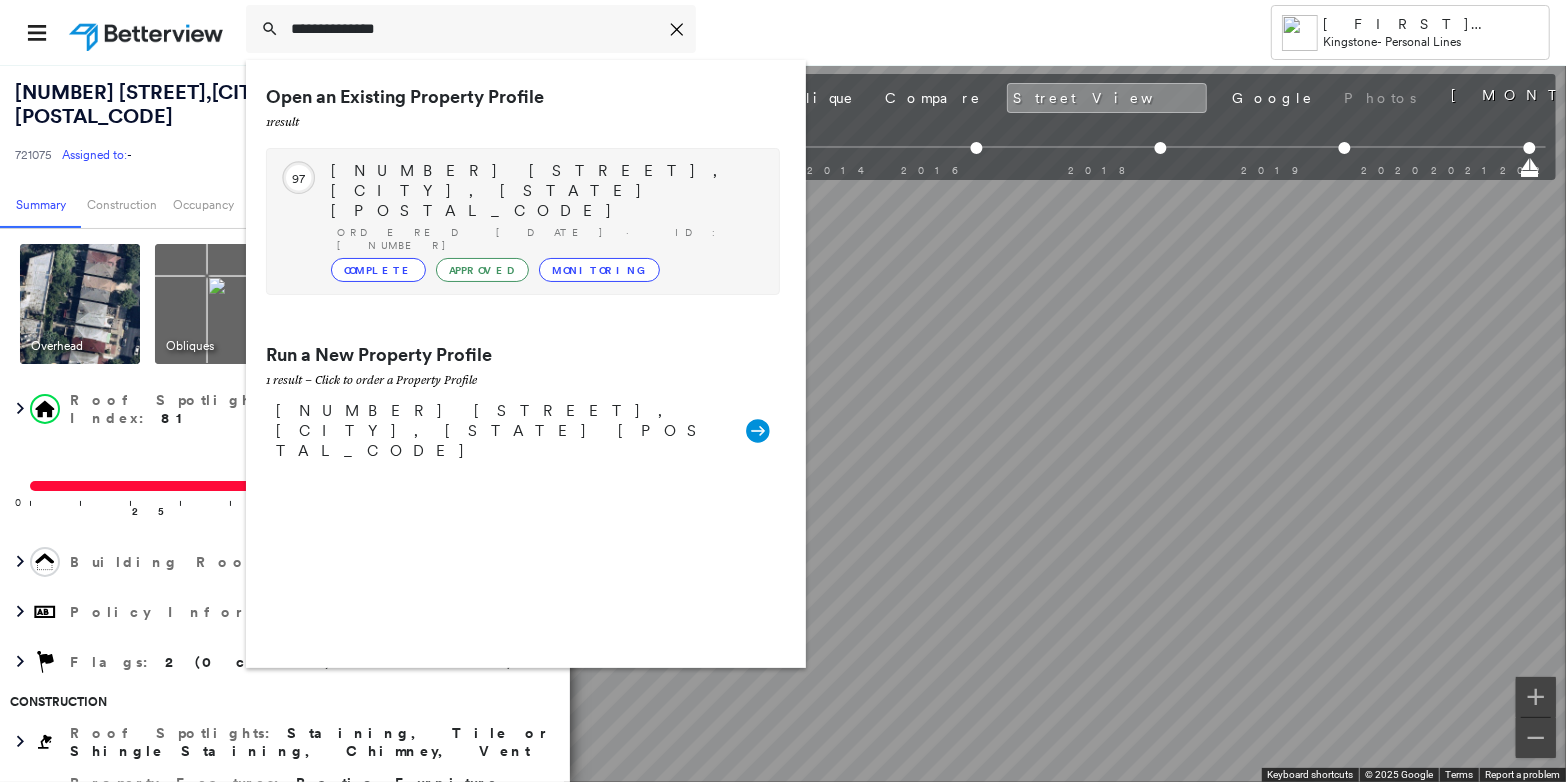 type on "**********" 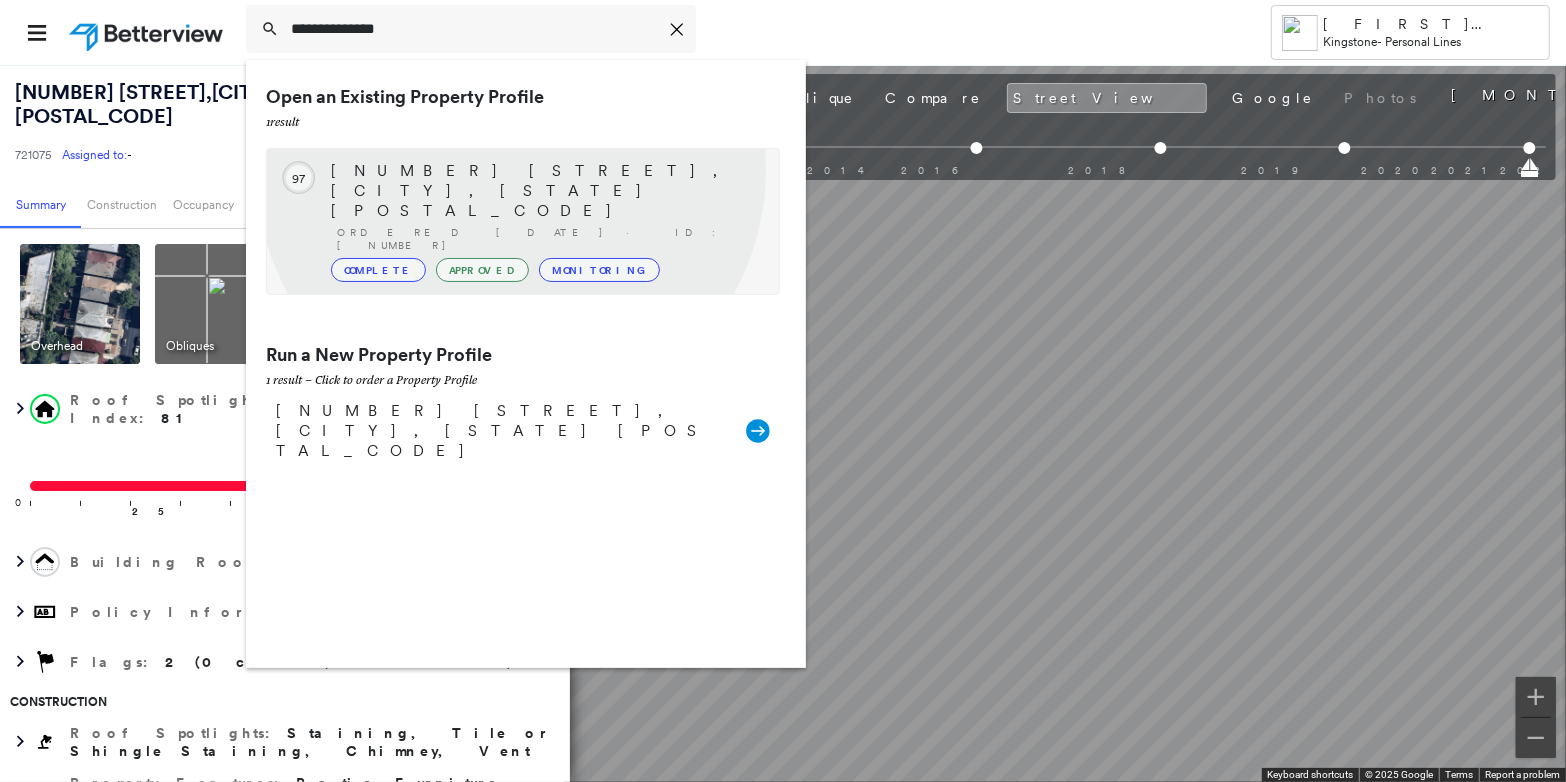 click on "[NUMBER] [STREET], [CITY], [STATE] [POSTAL_CODE]" at bounding box center (545, 191) 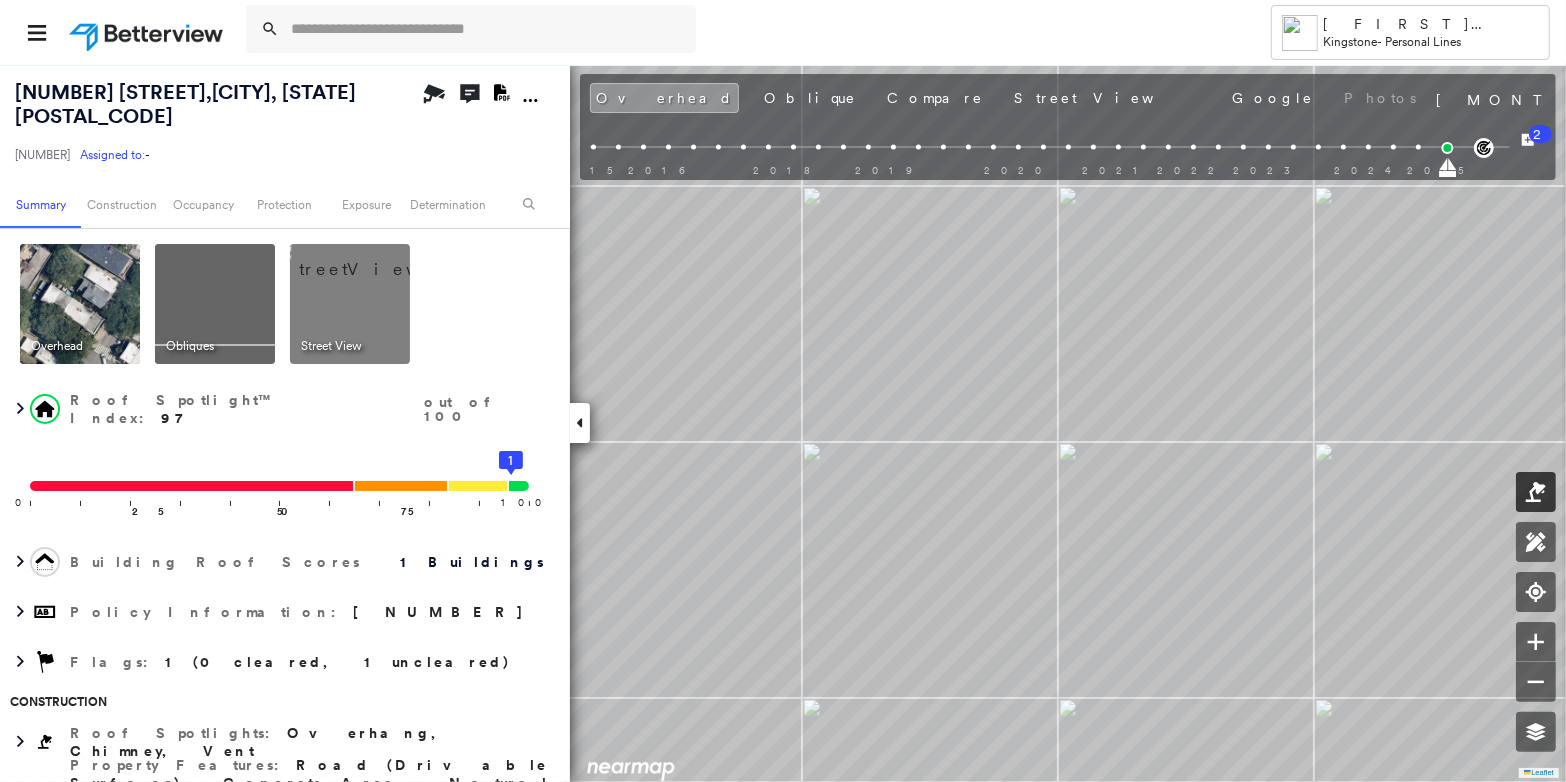 click at bounding box center (1536, 732) 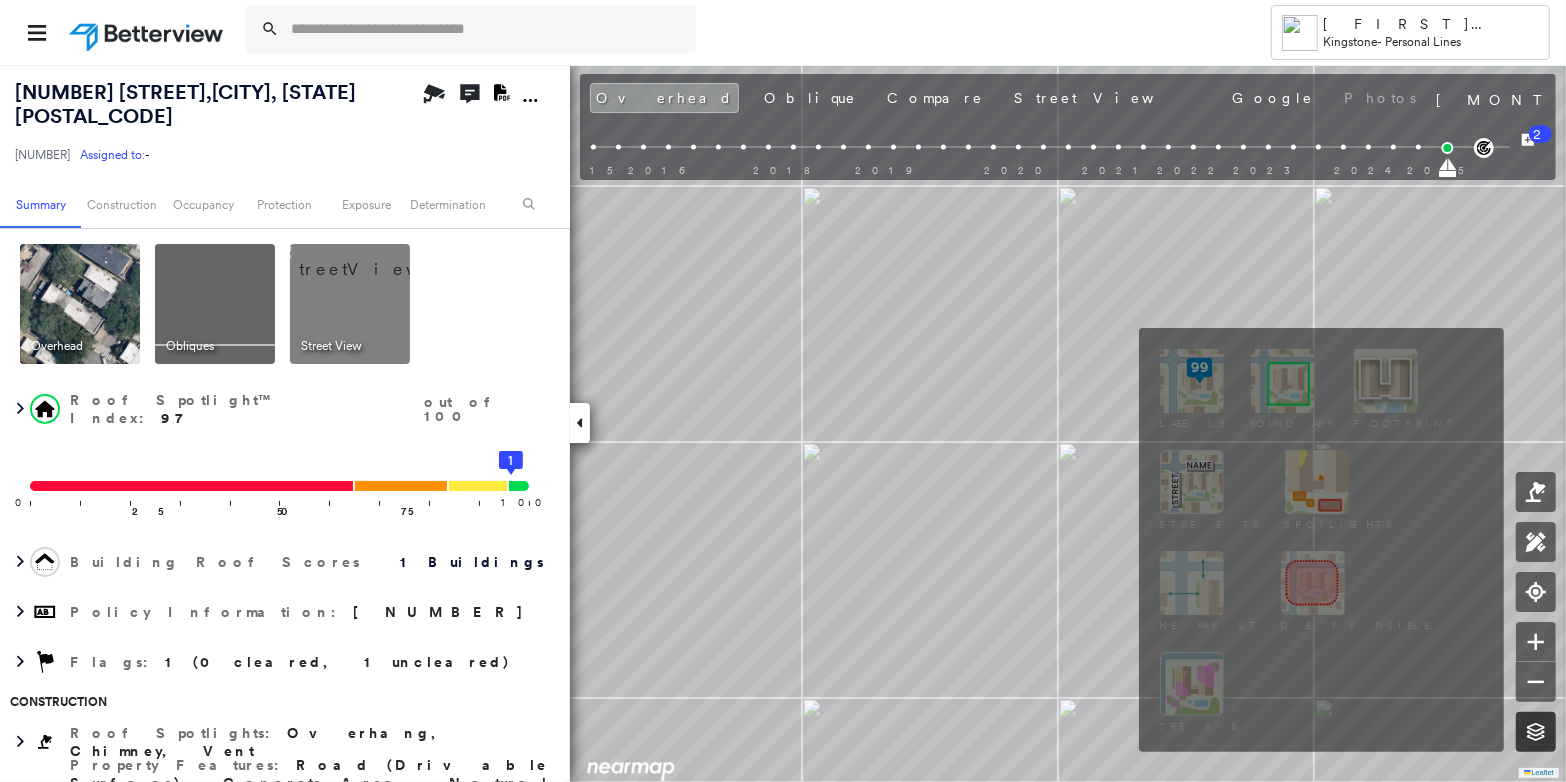 click at bounding box center [1536, 732] 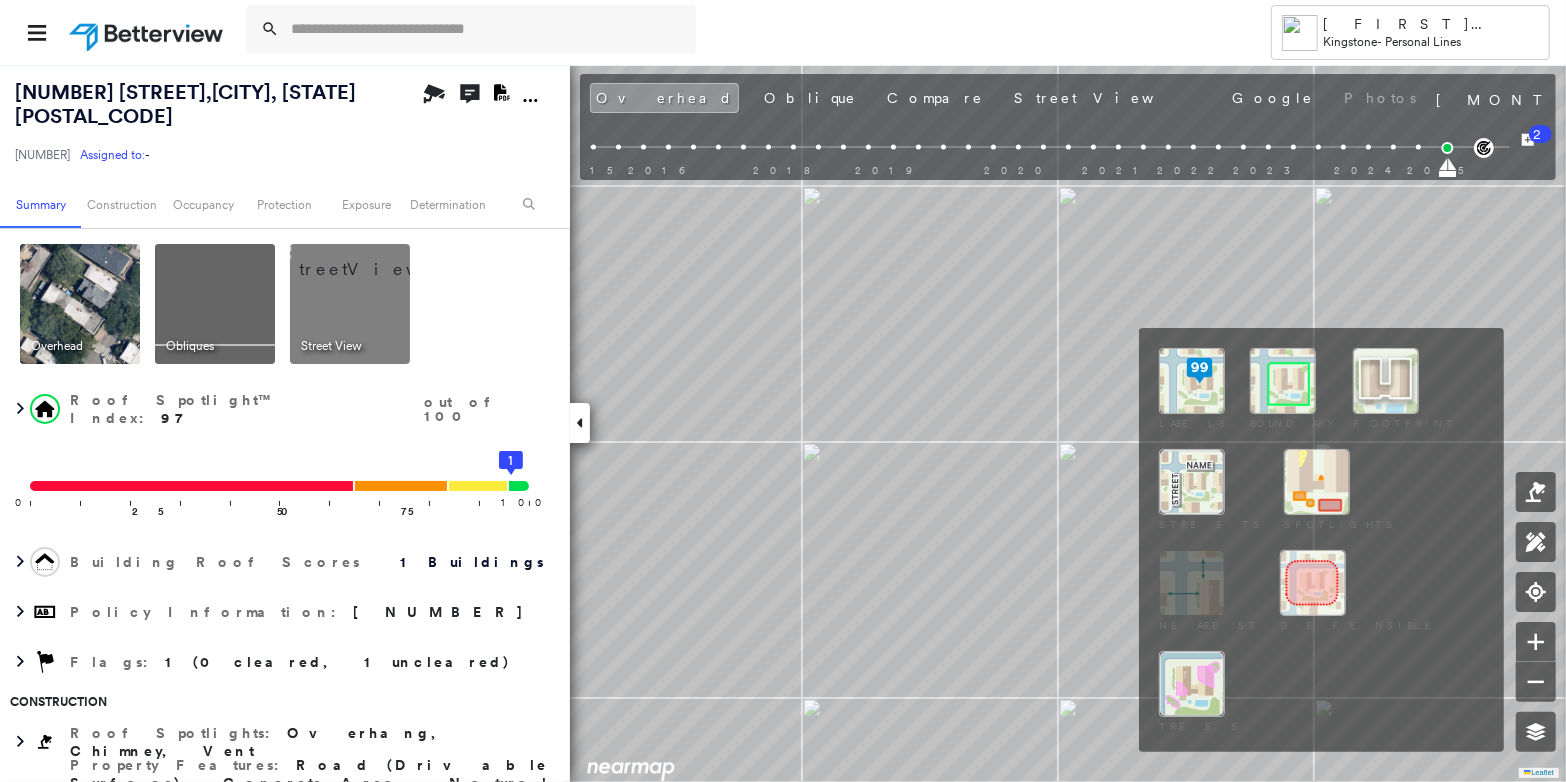 click at bounding box center [1283, 381] 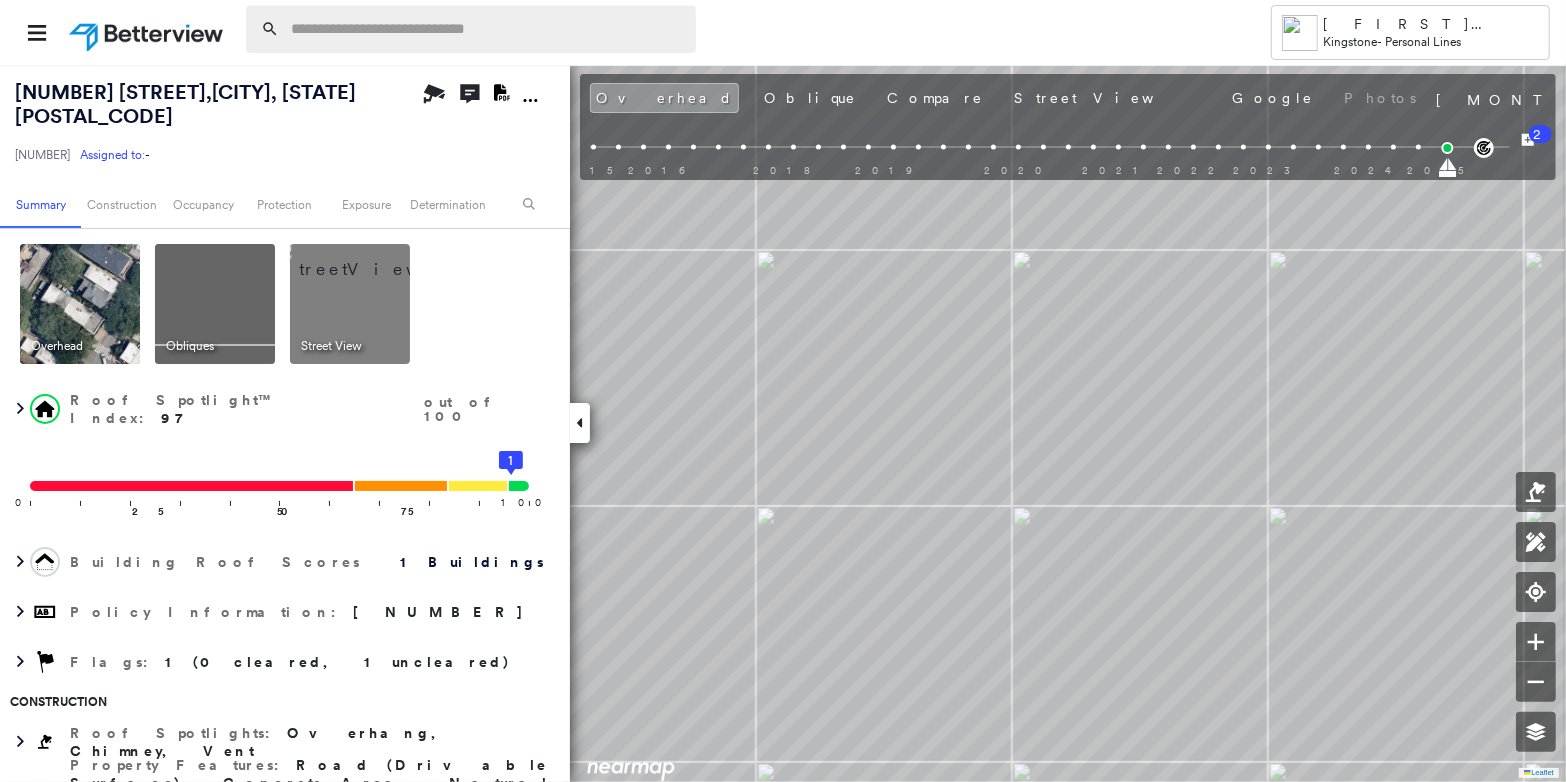 click at bounding box center (487, 29) 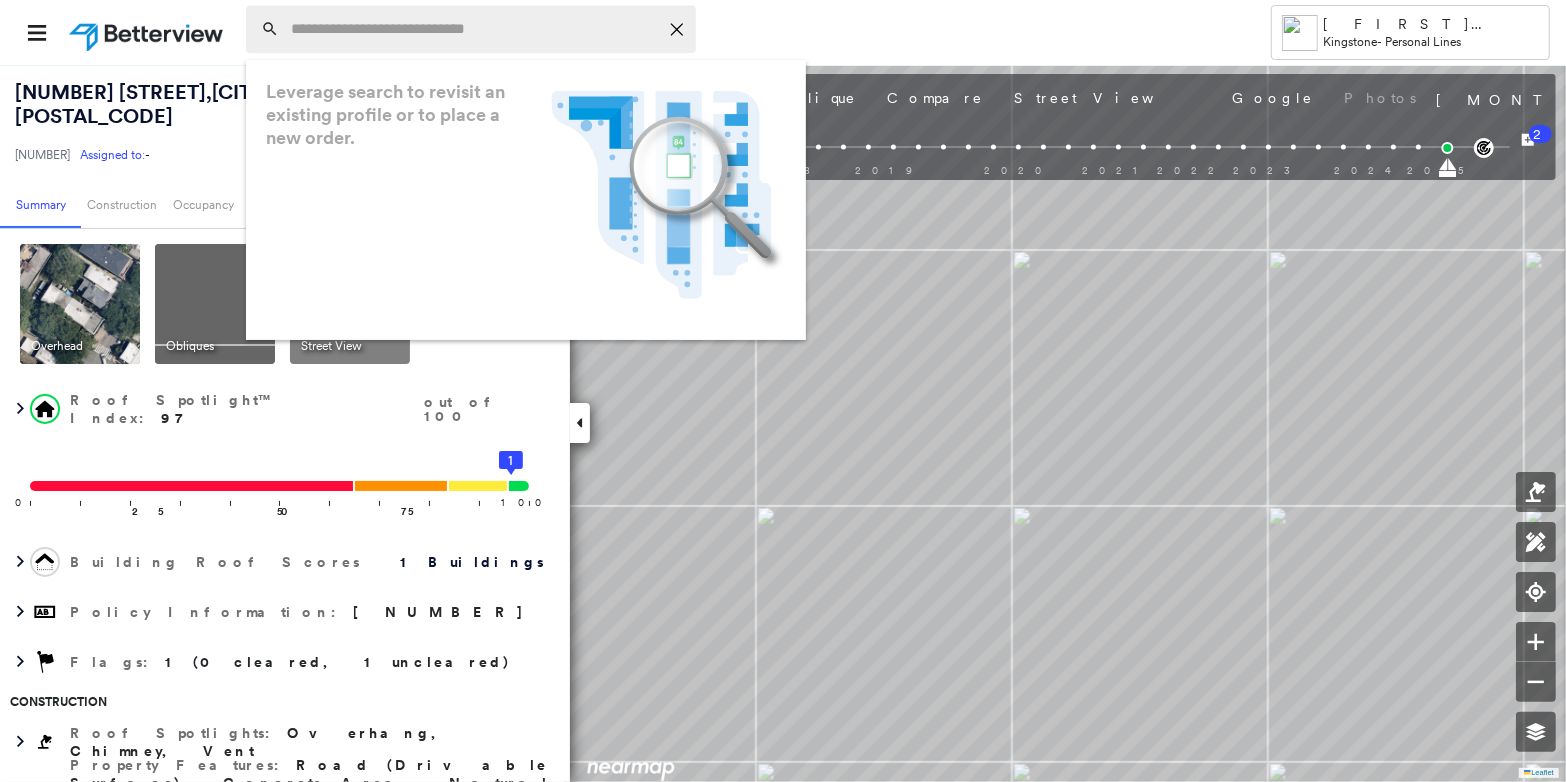 paste on "******" 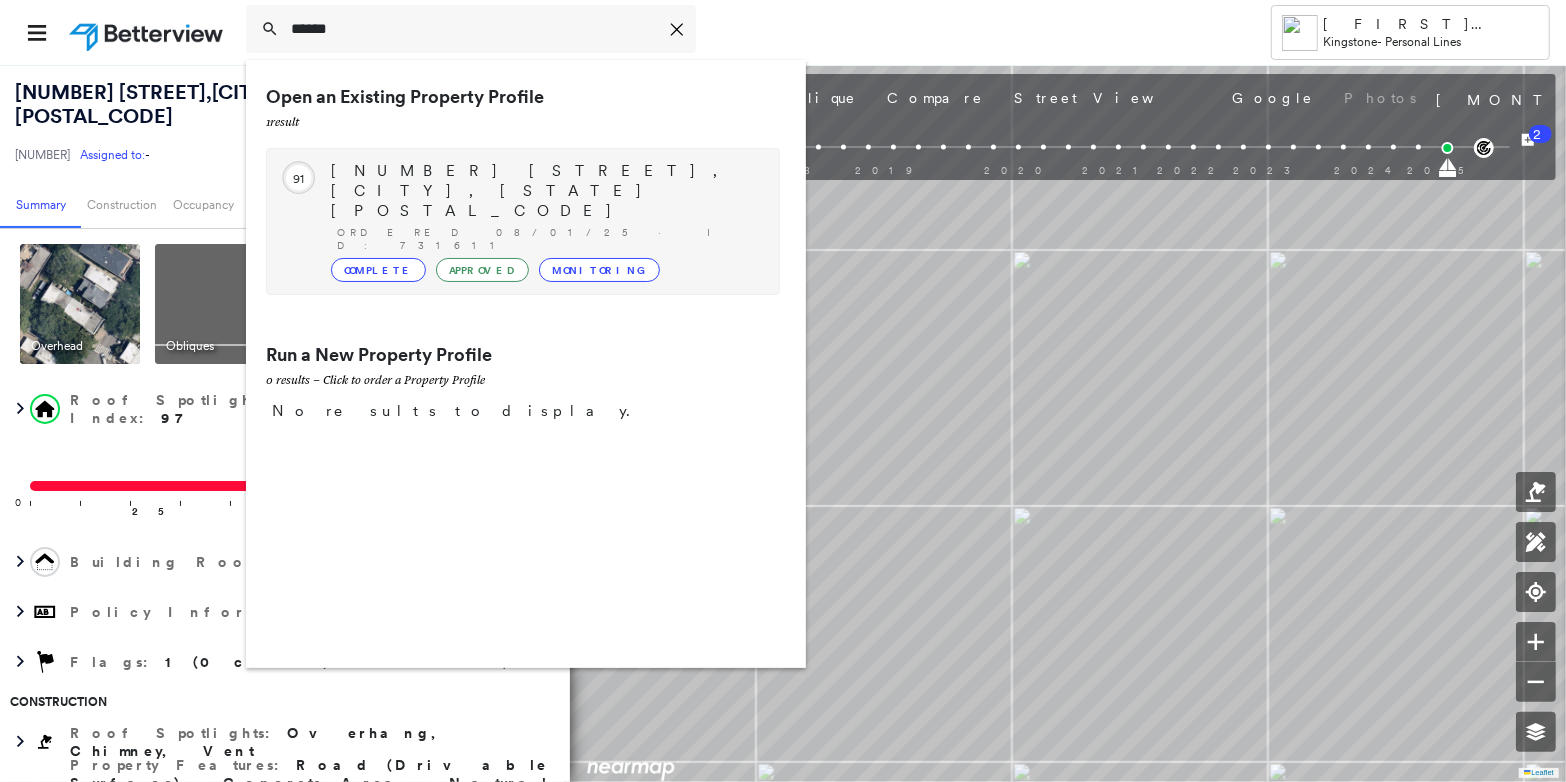 type on "******" 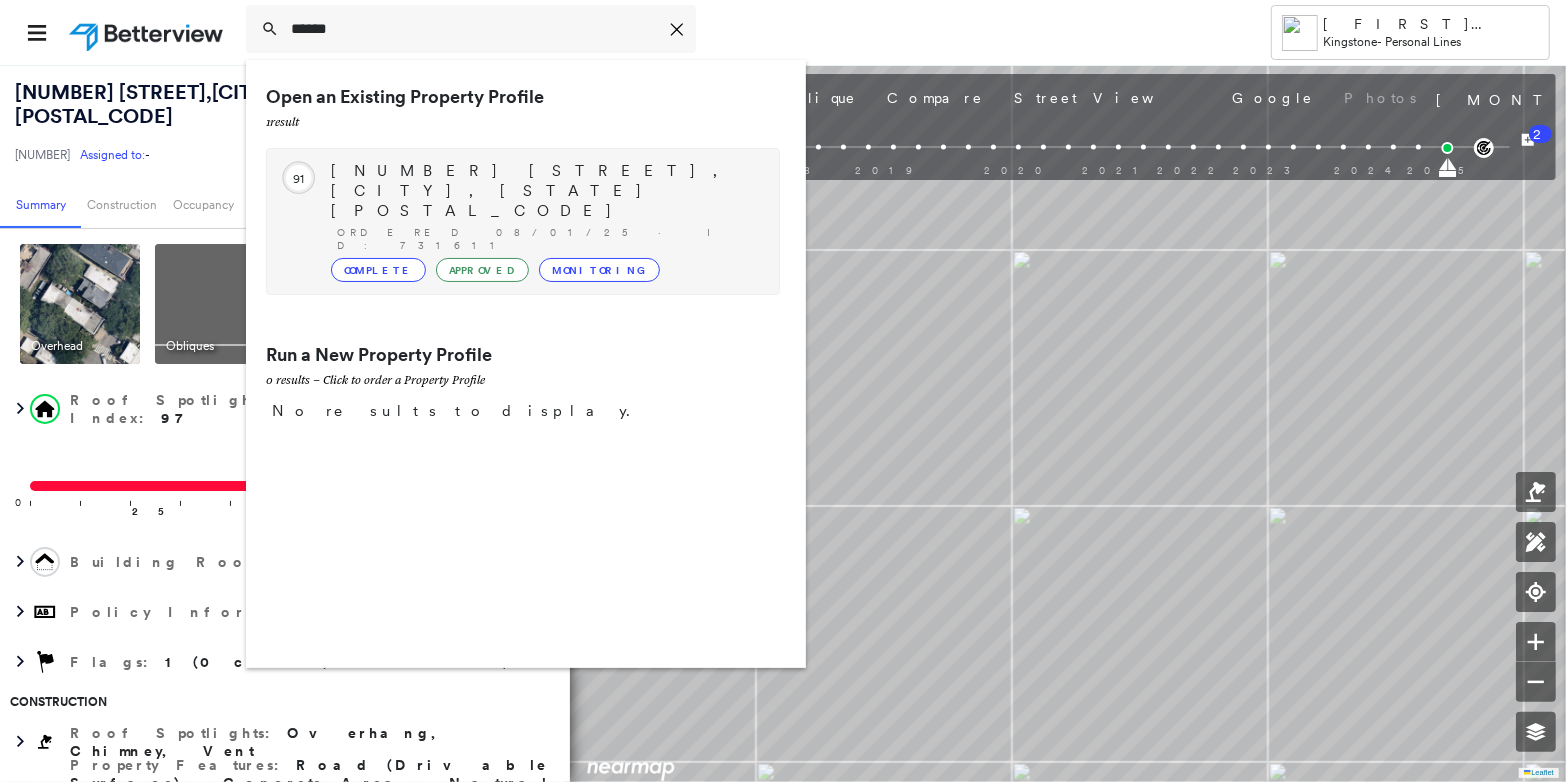 click on "[NUMBER] [STREET], [CITY], [STATE] [POSTAL_CODE]" at bounding box center [545, 191] 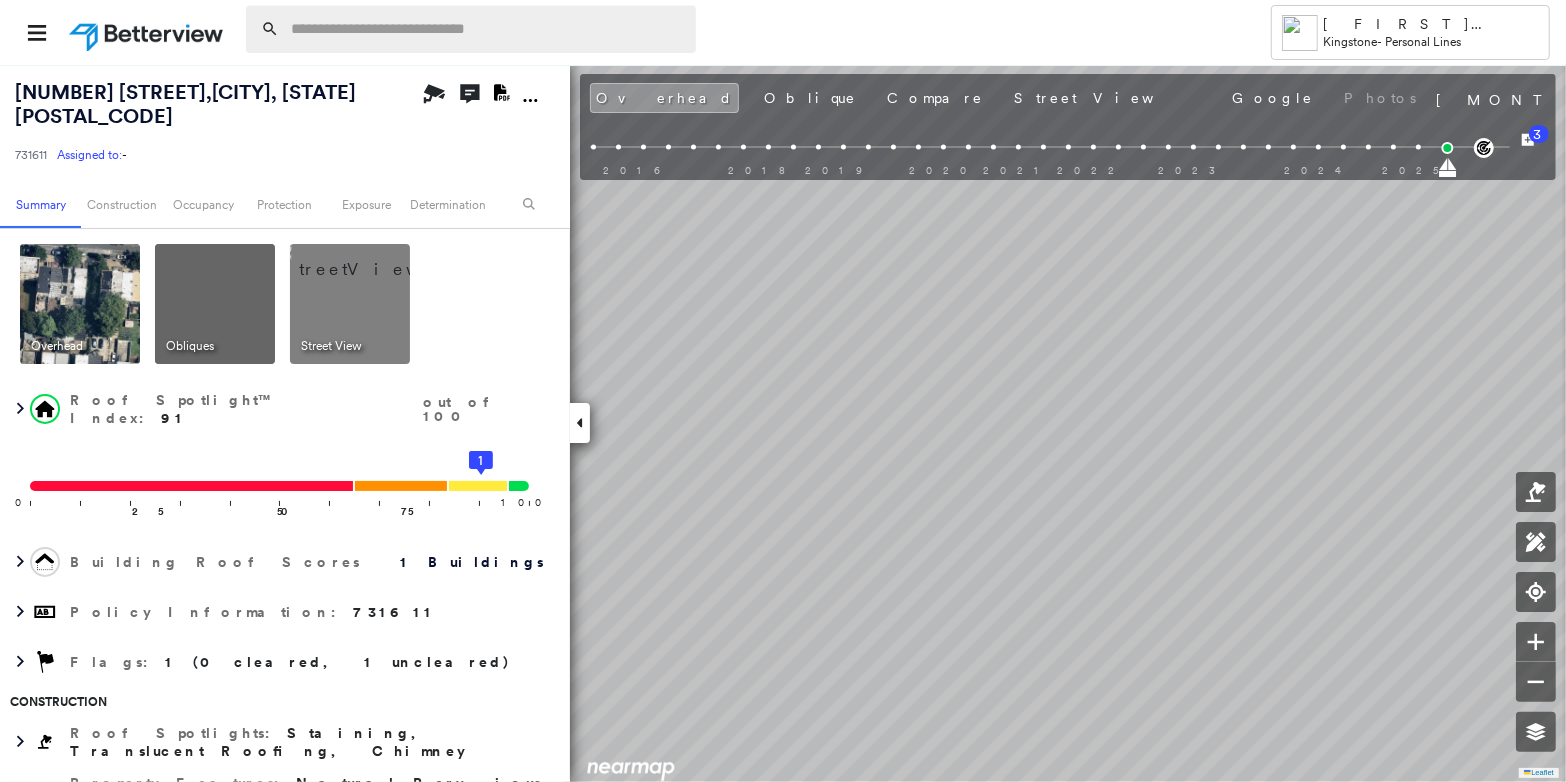 click at bounding box center (487, 29) 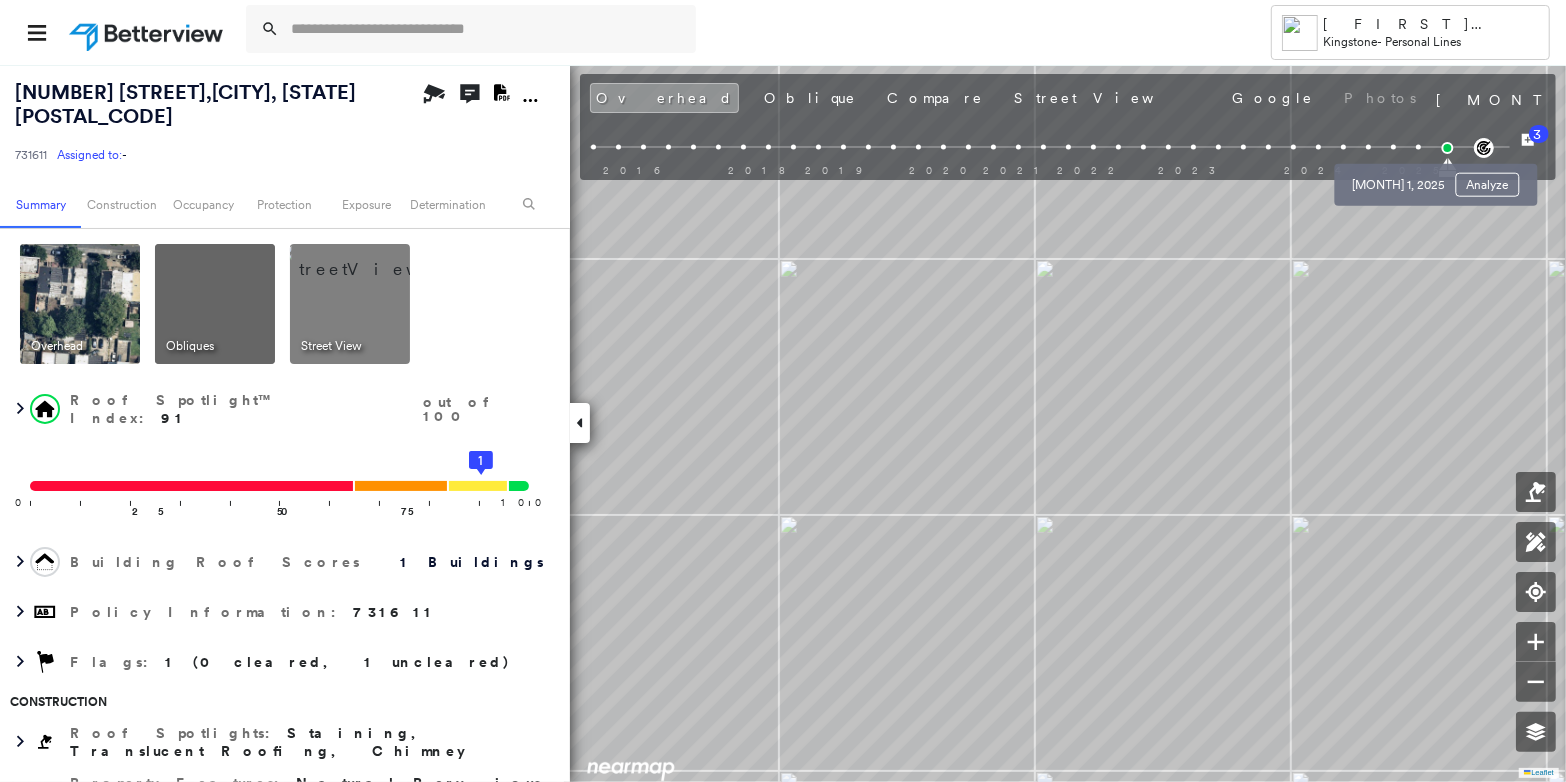 click at bounding box center [1418, 147] 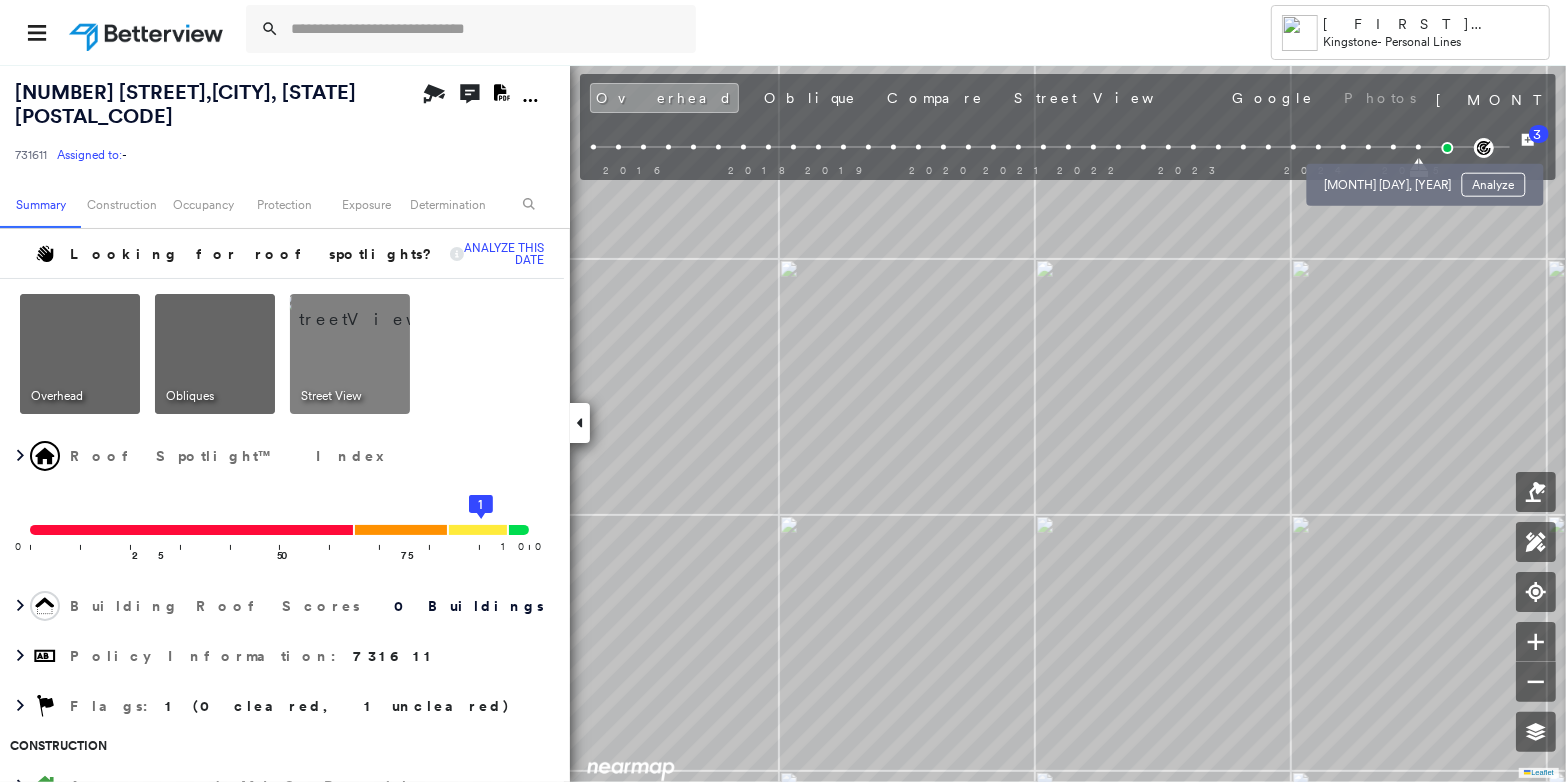 click at bounding box center (1393, 147) 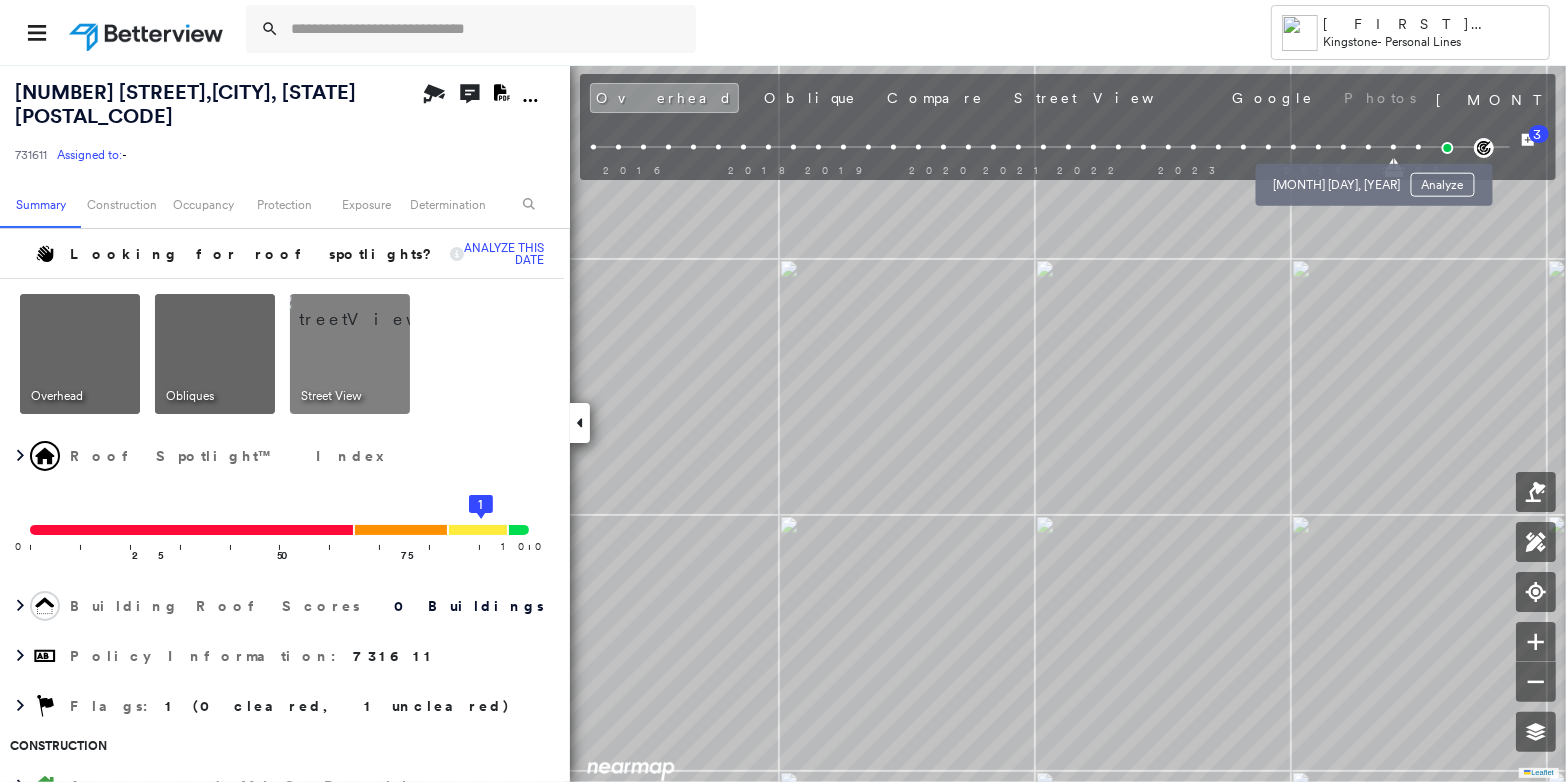 click on "[MONTH] 16, 2024 Analyze" at bounding box center (1374, 179) 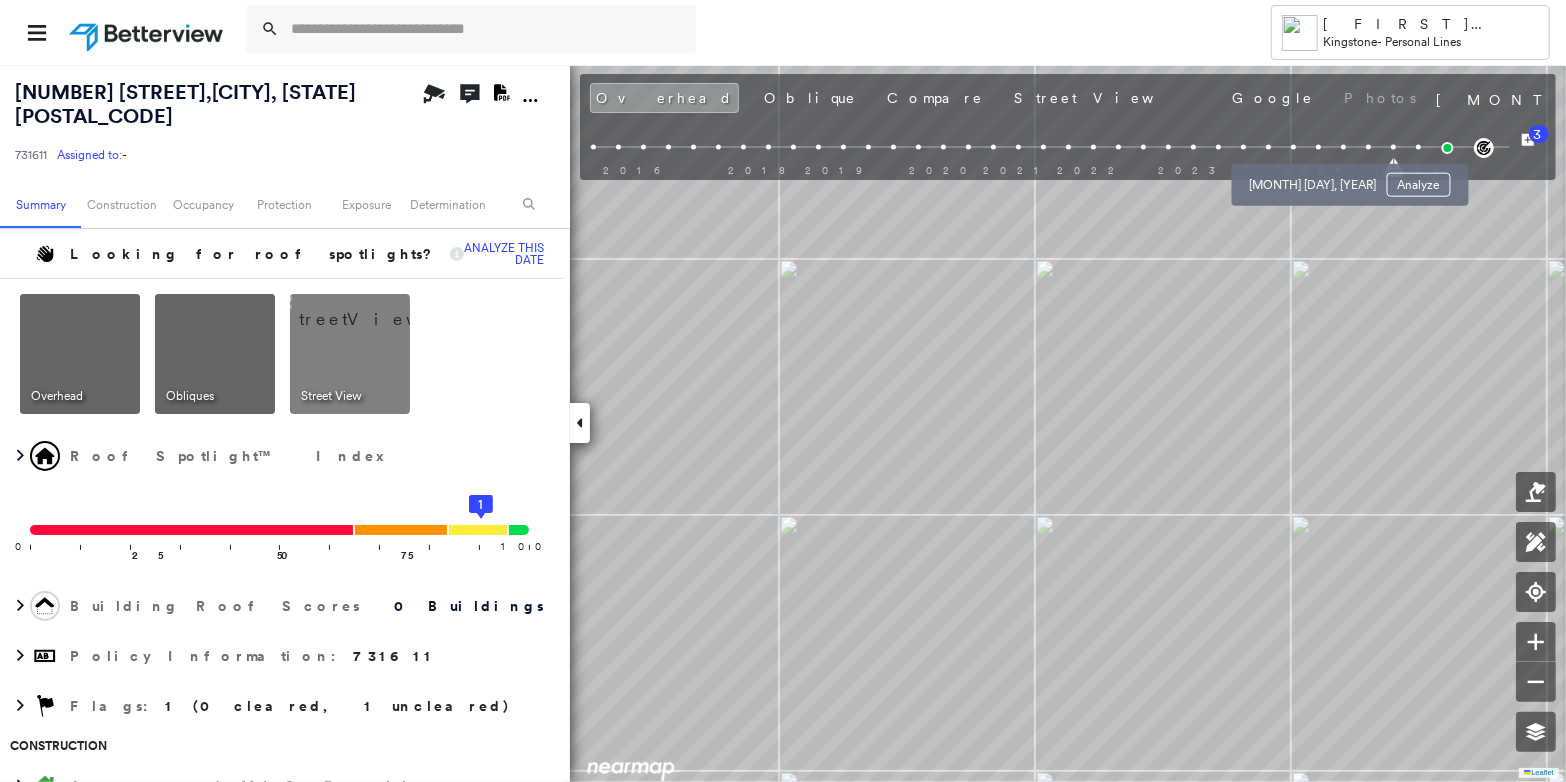 click on "2015 2016 2018 2019 2020 2021 2022 2023 2024 2025" at bounding box center (1050, 150) 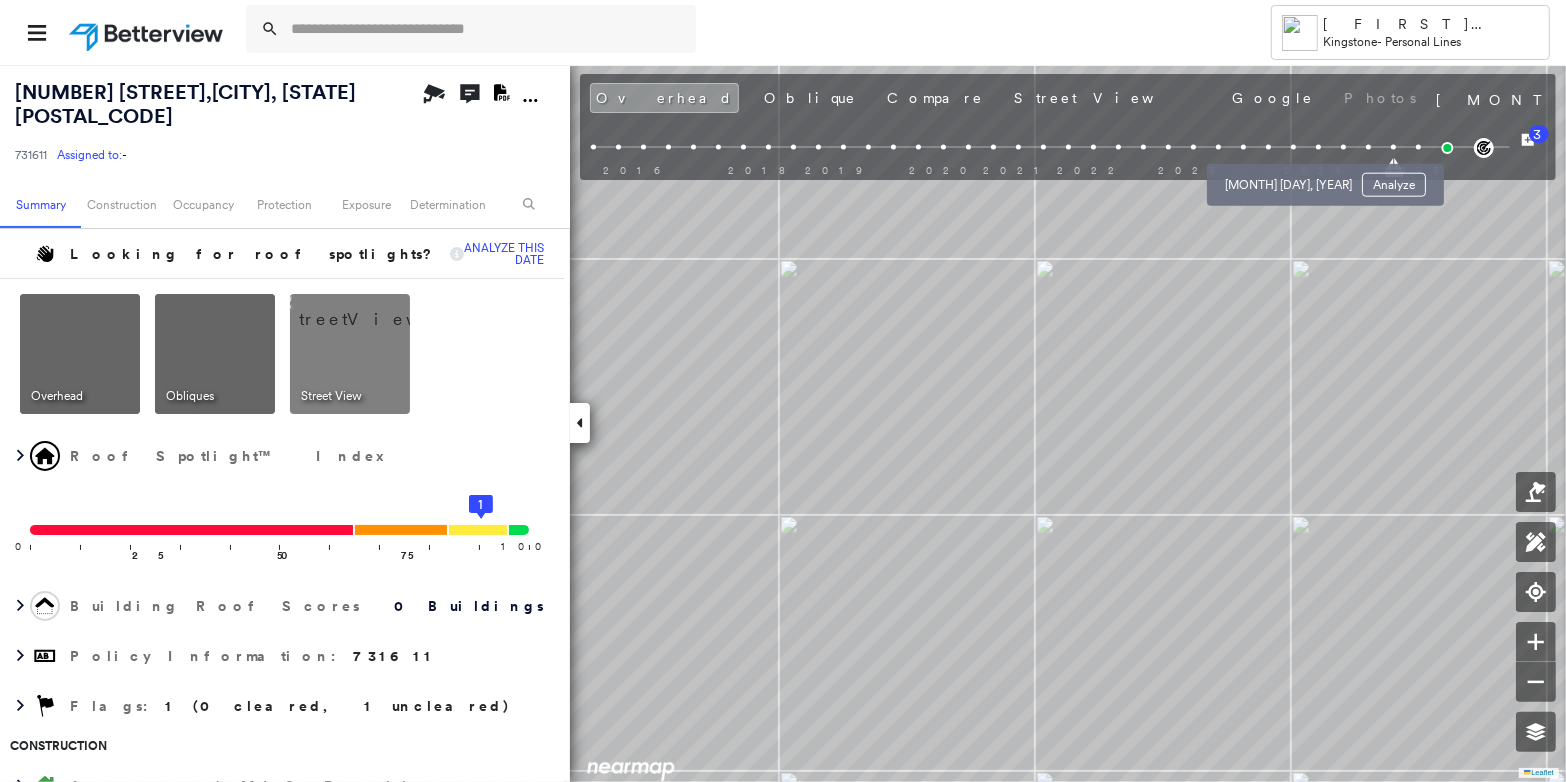 click at bounding box center [1293, 147] 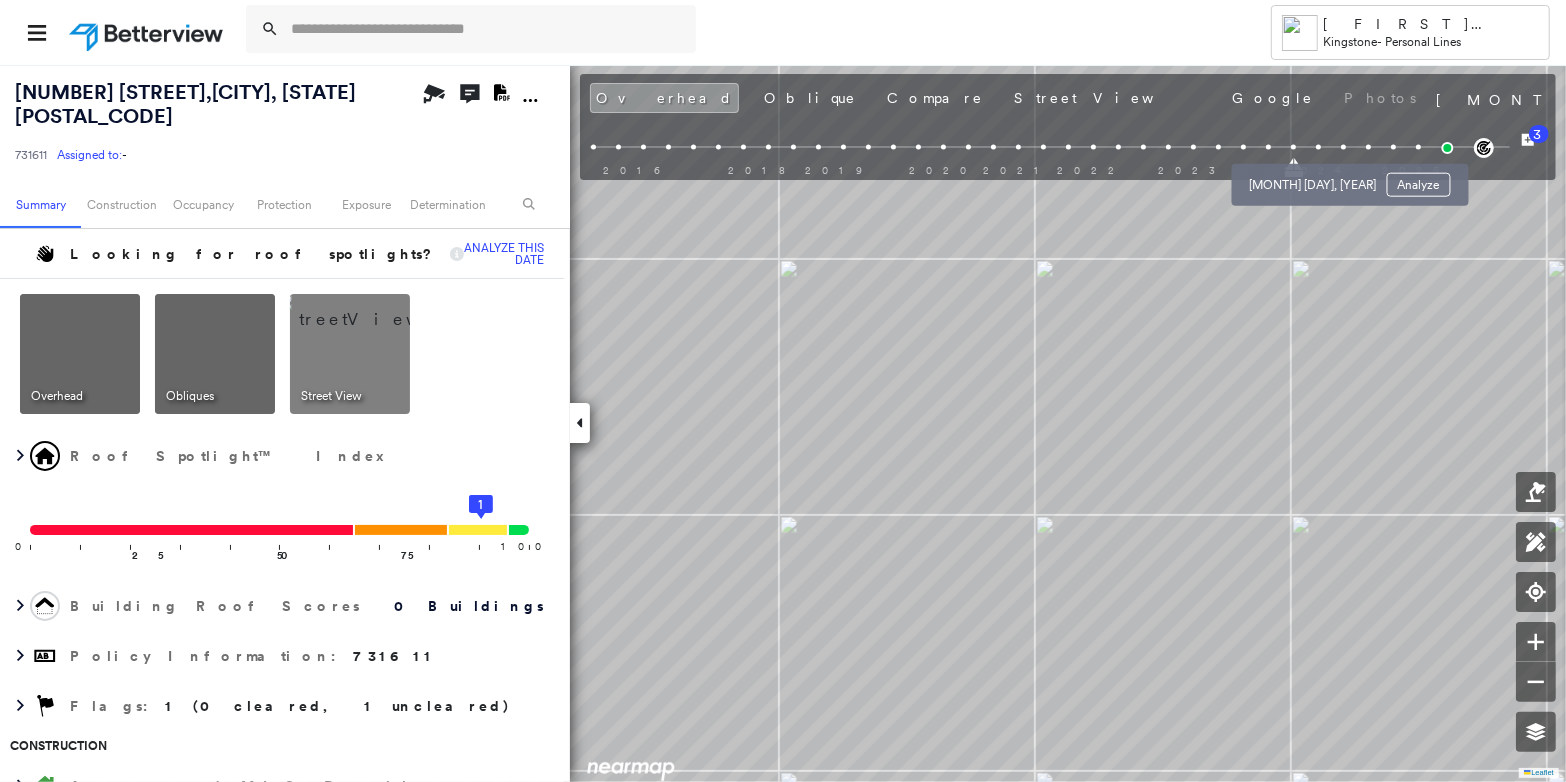 click at bounding box center (1318, 147) 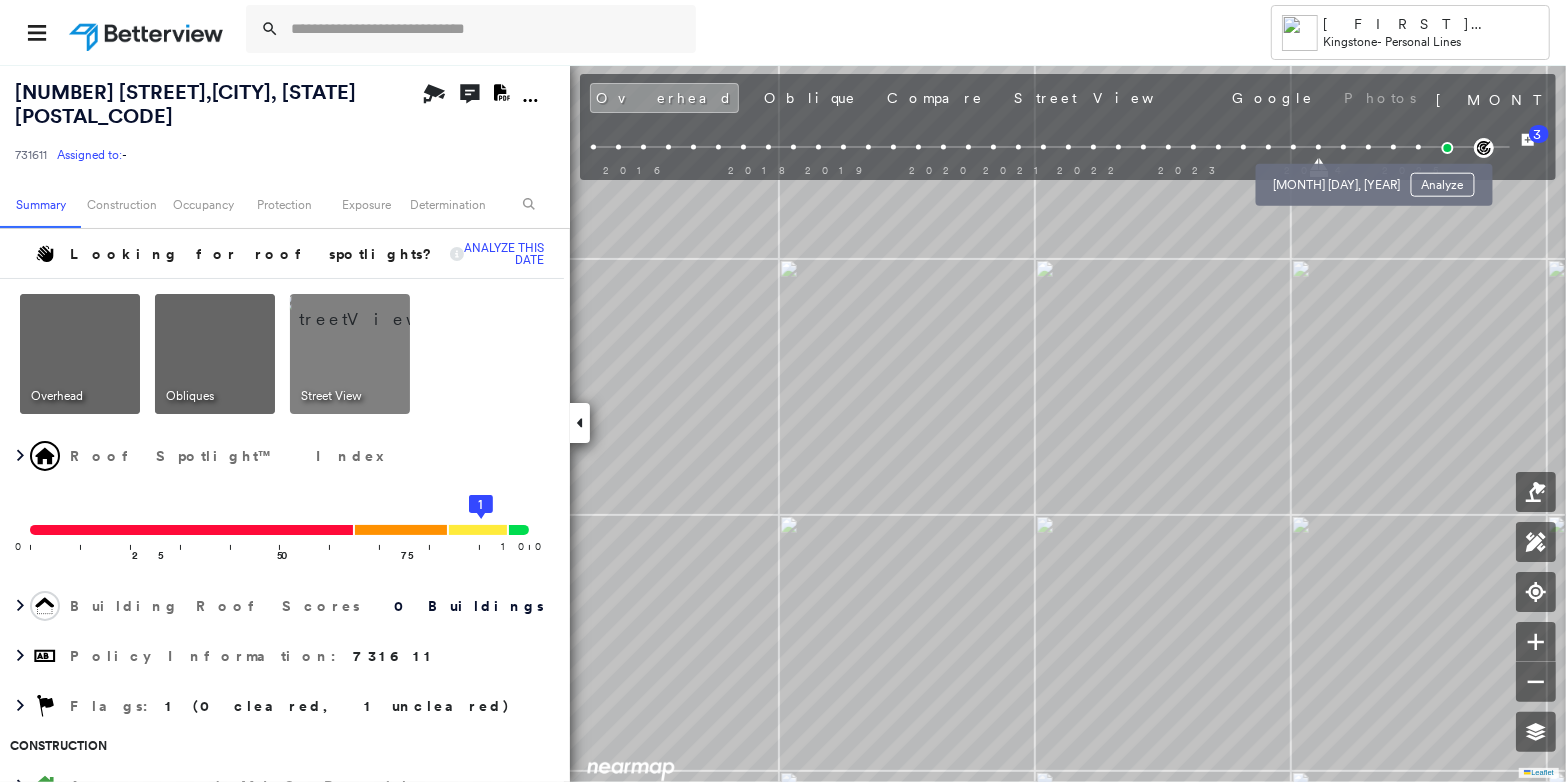 click at bounding box center [1343, 147] 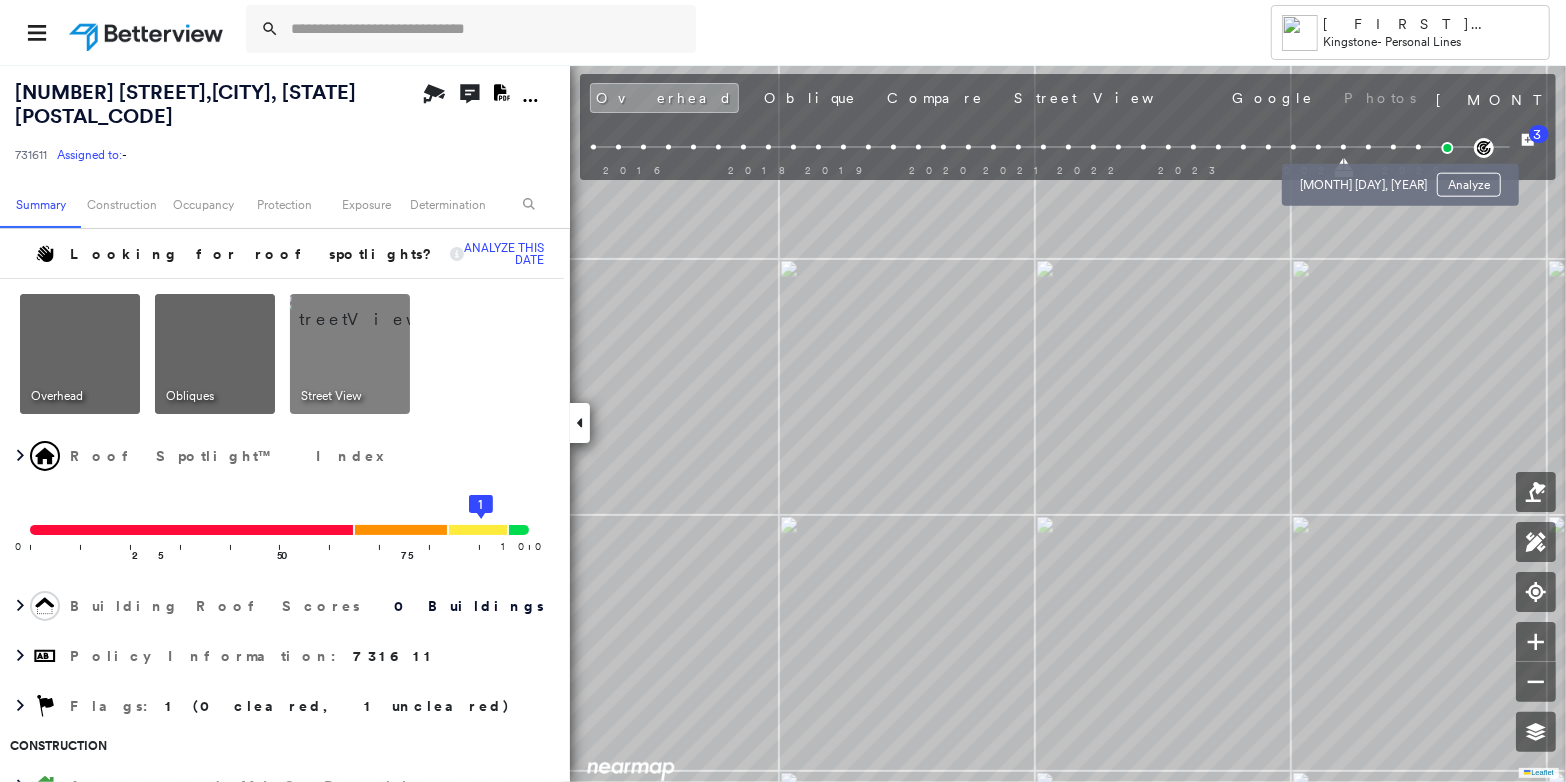 click at bounding box center (1368, 147) 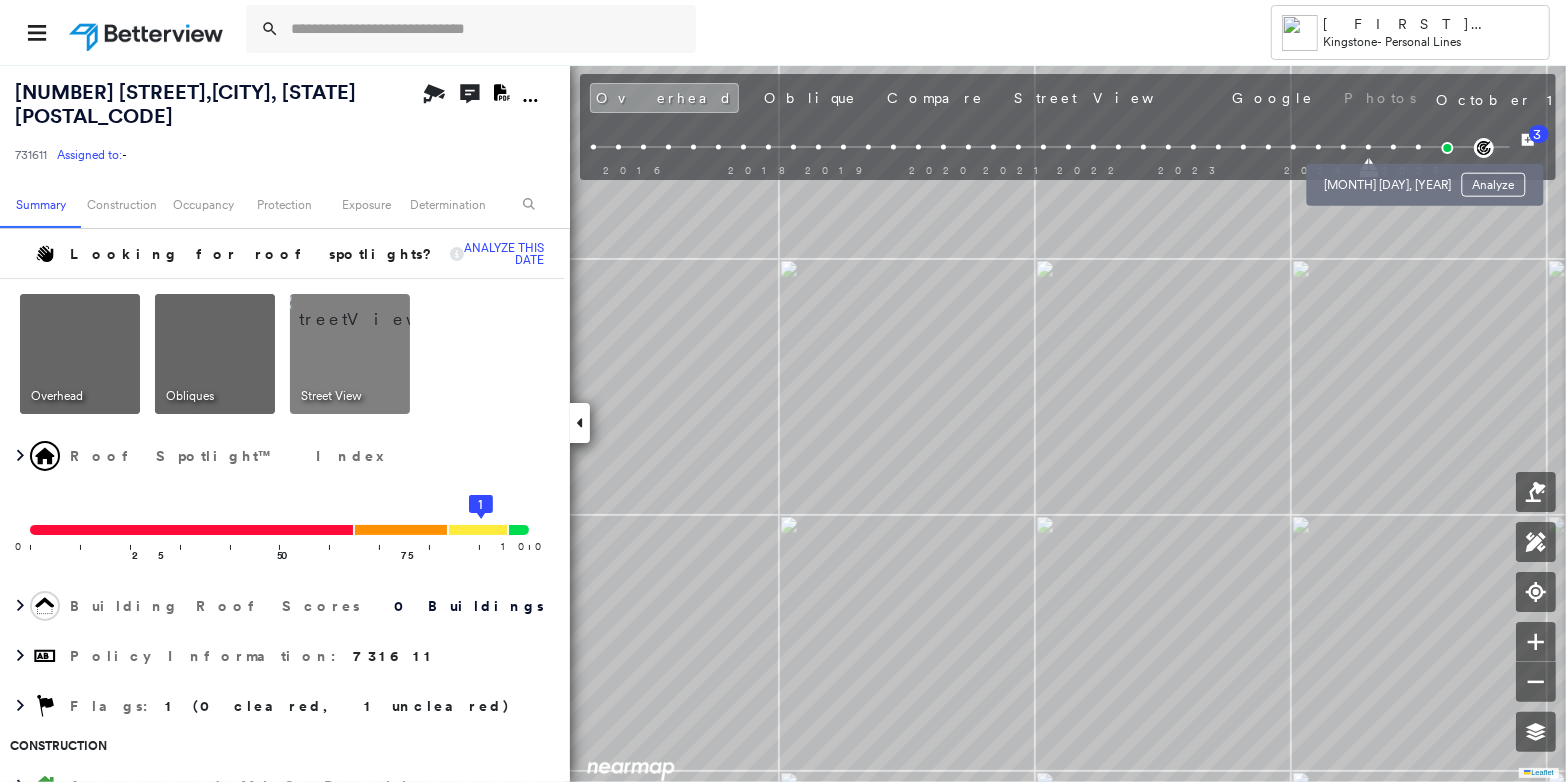 click at bounding box center [1393, 147] 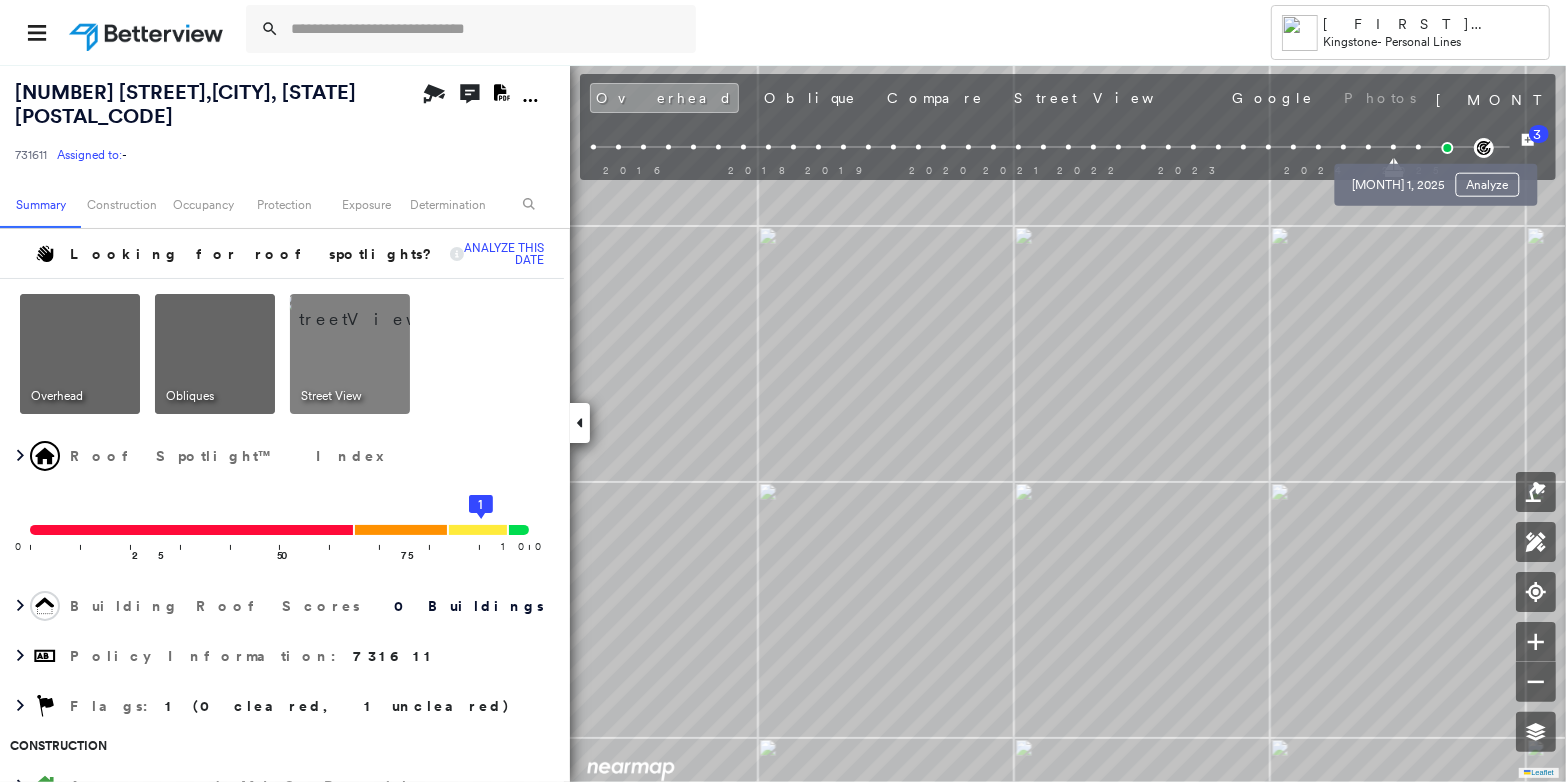 click on "[MONTH] 1, 2025 Analyze" at bounding box center [1436, 179] 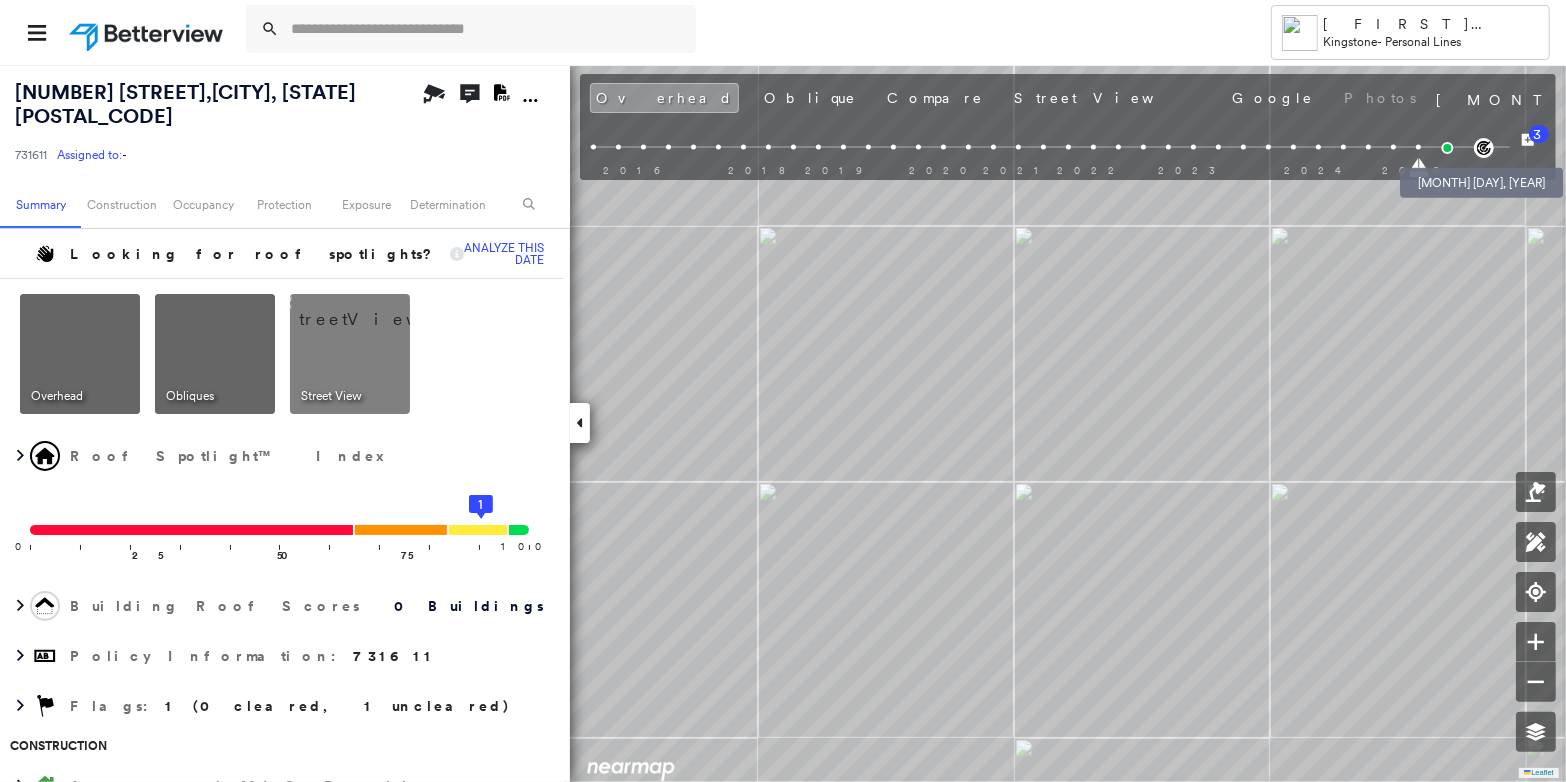 click at bounding box center [1447, 148] 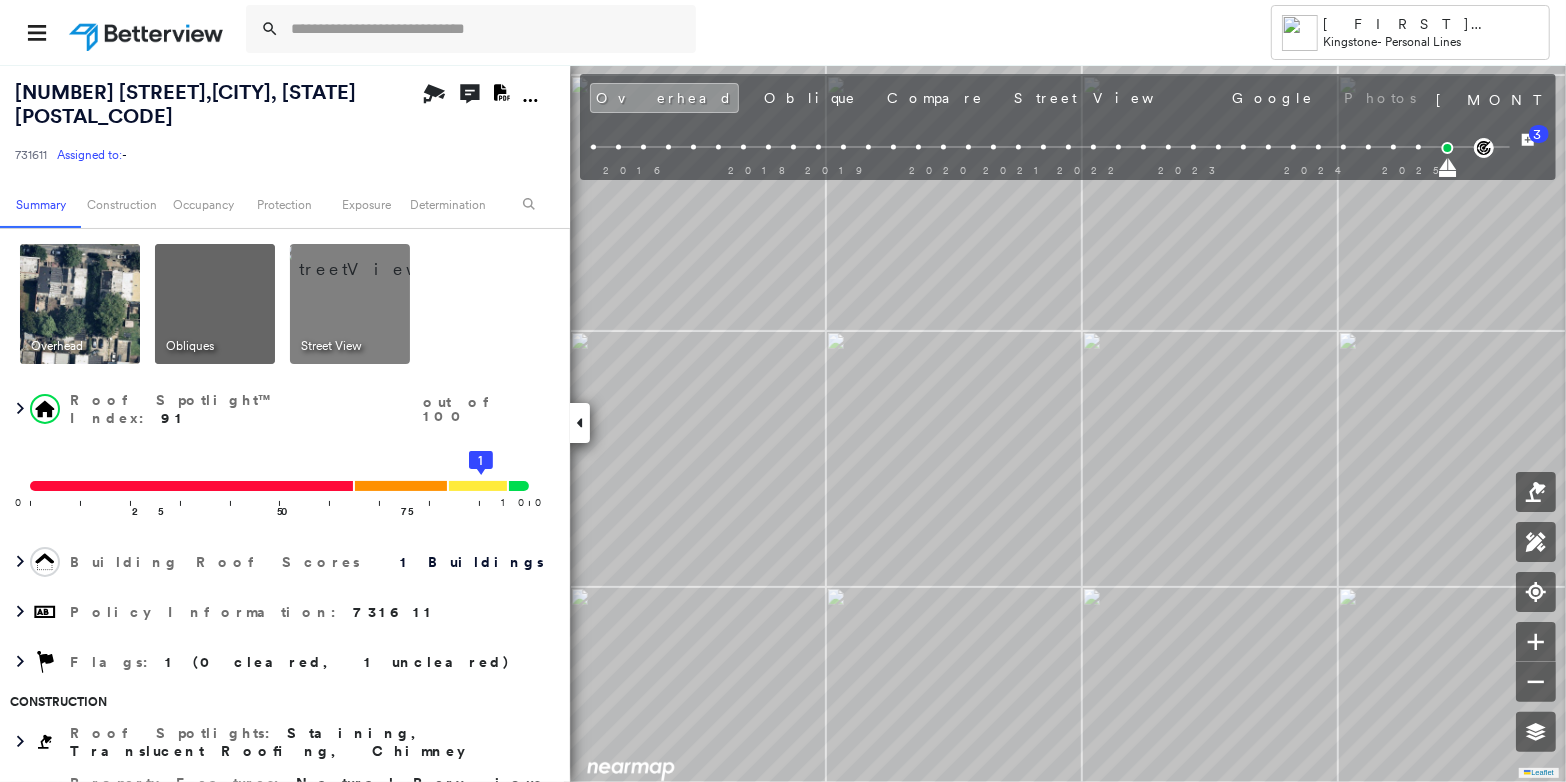 click at bounding box center (693, 147) 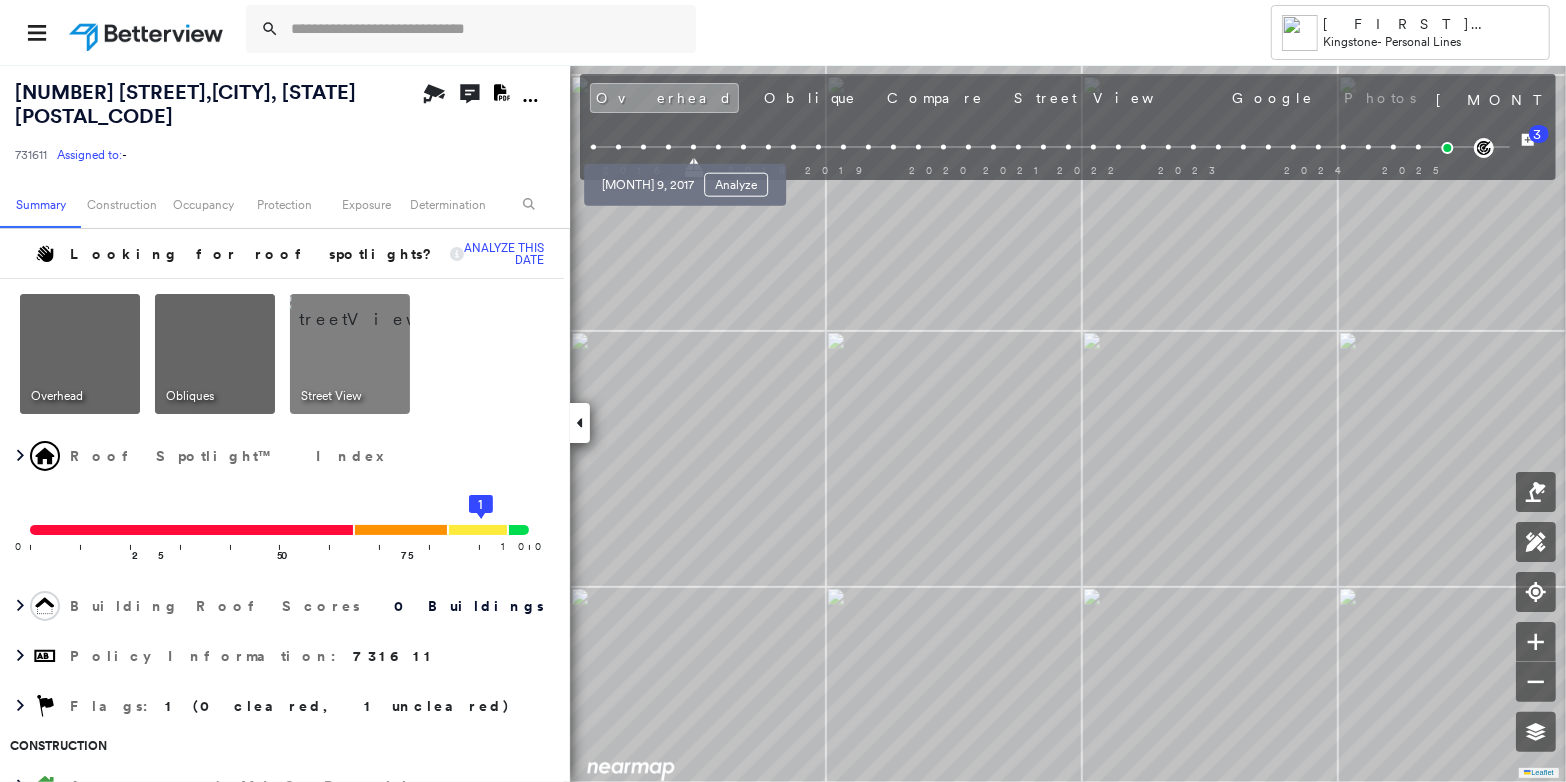 click on "[MONTH] 9, 2017 Analyze" at bounding box center [685, 179] 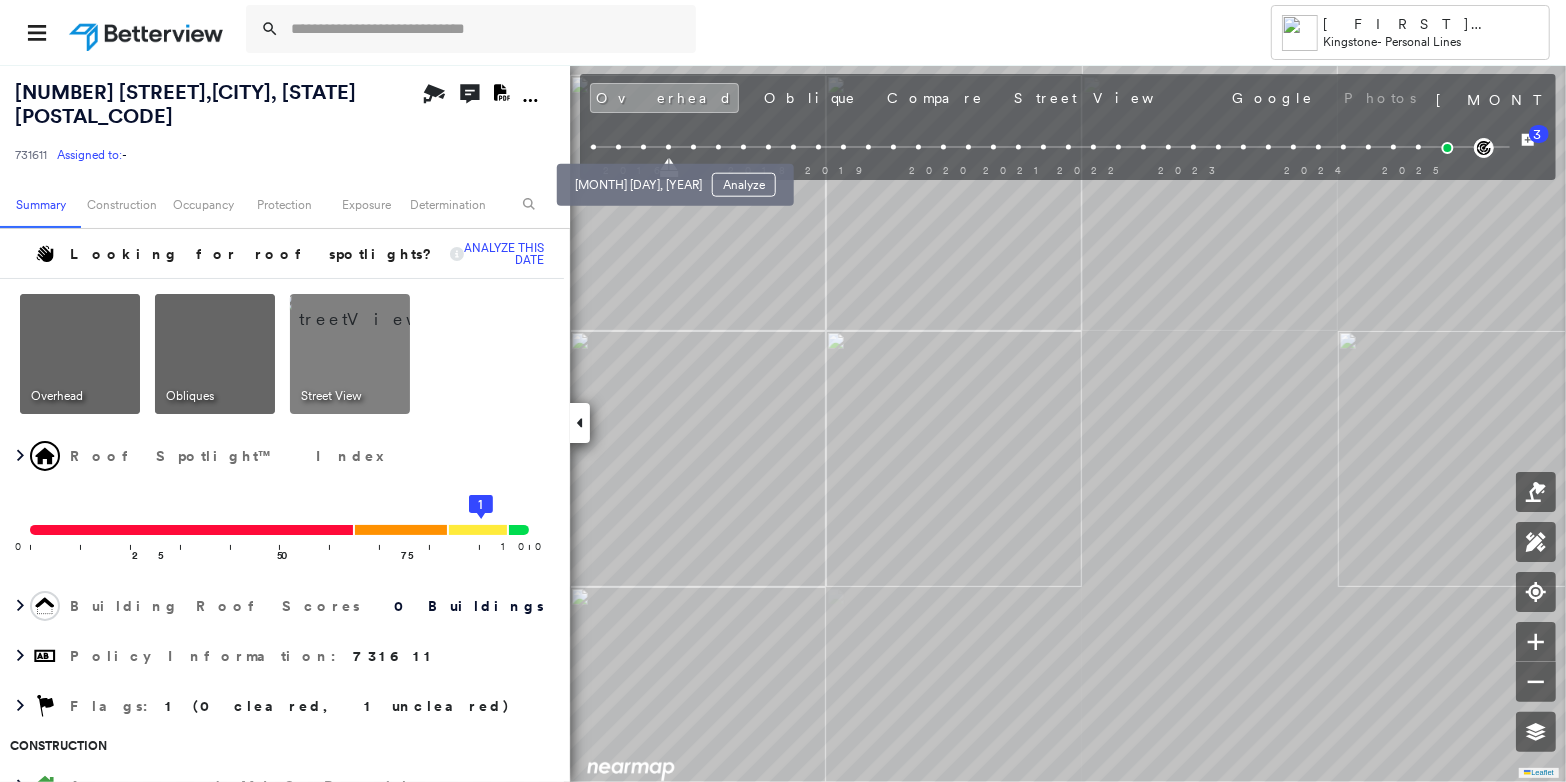 click at bounding box center [643, 147] 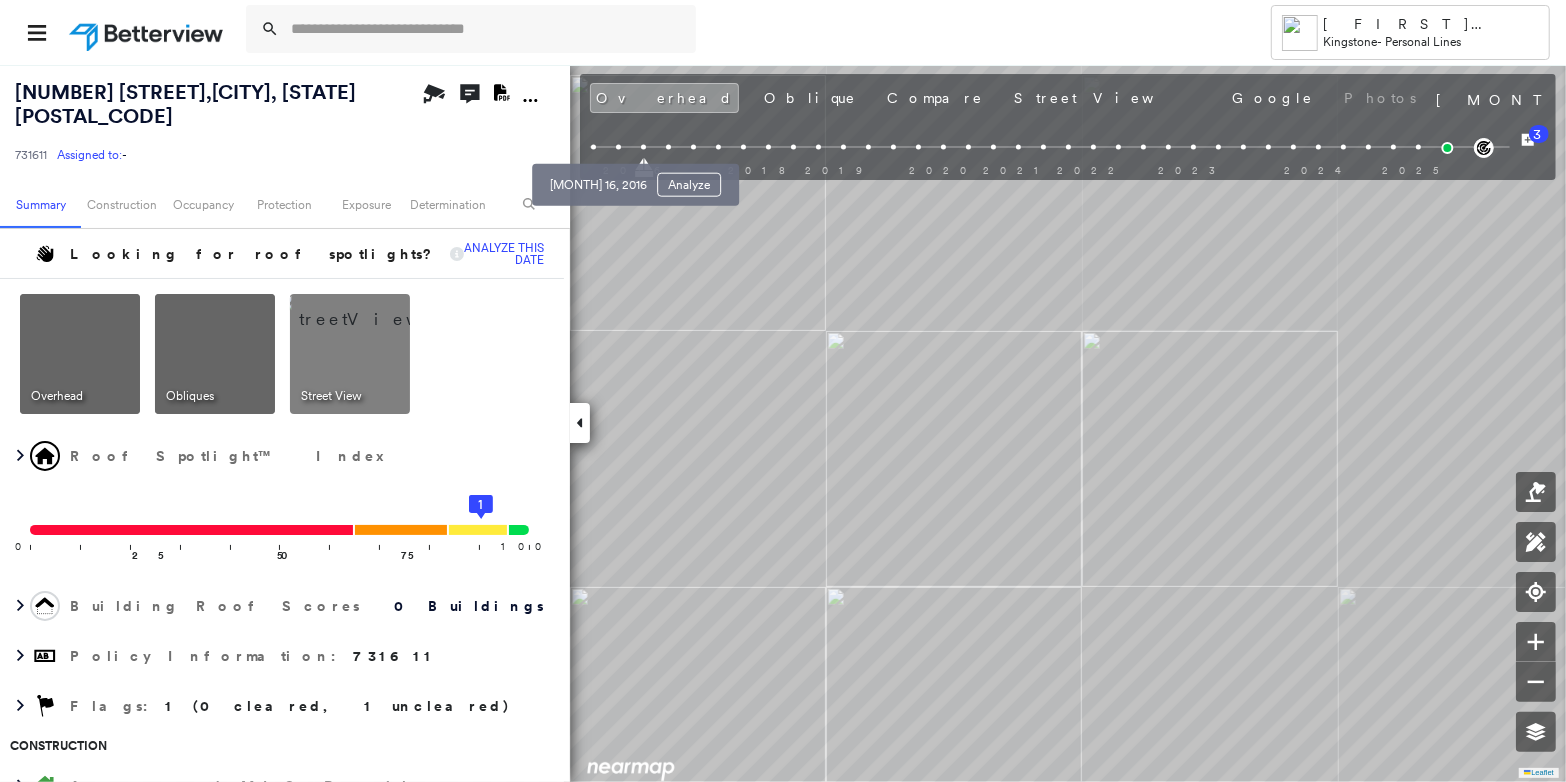 click at bounding box center (618, 147) 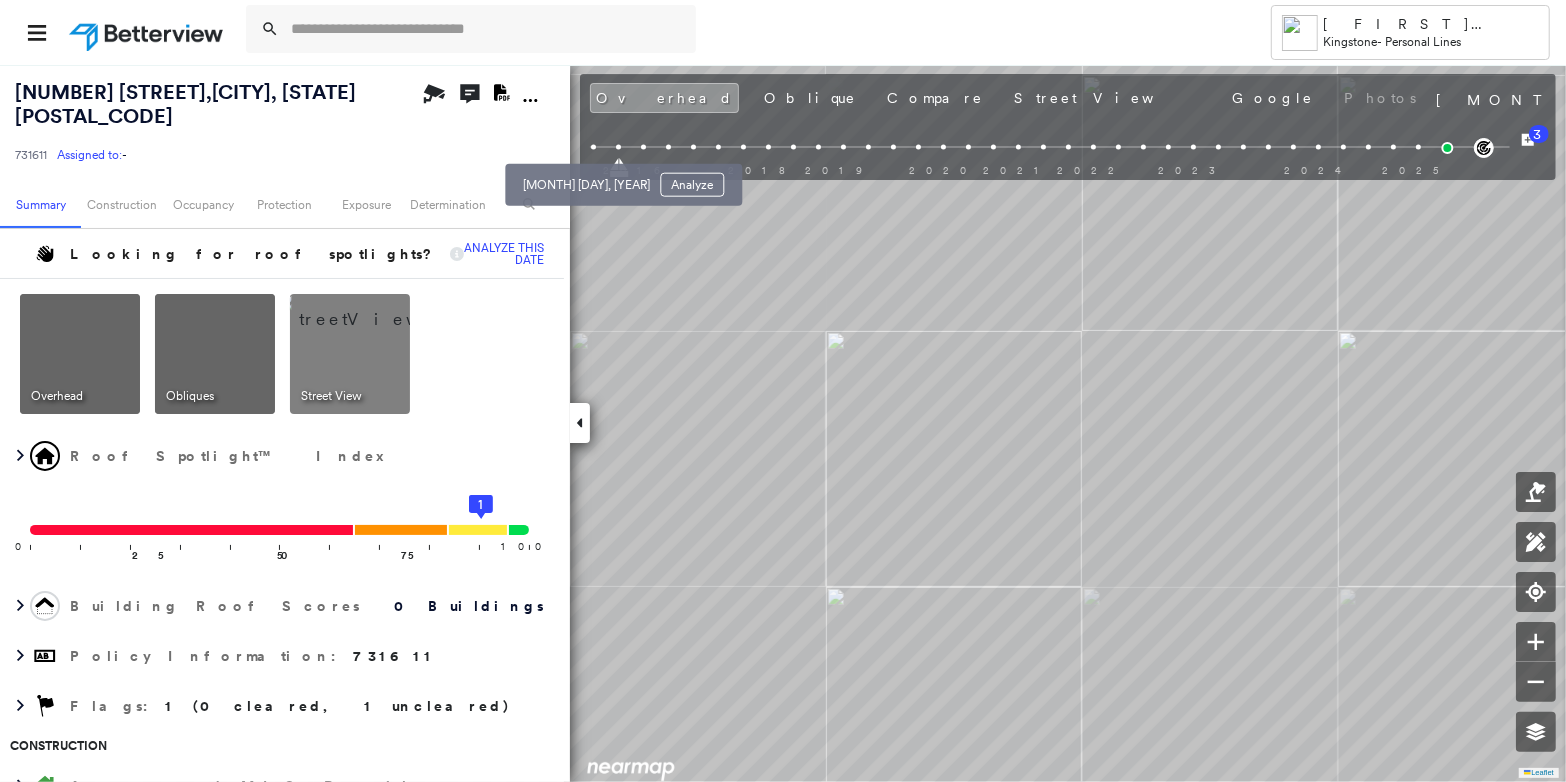 click at bounding box center (593, 147) 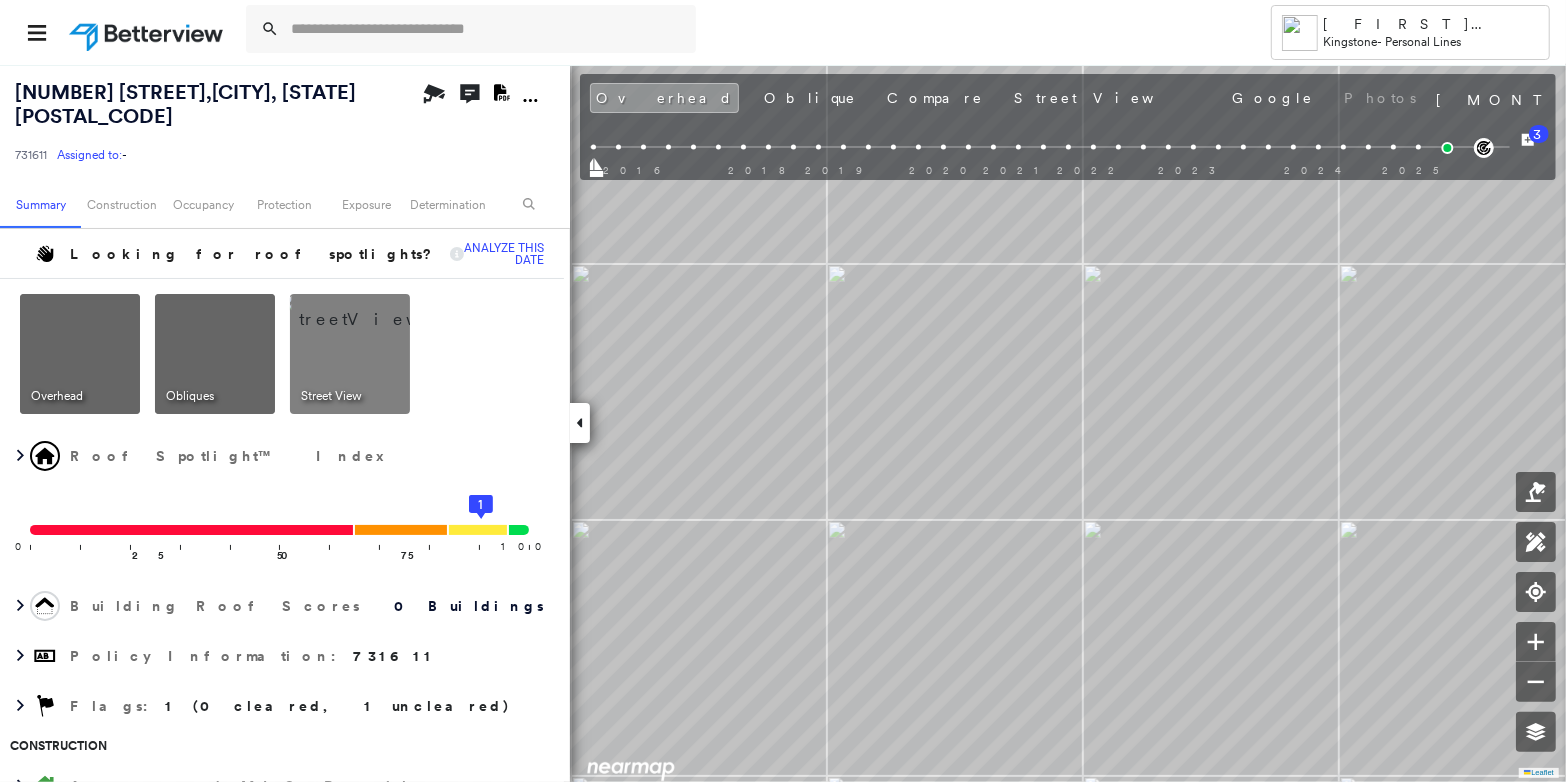 click on "2015 2016 2018 2019 2020 2021 2022 2023 2024 2025" at bounding box center (1050, 150) 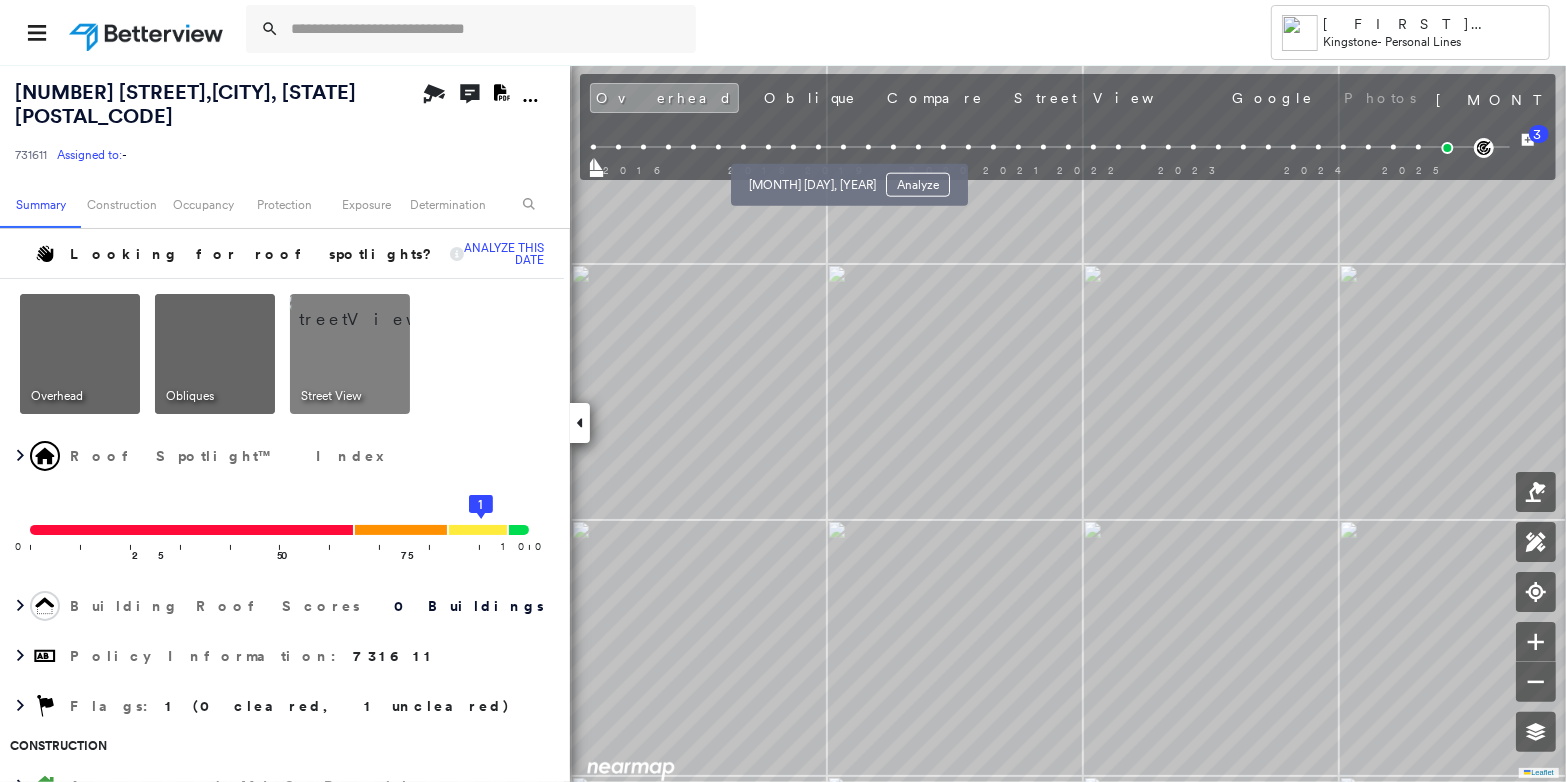 click on "[MONTH] 18, 2019 Analyze" at bounding box center (849, 179) 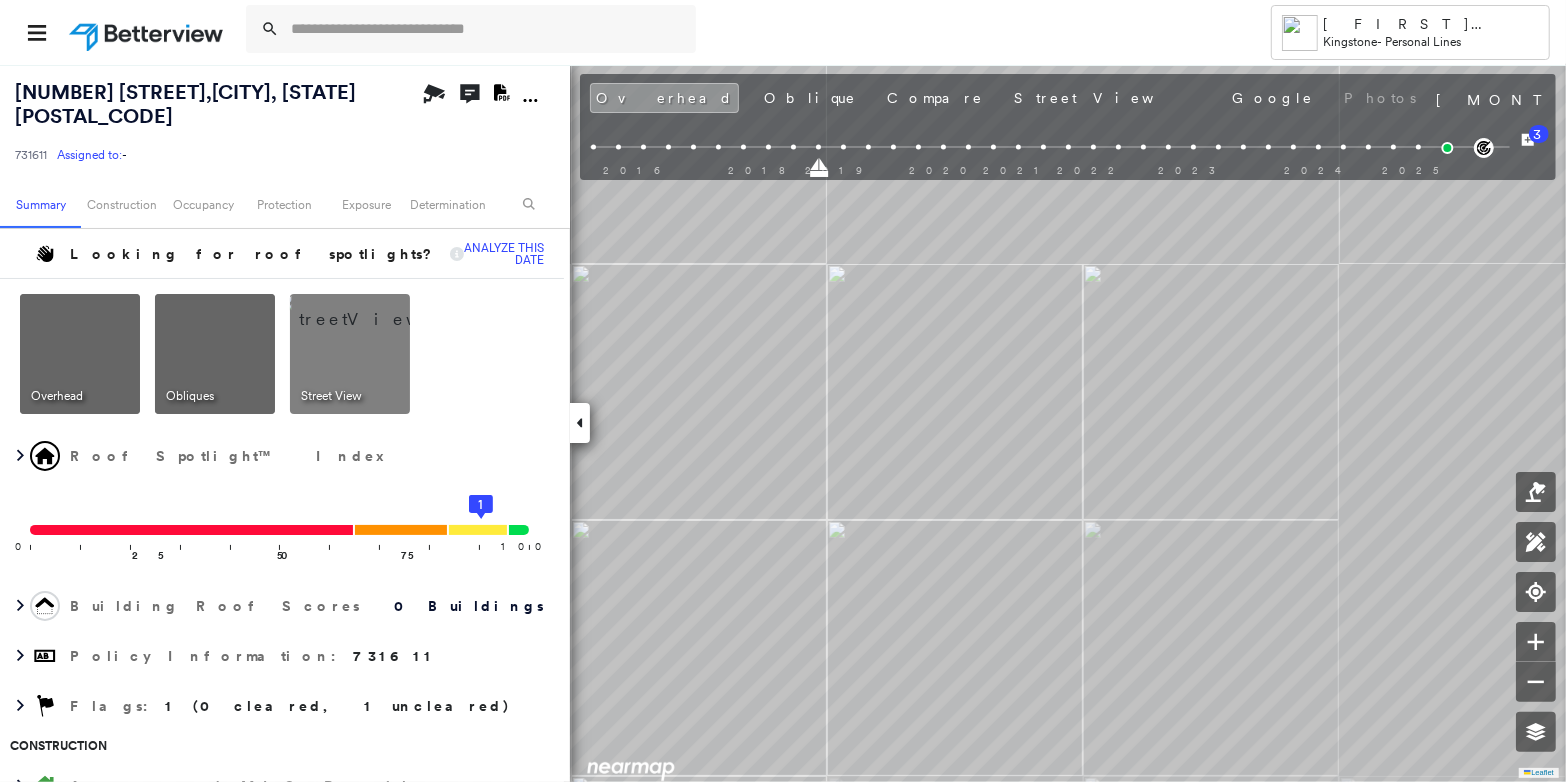 click at bounding box center (868, 147) 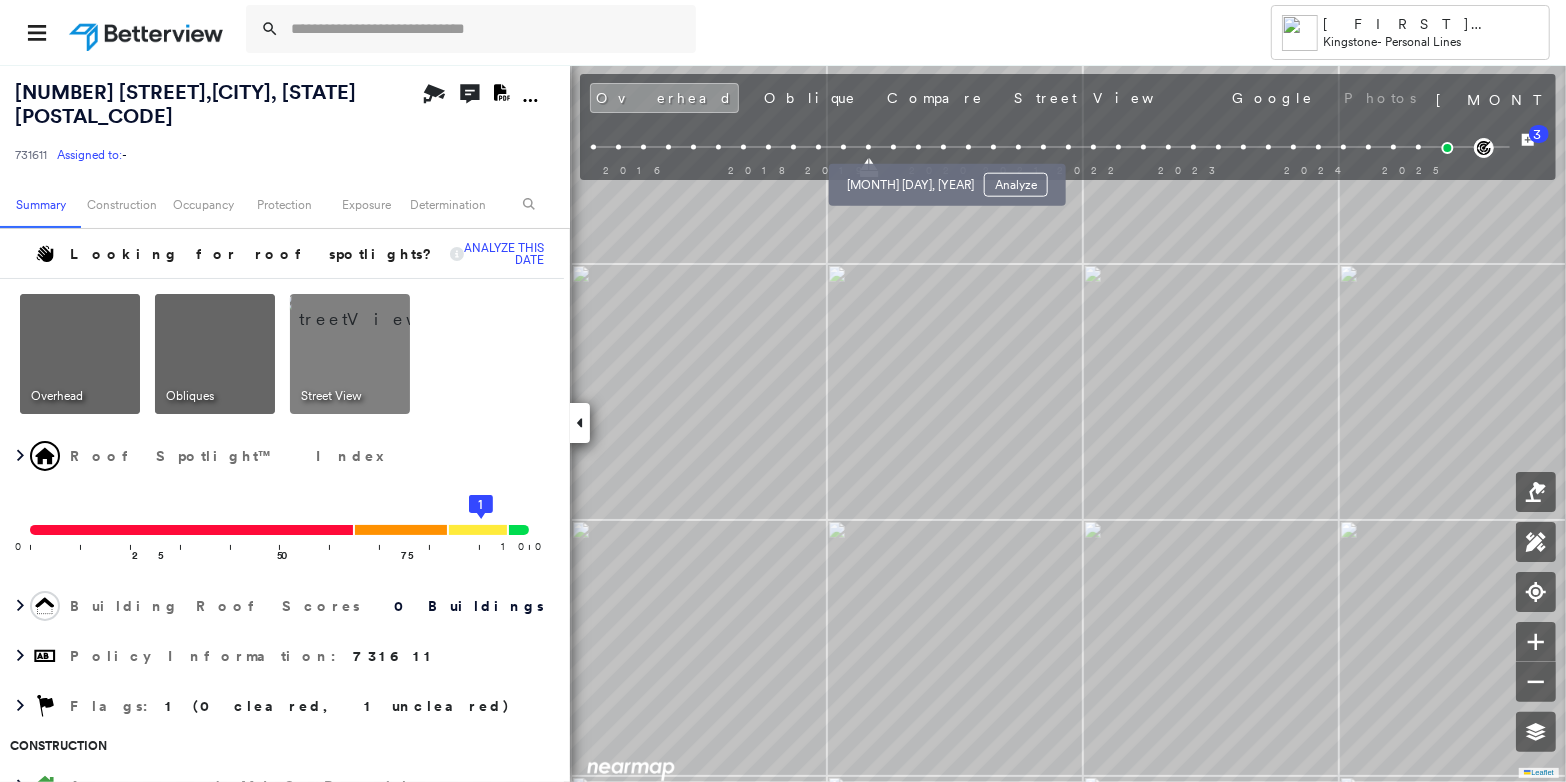 click on "[MONTH] [DAY], [YEAR] Analyze" at bounding box center [947, 179] 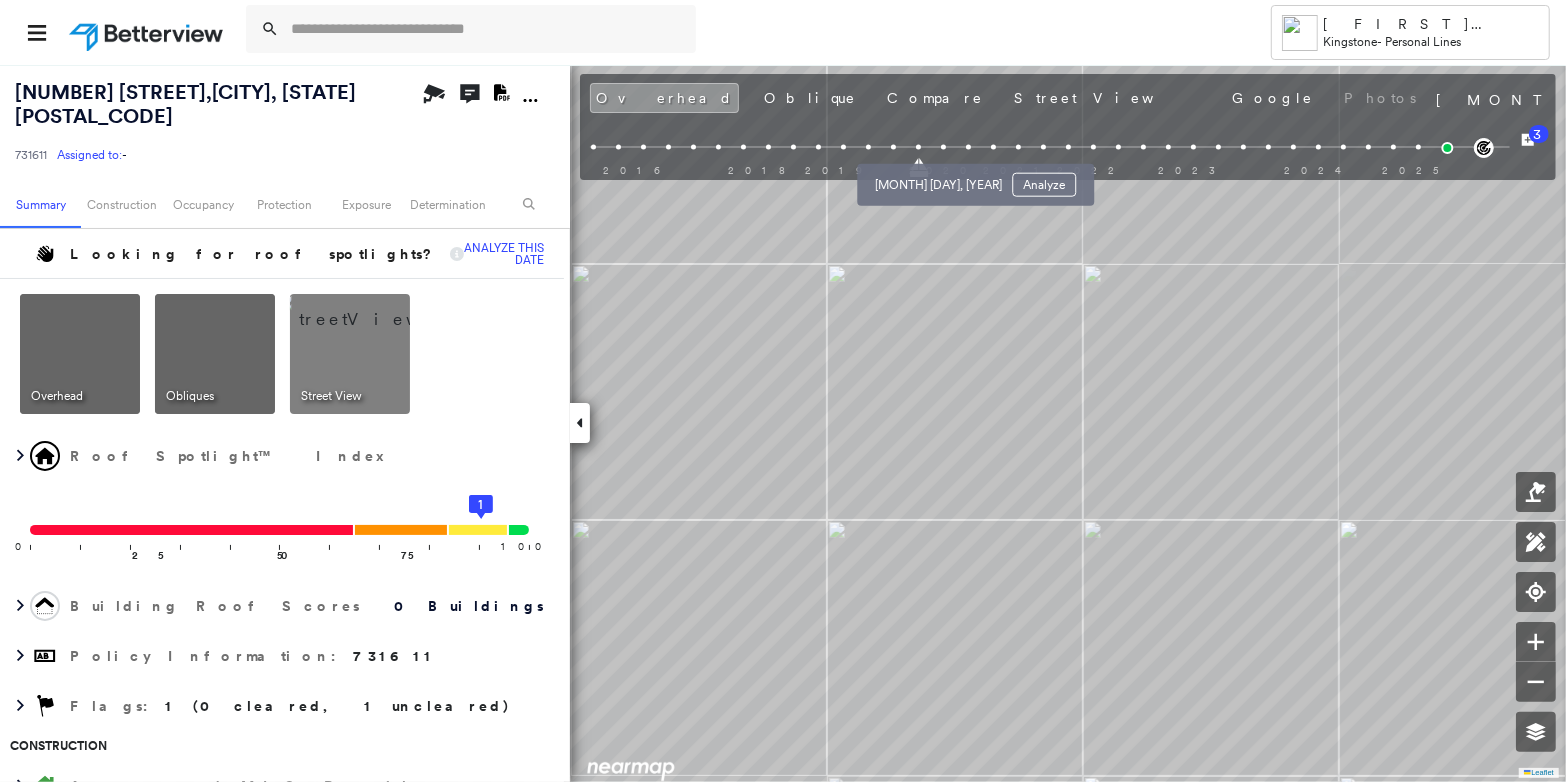 click at bounding box center (943, 147) 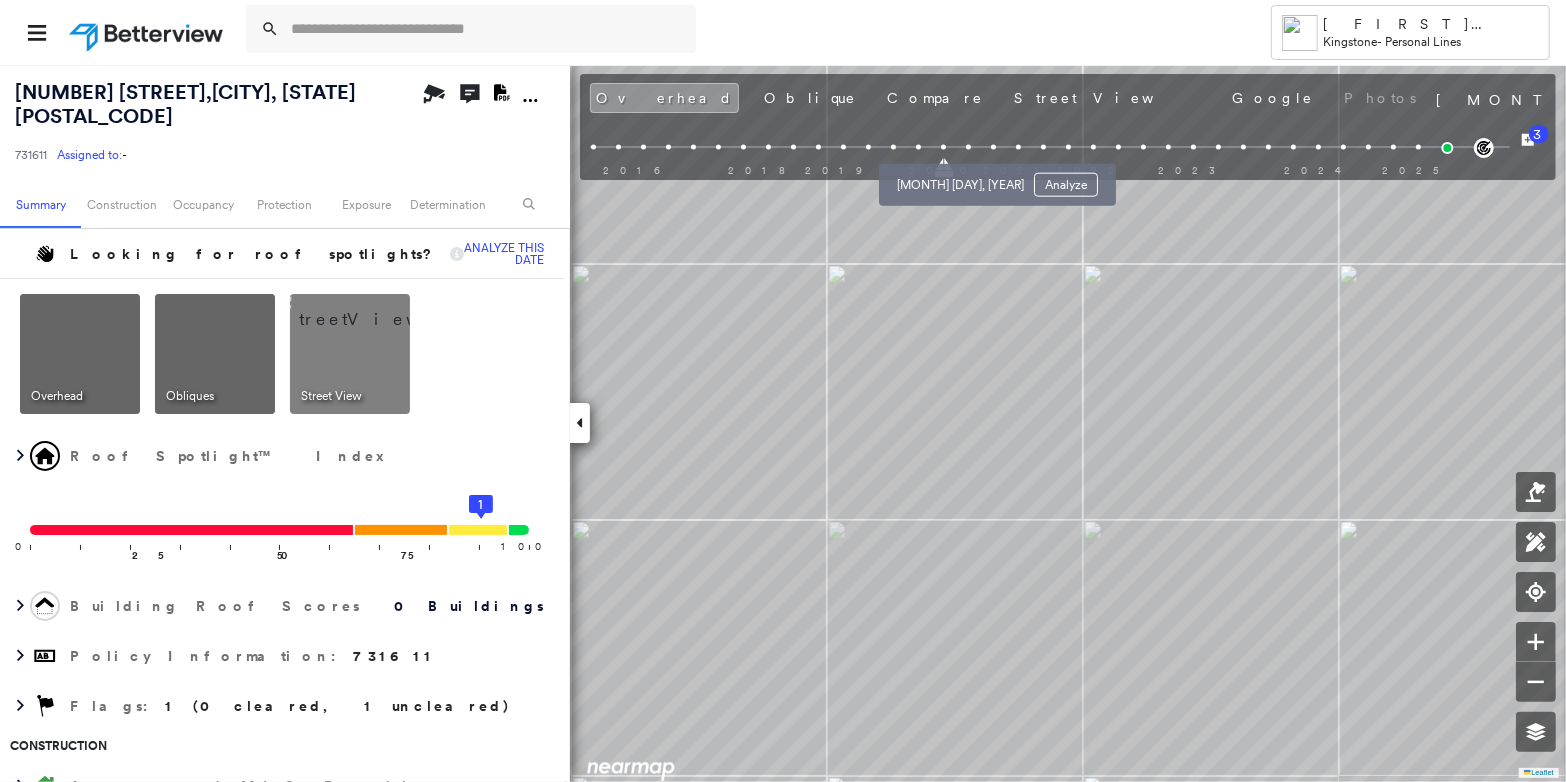 click at bounding box center (968, 147) 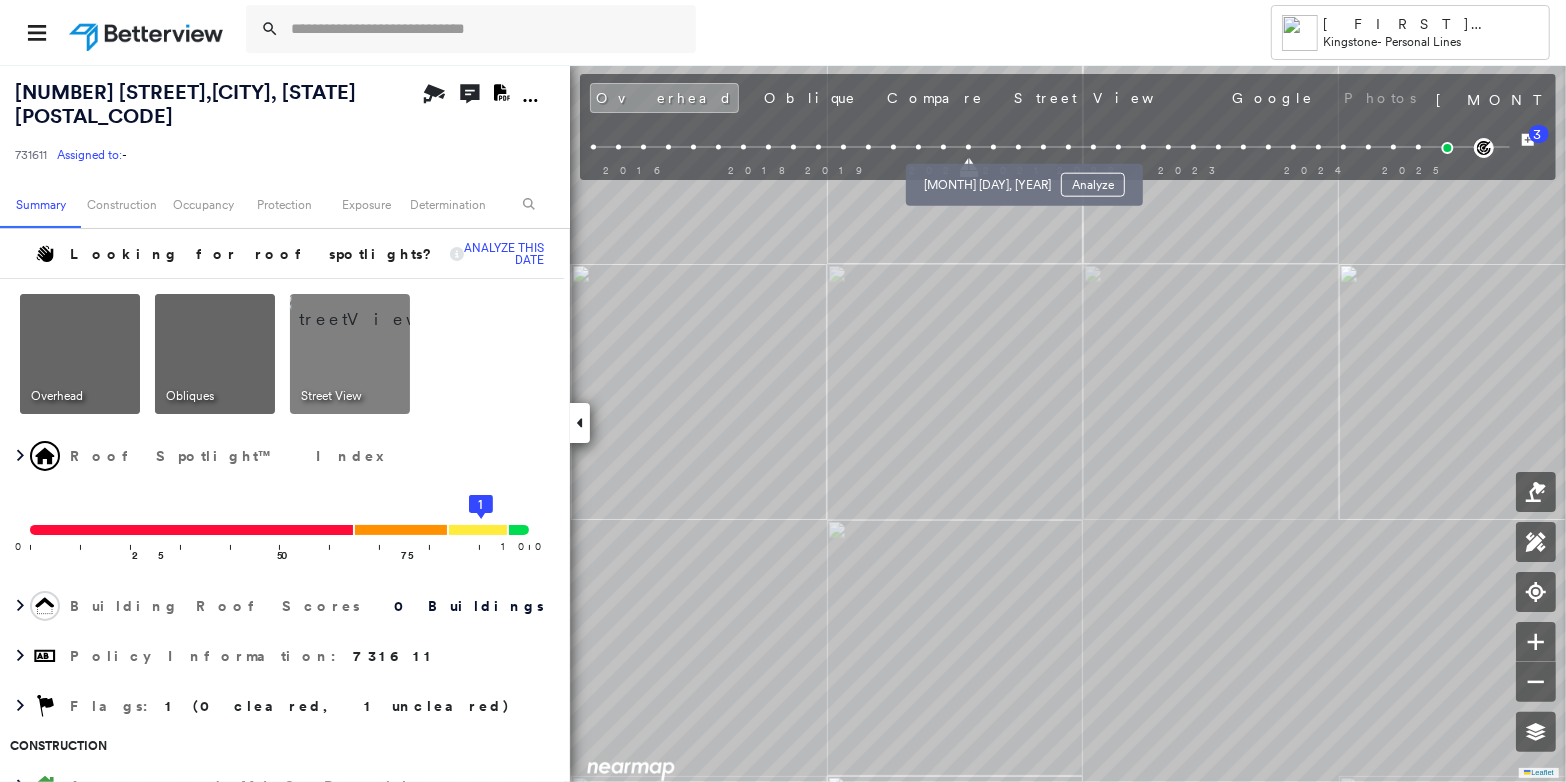 click at bounding box center (993, 147) 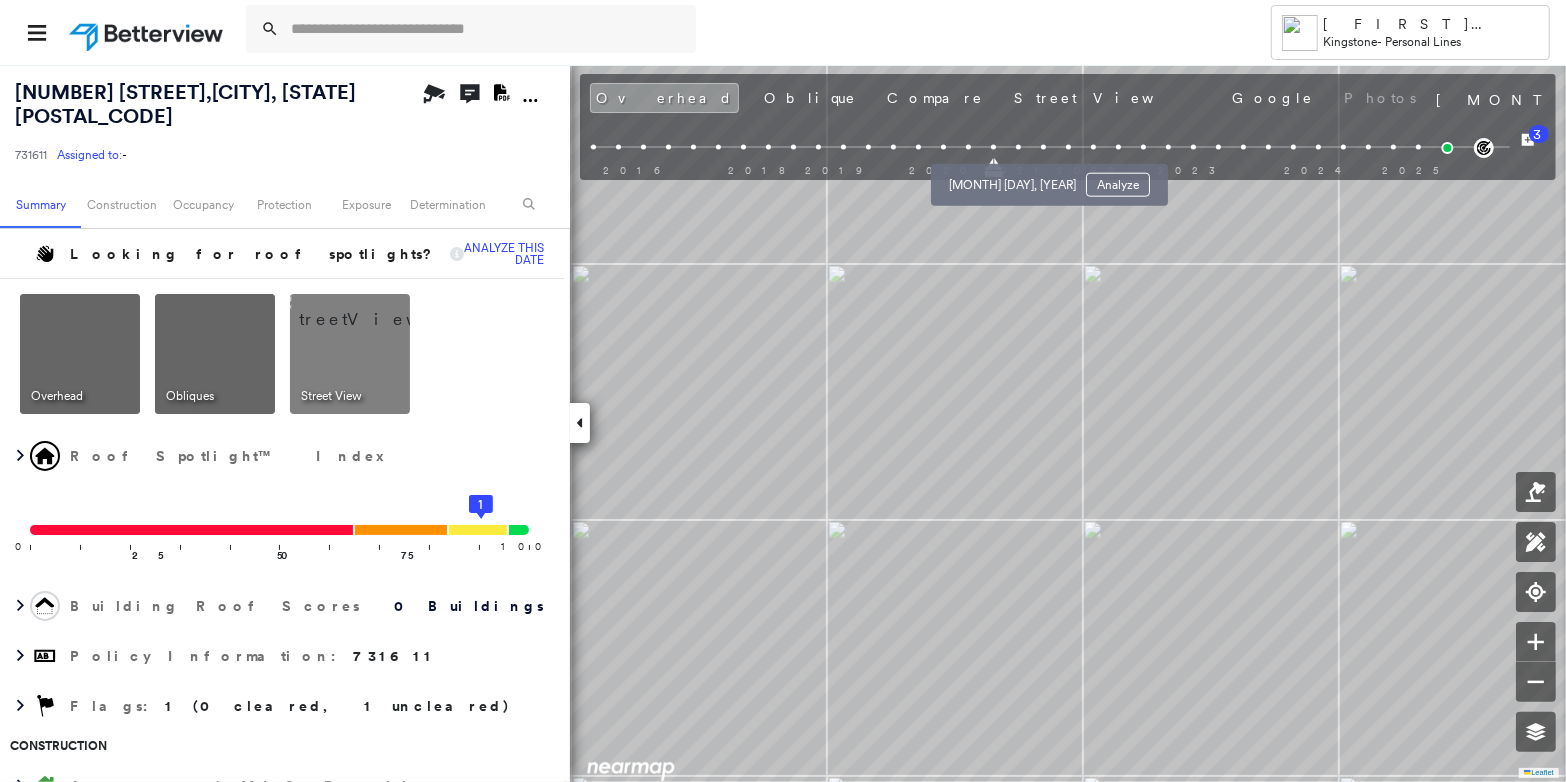 click at bounding box center [1018, 147] 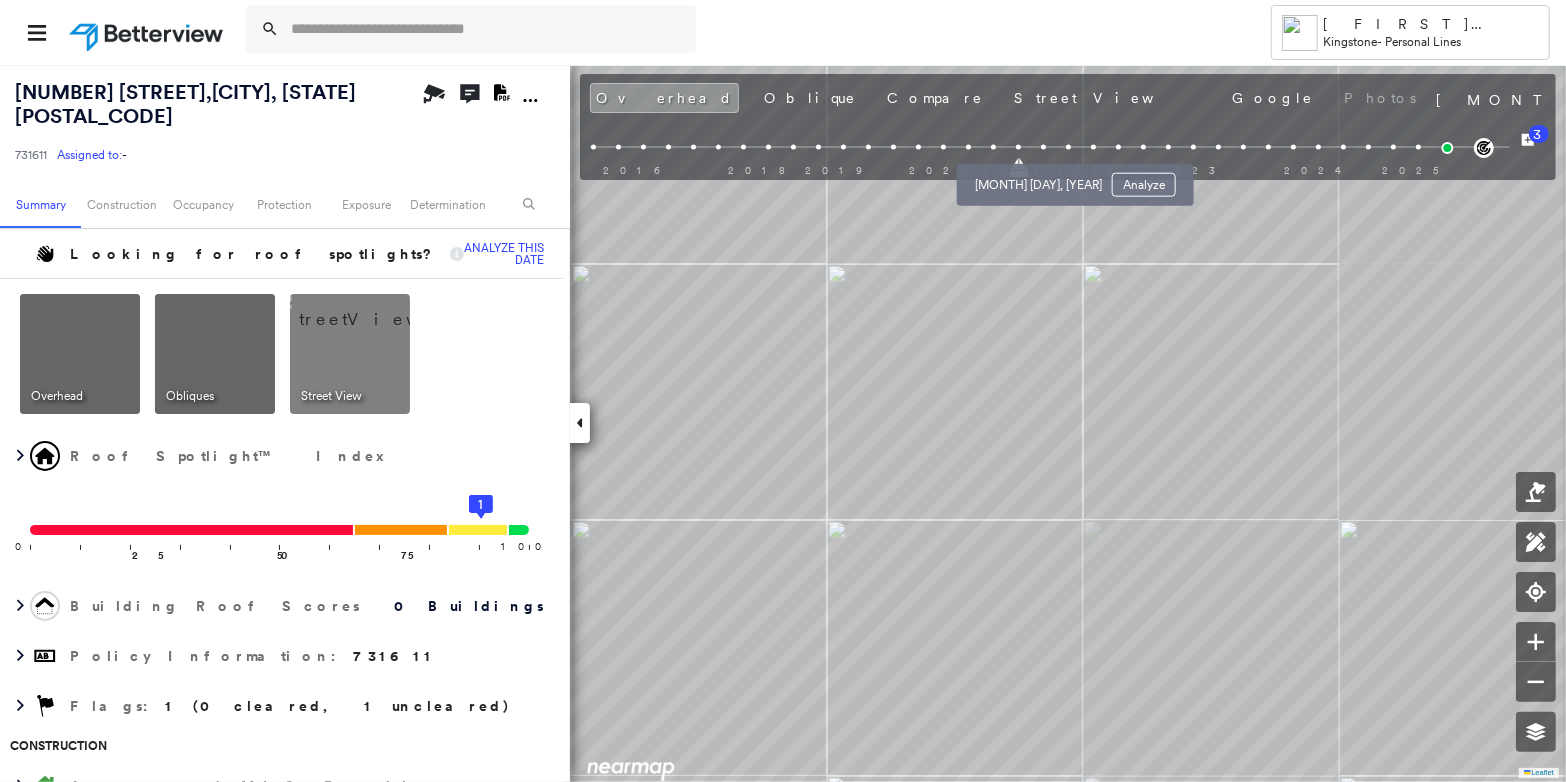 click at bounding box center [1043, 147] 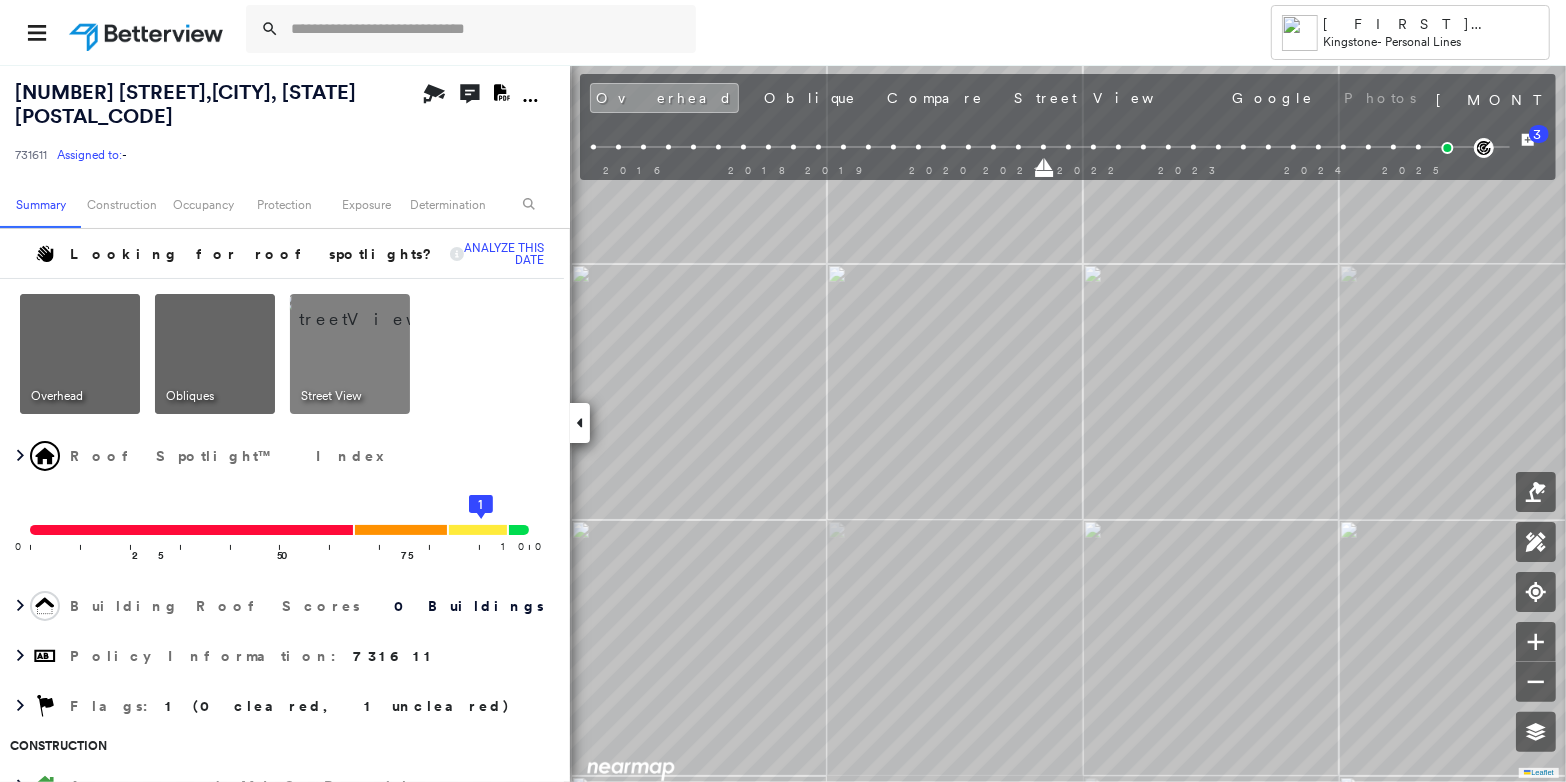 click on "2015 2016 2018 2019 2020 2021 2022 2023 2024 2025" at bounding box center (1000, 163) 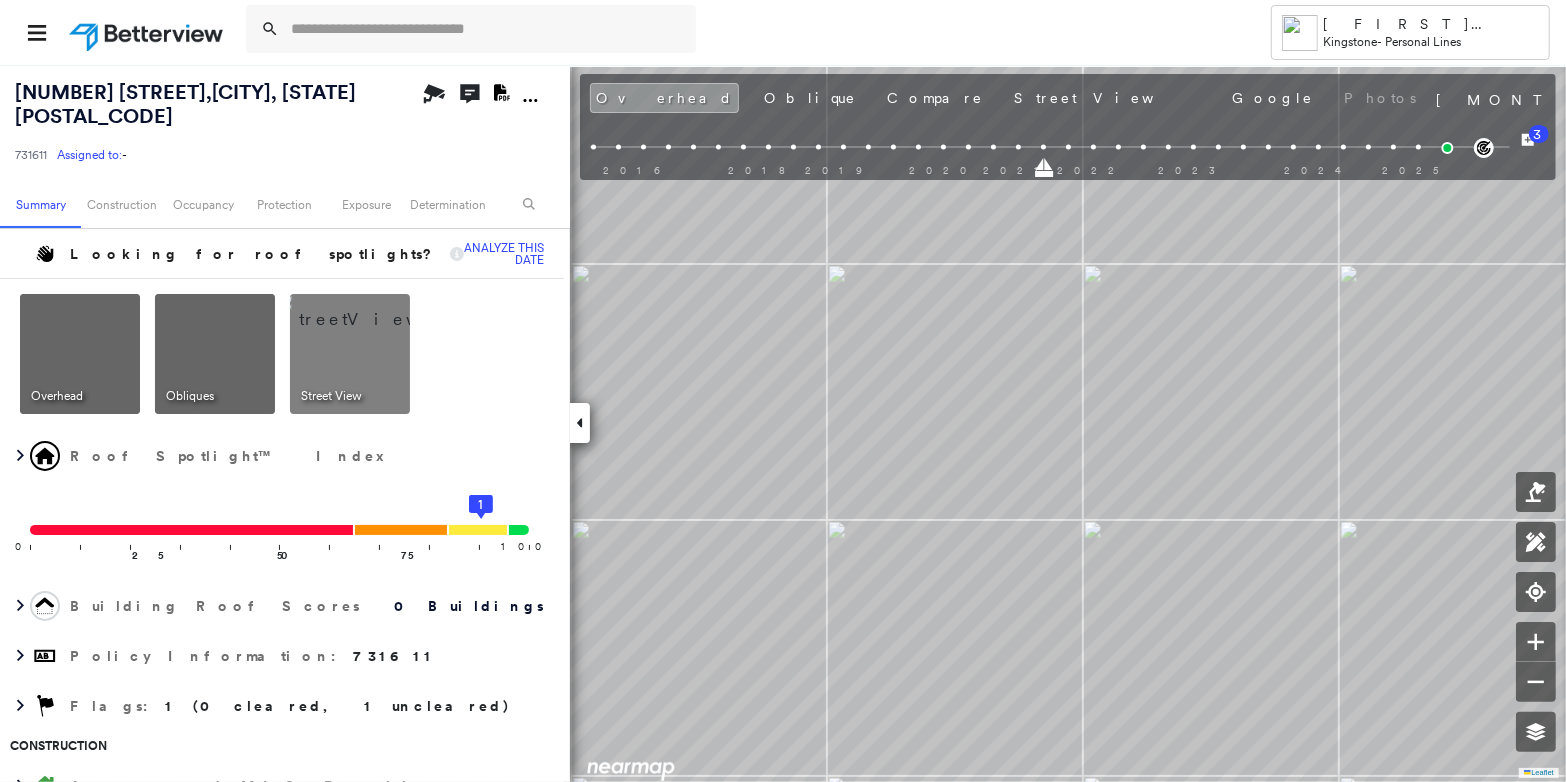 click at bounding box center (1068, 147) 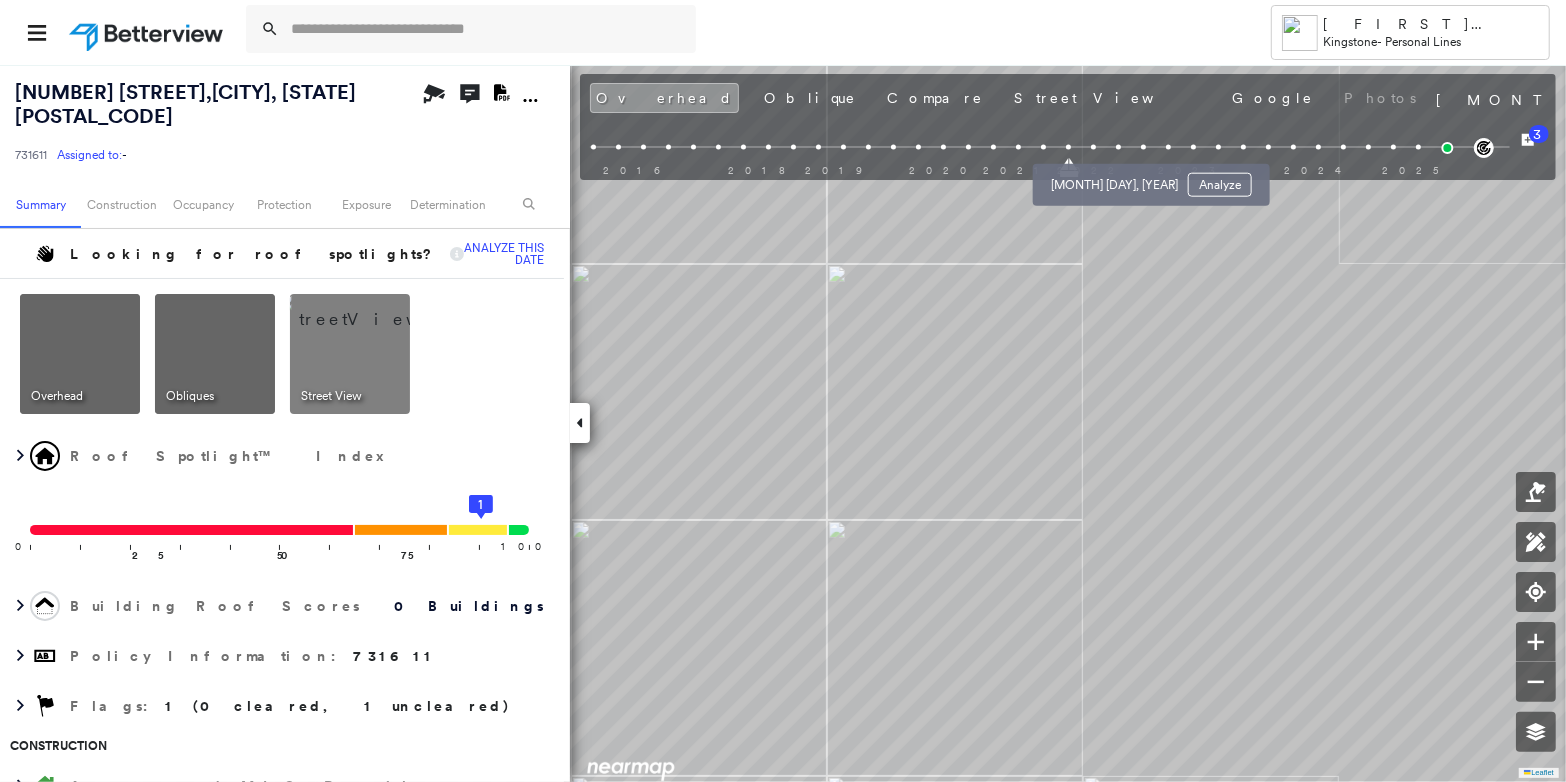 click on "2015 2016 2018 2019 2020 2021 2022 2023 2024 2025" at bounding box center [1050, 150] 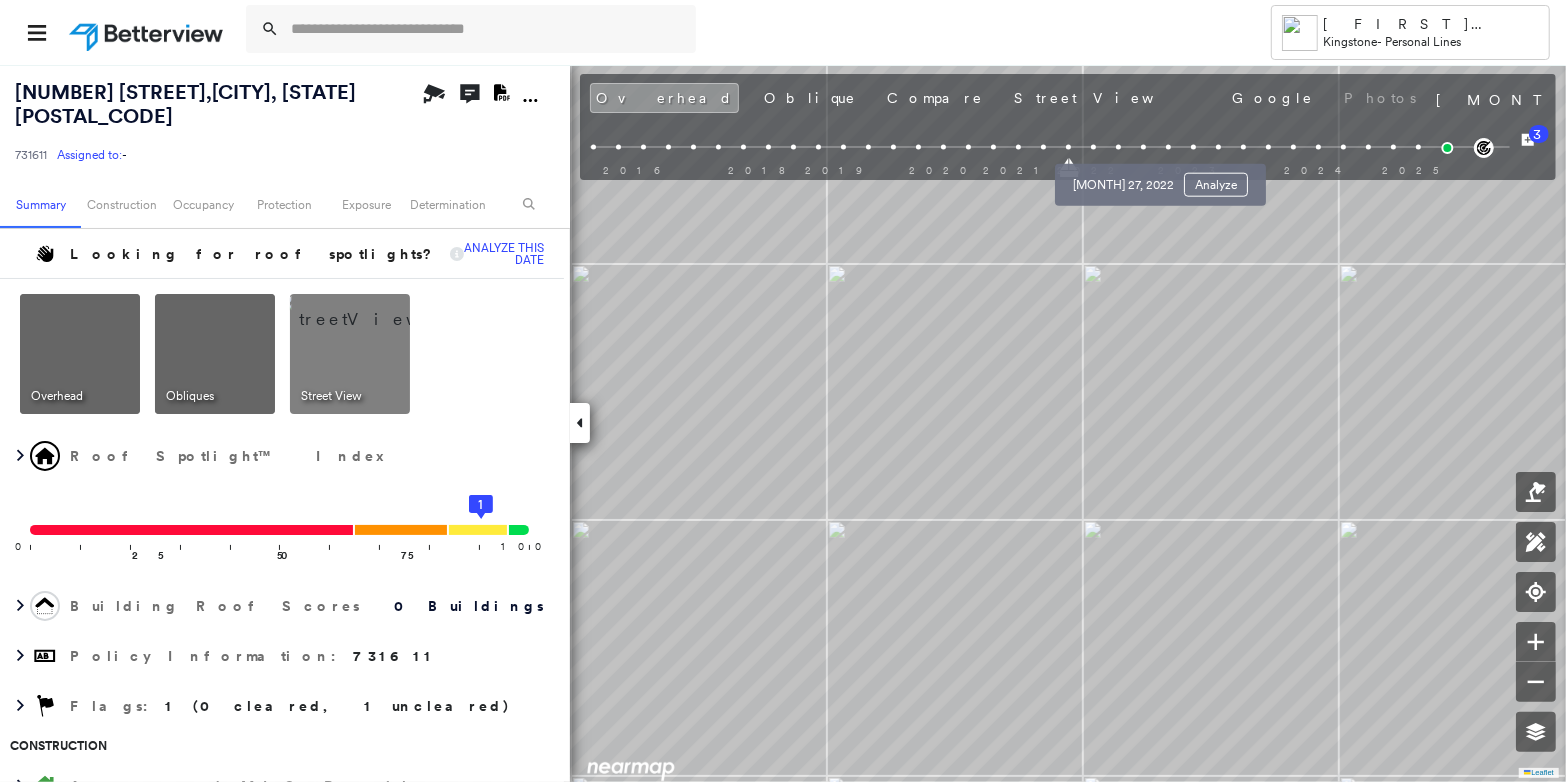 click on "2015 2016 2018 2019 2020 2021 2022 2023 2024 2025" at bounding box center (1050, 150) 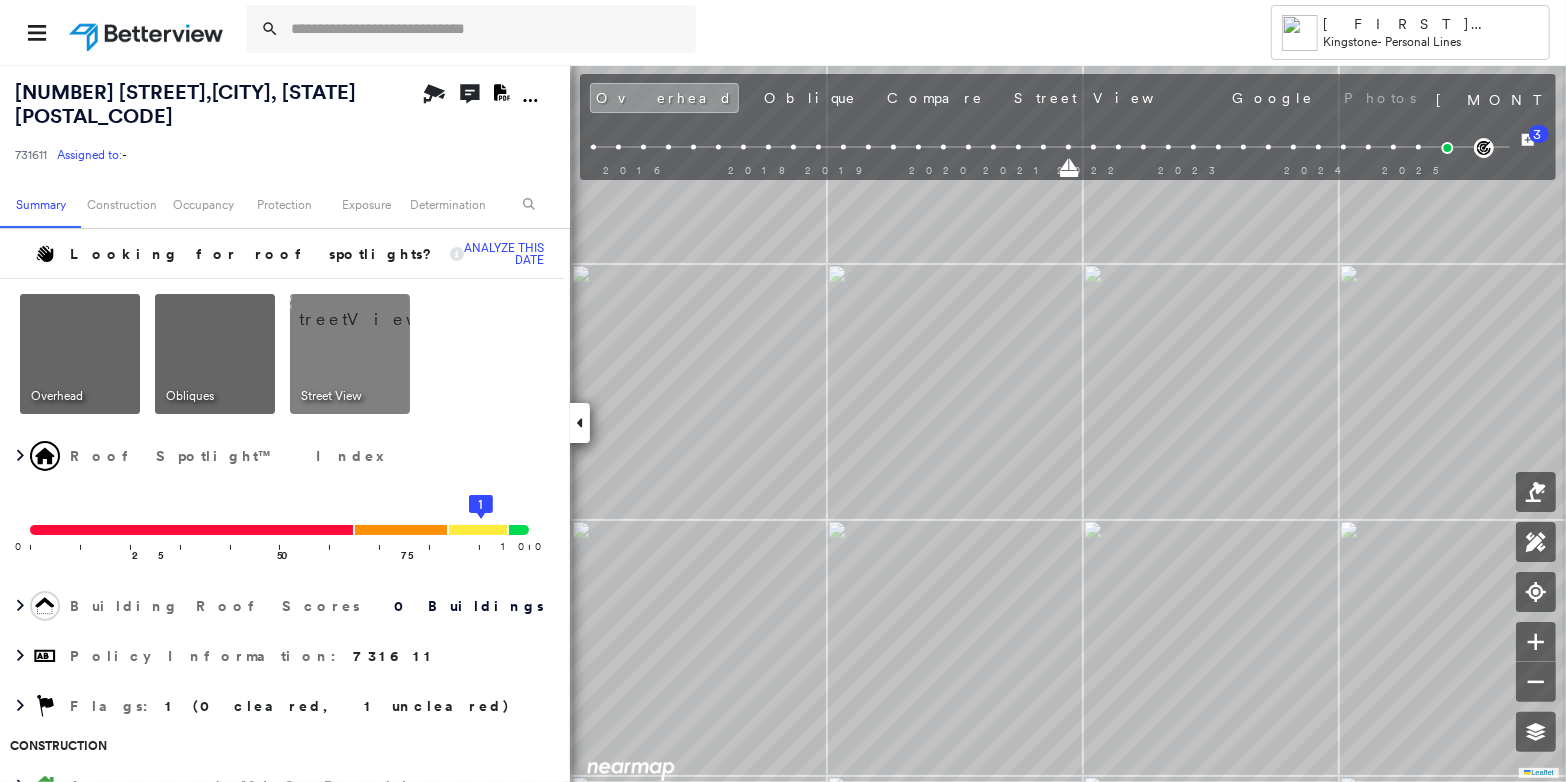 click on "2015 2016 2018 2019 2020 2021 2022 2023 2024 2025" at bounding box center [1050, 150] 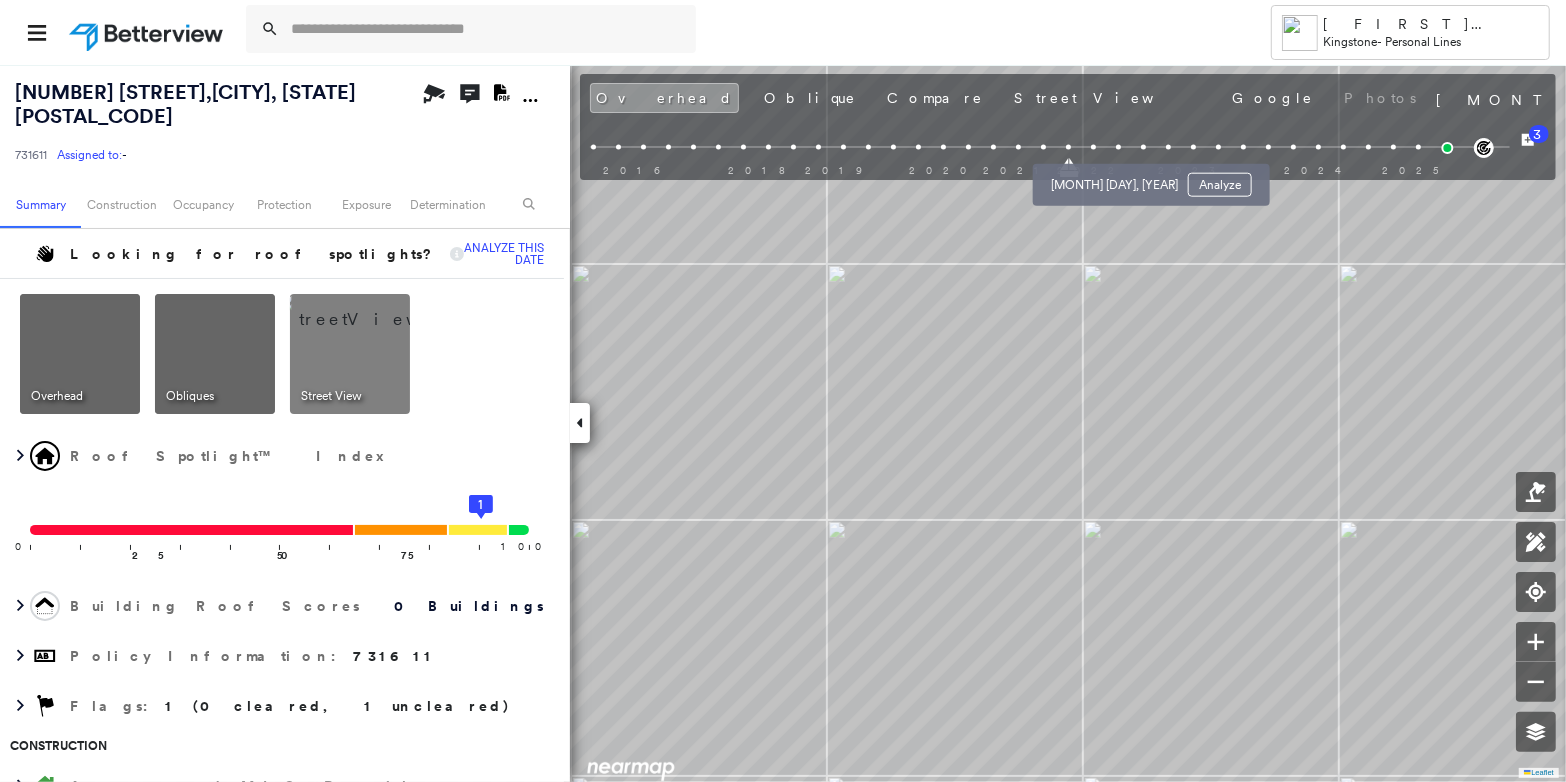 click at bounding box center (1118, 147) 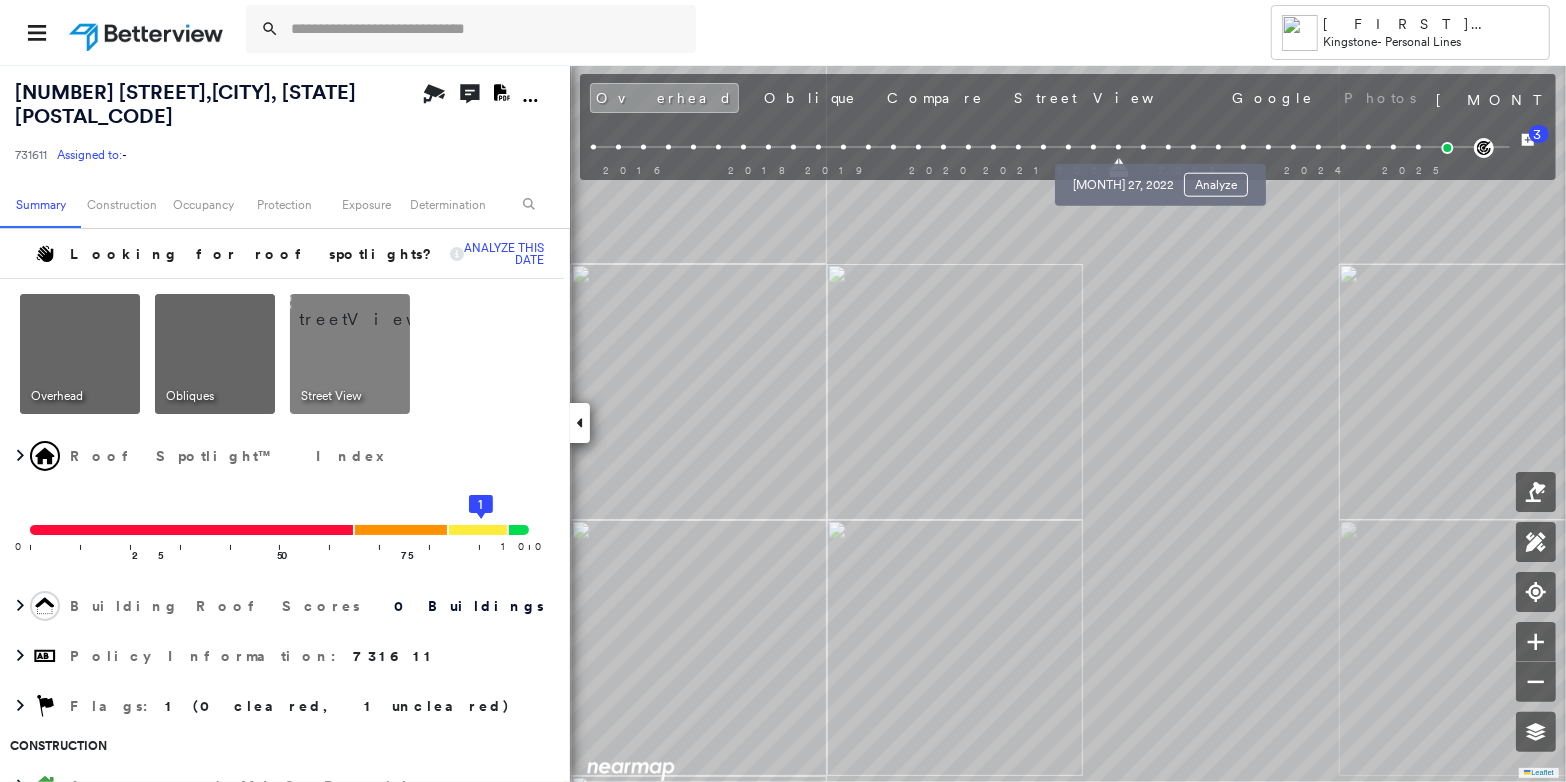 click at bounding box center (1143, 147) 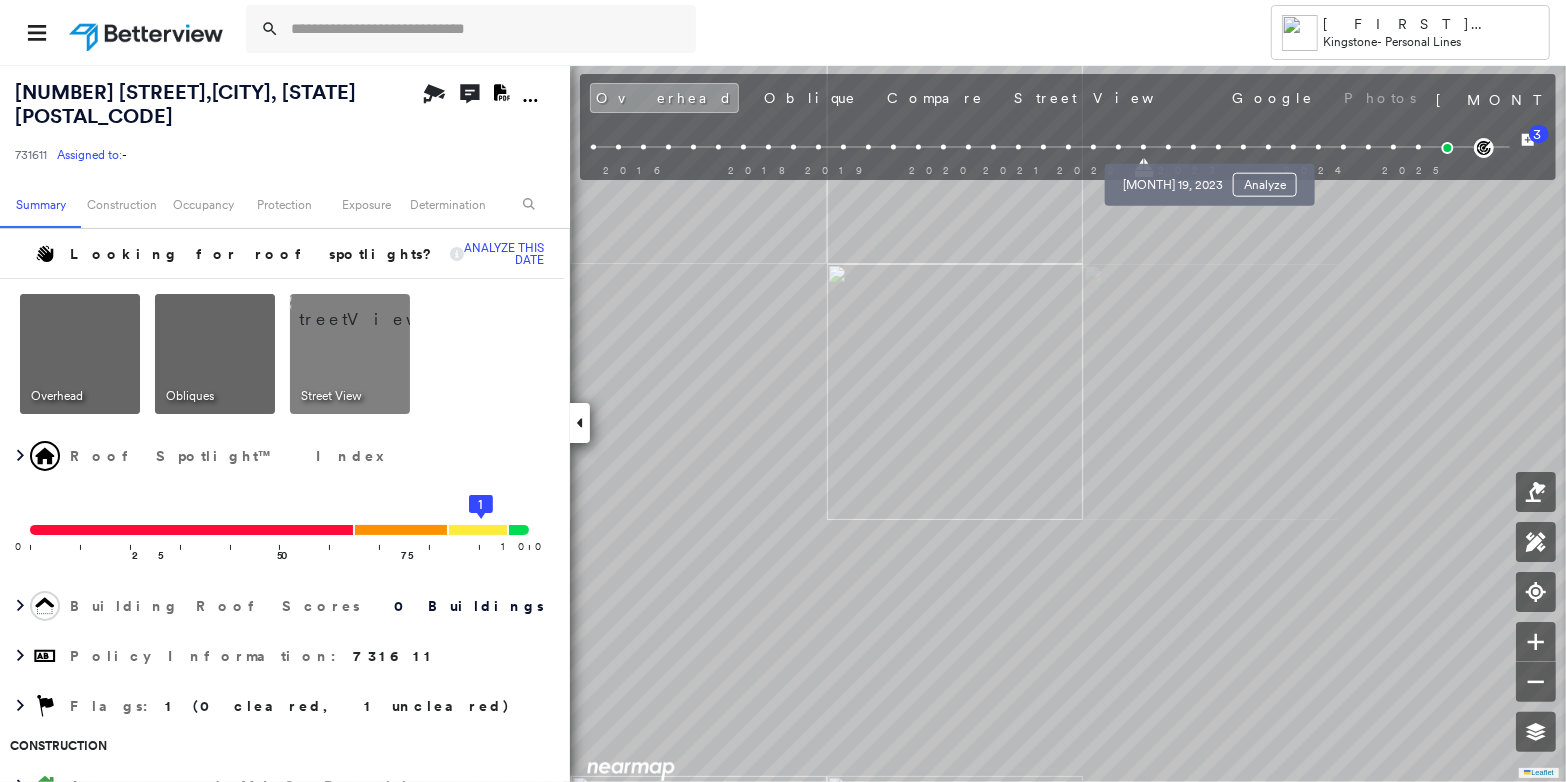click on "[MONTH] 19, 2023 Analyze" at bounding box center [1210, 179] 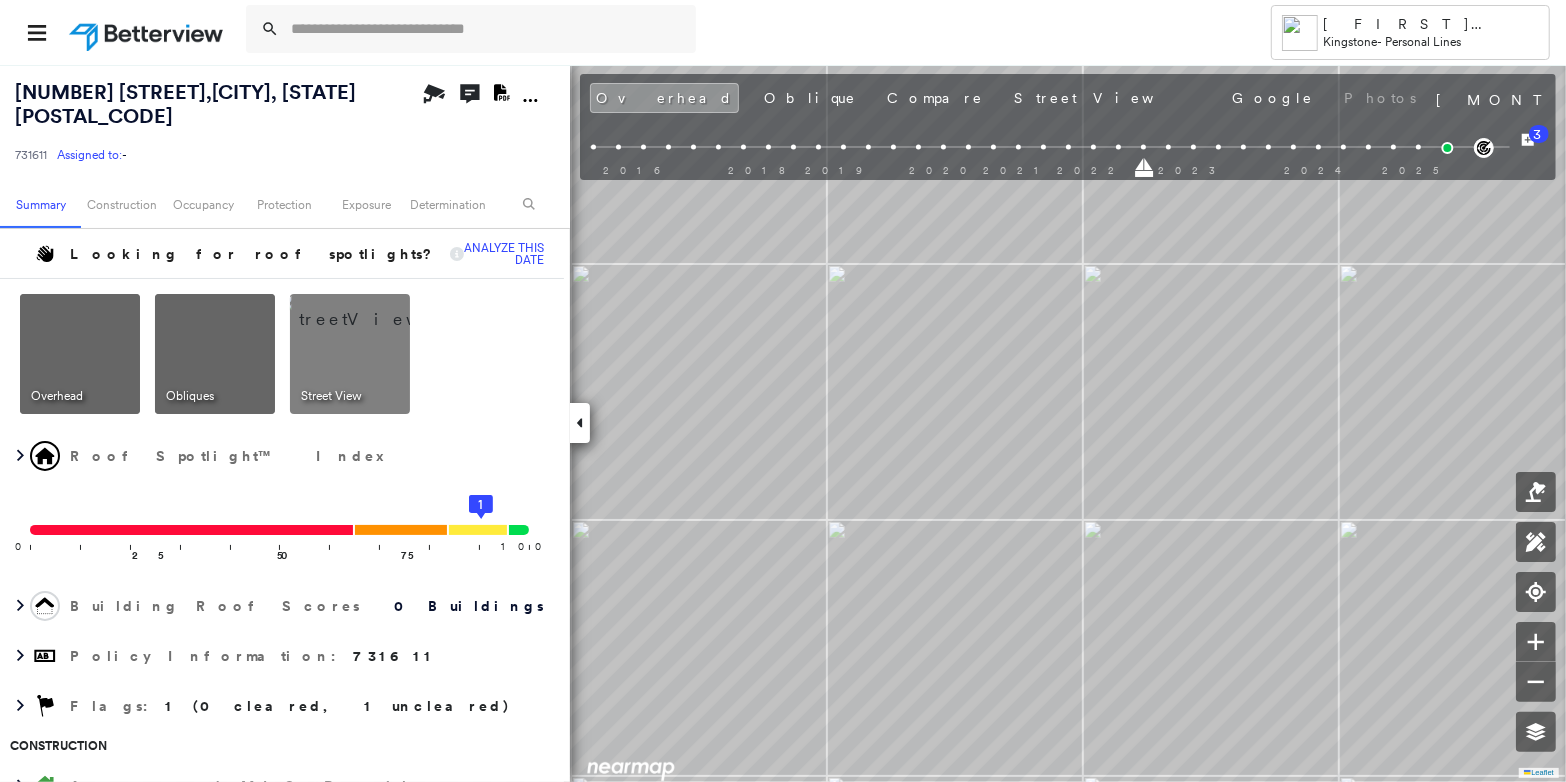 click on "2015 2016 2018 2019 2020 2021 2022 2023 2024 2025" at bounding box center [1050, 150] 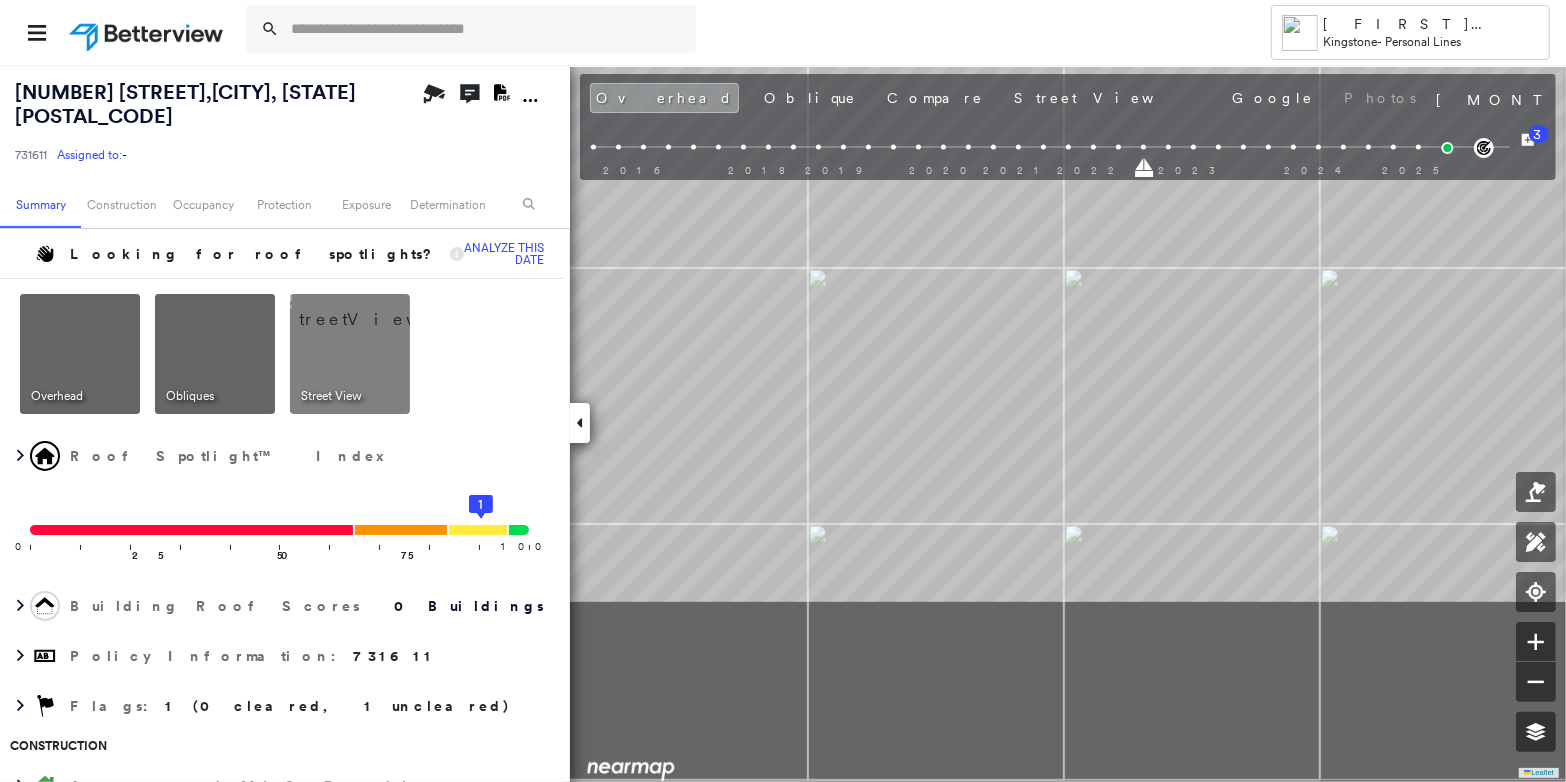 click on "Cecilia Chiriboga Kingstone  -   Personal Lines [NUMBER] [STREET] ,  [CITY], [STATE] [POSTAL_CODE] [NUMBER] Assigned to:  - Assigned to:  - [NUMBER] Assigned to:  - Open Comments Download PDF Report Summary Construction Occupancy Protection Exposure Determination Looking for roof spotlights? Analyze this date Overhead Obliques Street View Roof Spotlight™ Index 0 100 25 50 75 1 Building Roof Scores 0 Buildings Policy Information :  [NUMBER] Flags :  1 (0 cleared, 1 uncleared) Construction Assessor and MLS Details BuildZoom - Building Permit Data and Analysis Occupancy Ownership Place Detail Geocode Protection Protection Exposure FEMA Risk Index Crime Regional Hazard: 3   out of  5 Additional Perils Guidewire HazardHub HazardHub Risks MLS Photos Determination Flags :  1 (0 cleared, 1 uncleared) Uncleared Flags (1) Cleared Flags  (0) Low Low Priority Flagged [DATE] Clear Action Taken New Entry History Quote/New Business Terms & Conditions Added ACV Endorsement Added Cosmetic Endorsement Inspection/Loss Control General 3" at bounding box center (783, 423) 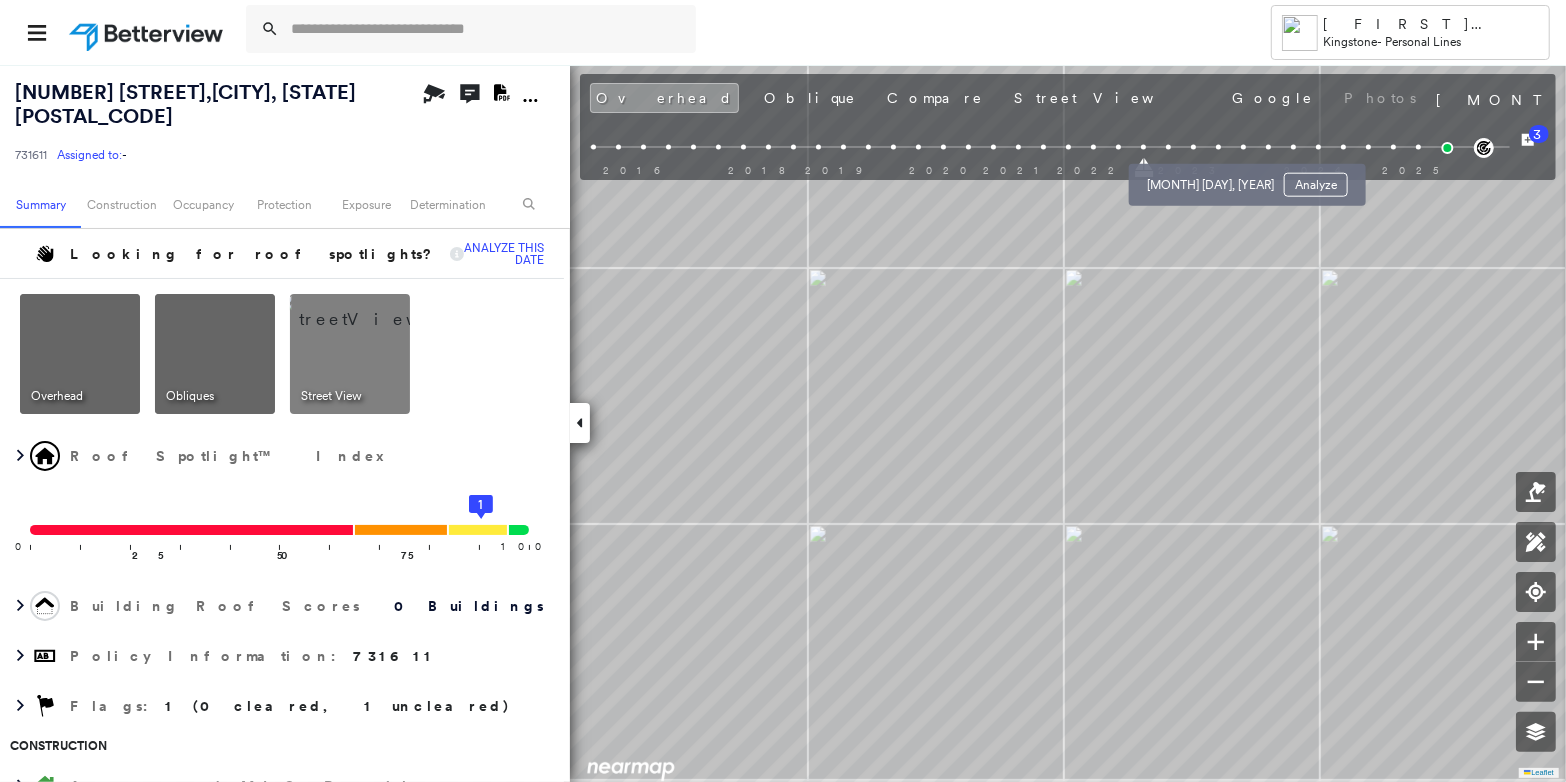 click at bounding box center (1218, 147) 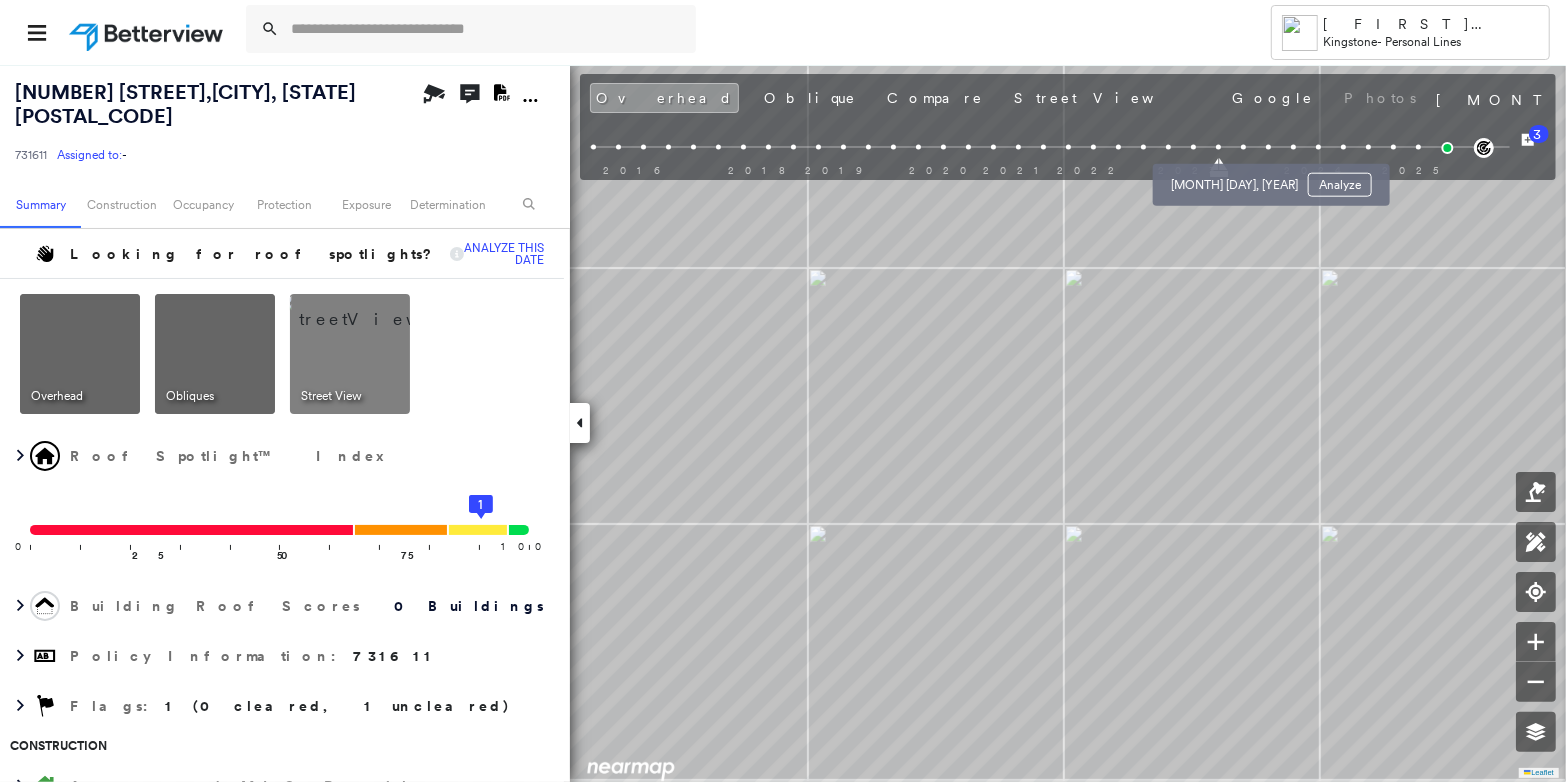 click at bounding box center (1243, 147) 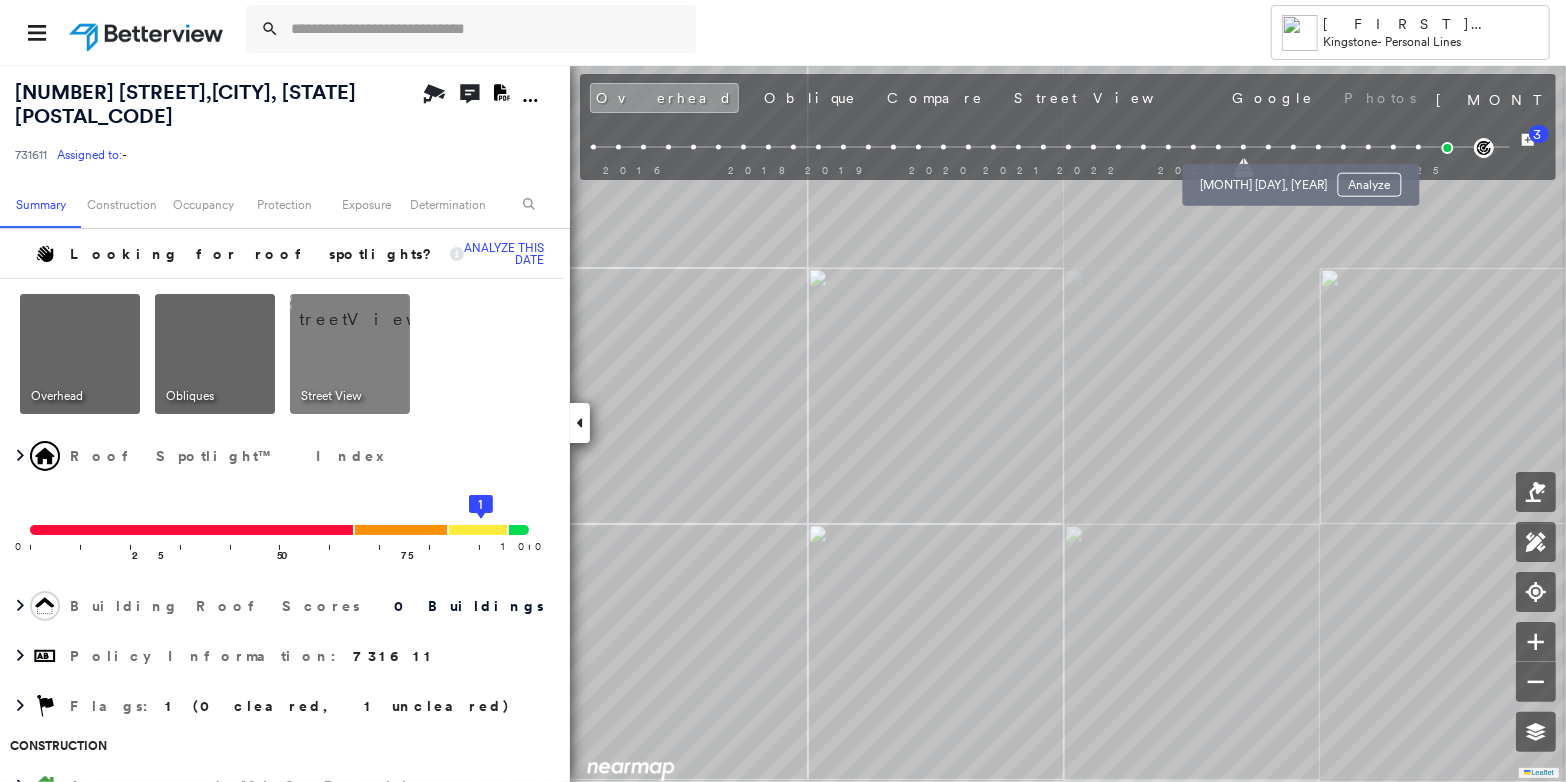 click at bounding box center (1268, 147) 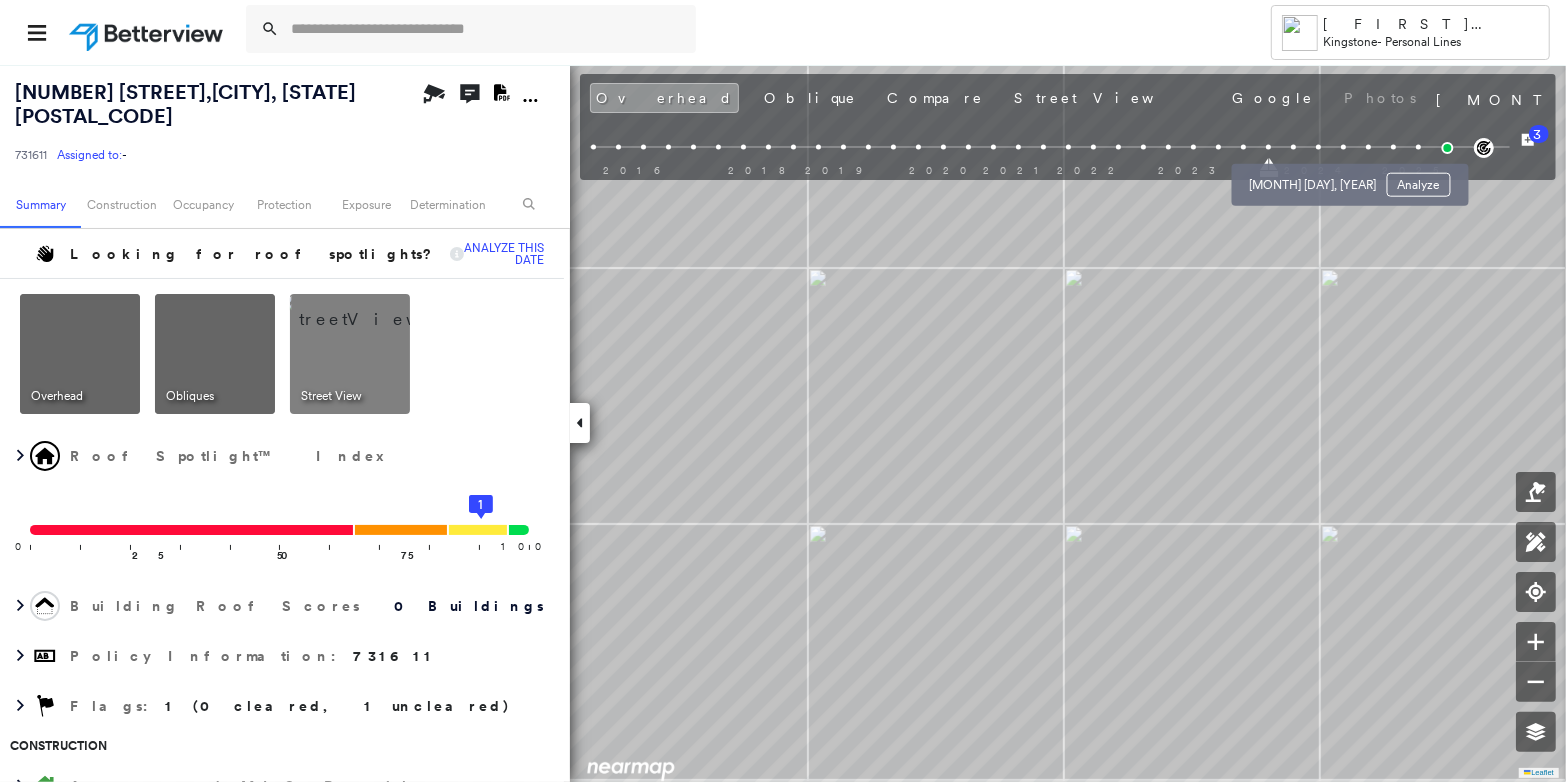 click at bounding box center (1318, 147) 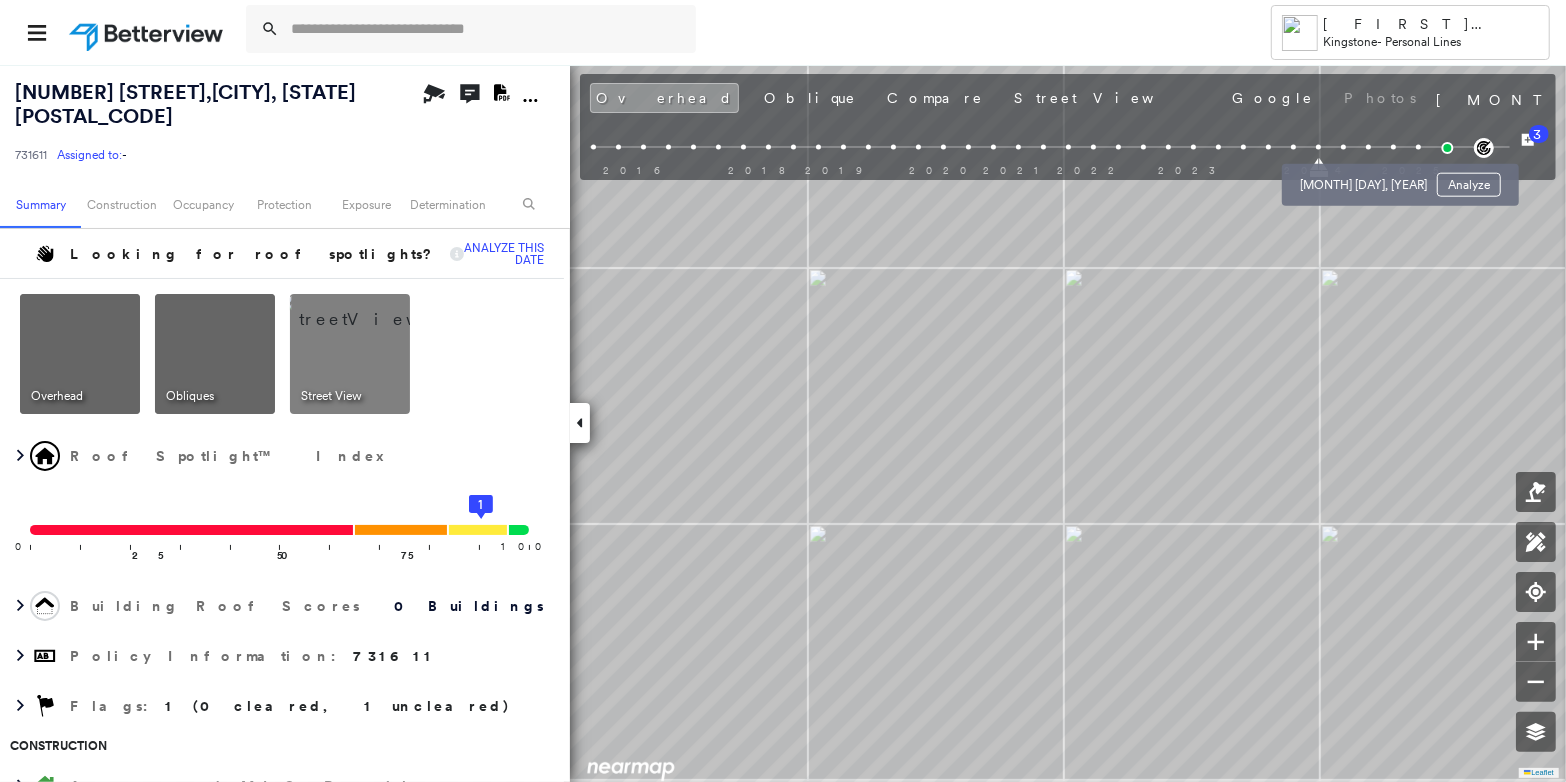 click at bounding box center (1368, 147) 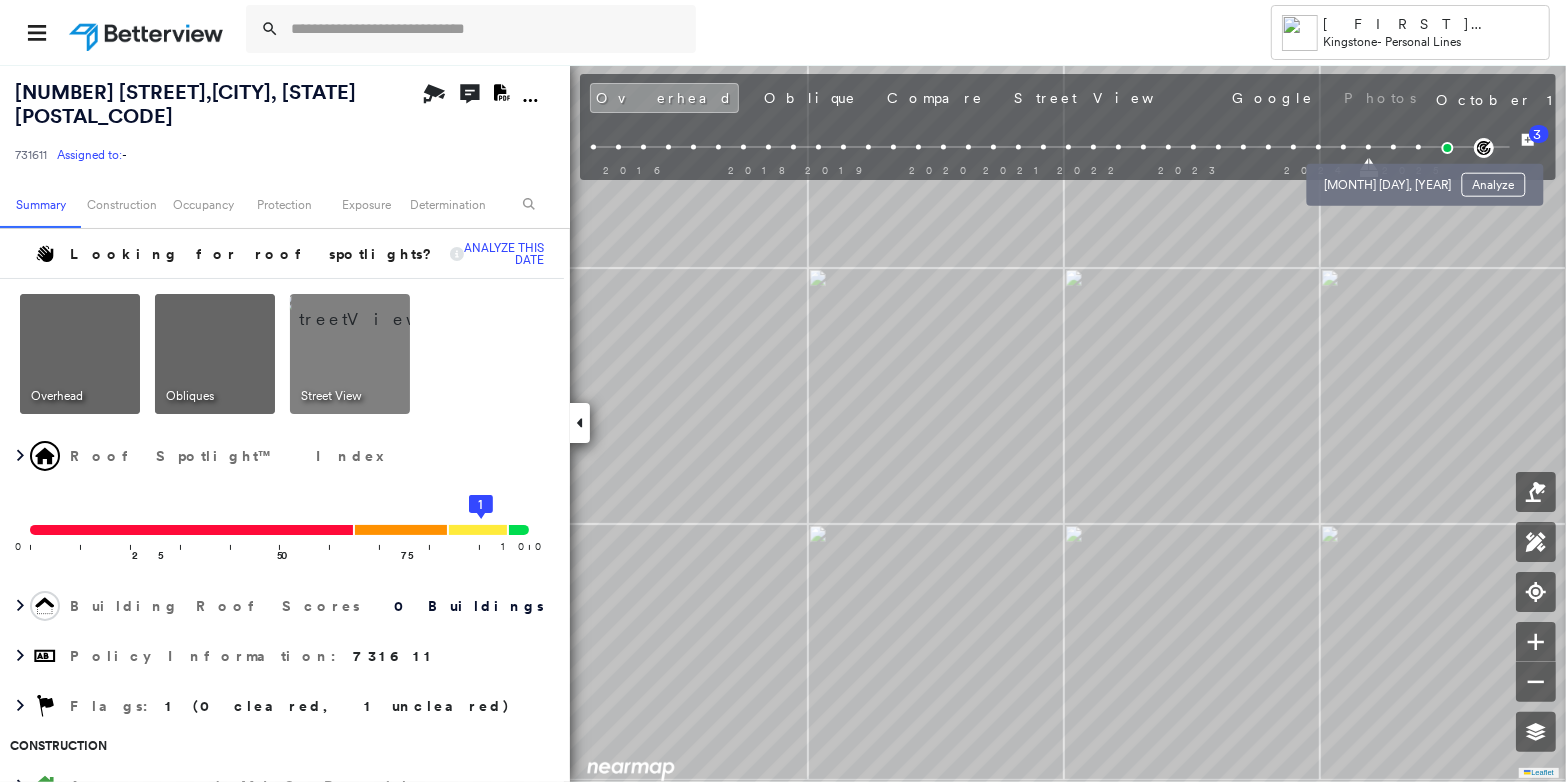 click at bounding box center (1393, 147) 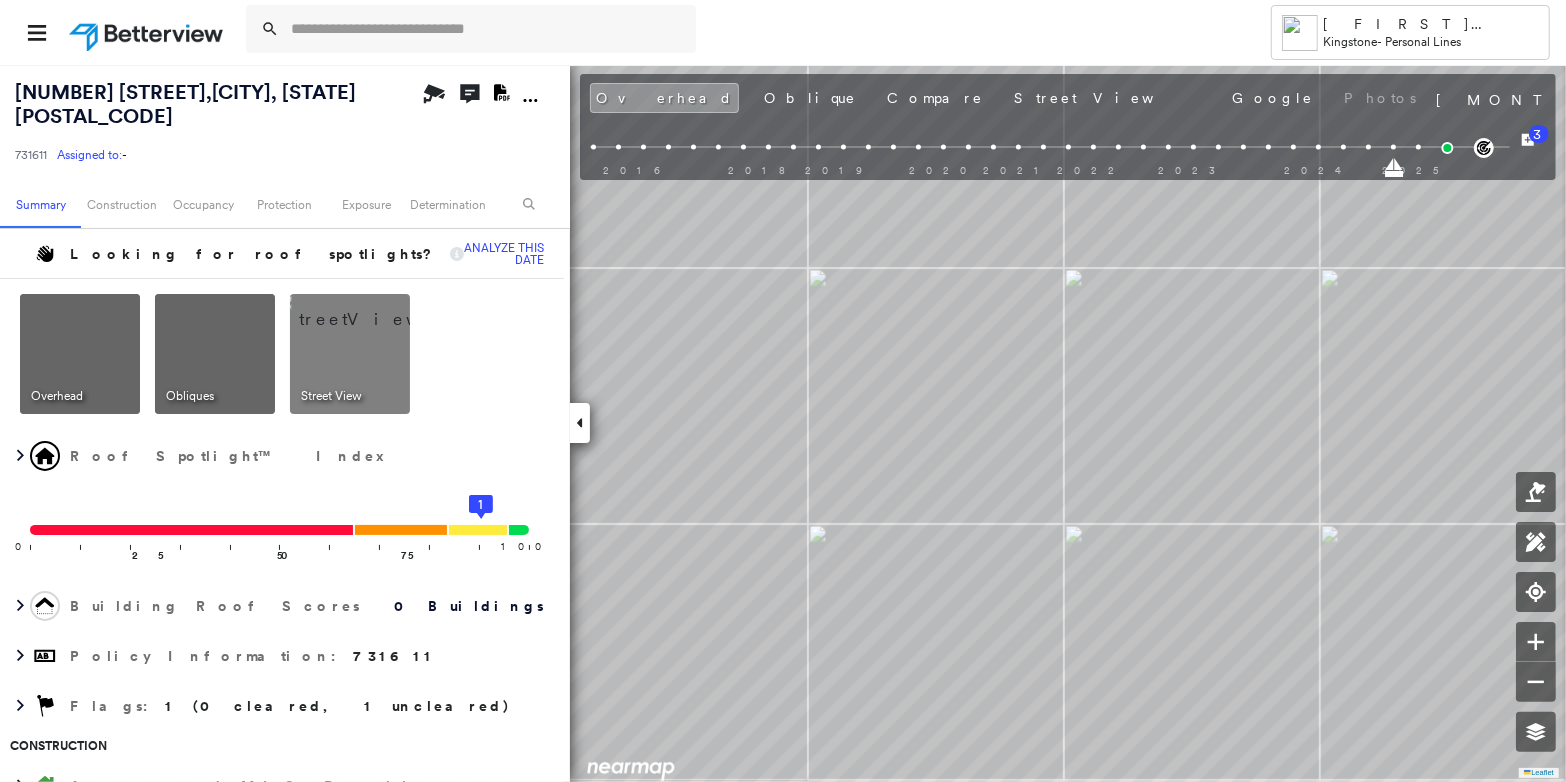 click on "2015 2016 2018 2019 2020 2021 2022 2023 2024 2025" at bounding box center [1050, 150] 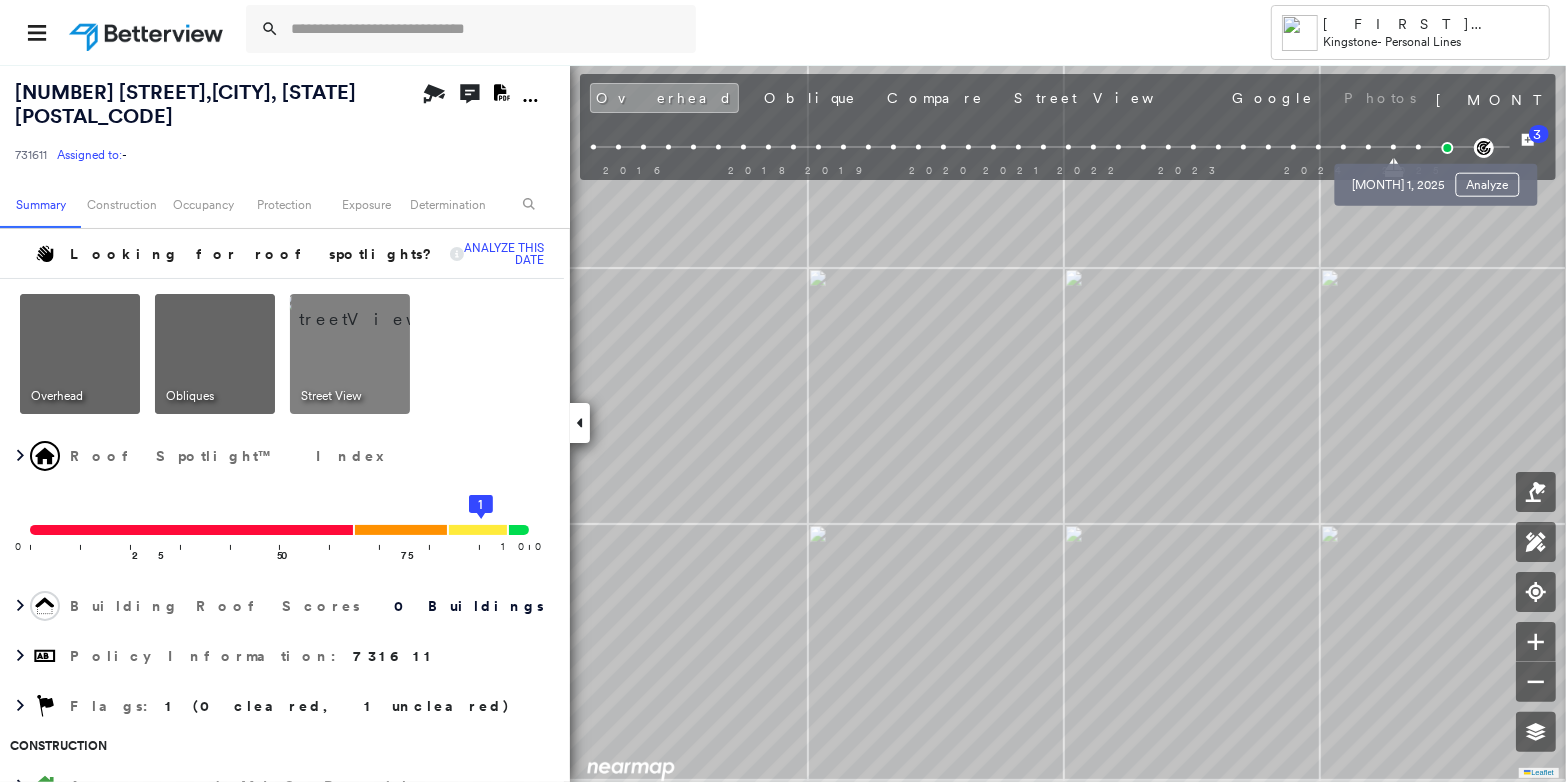 click at bounding box center (1418, 147) 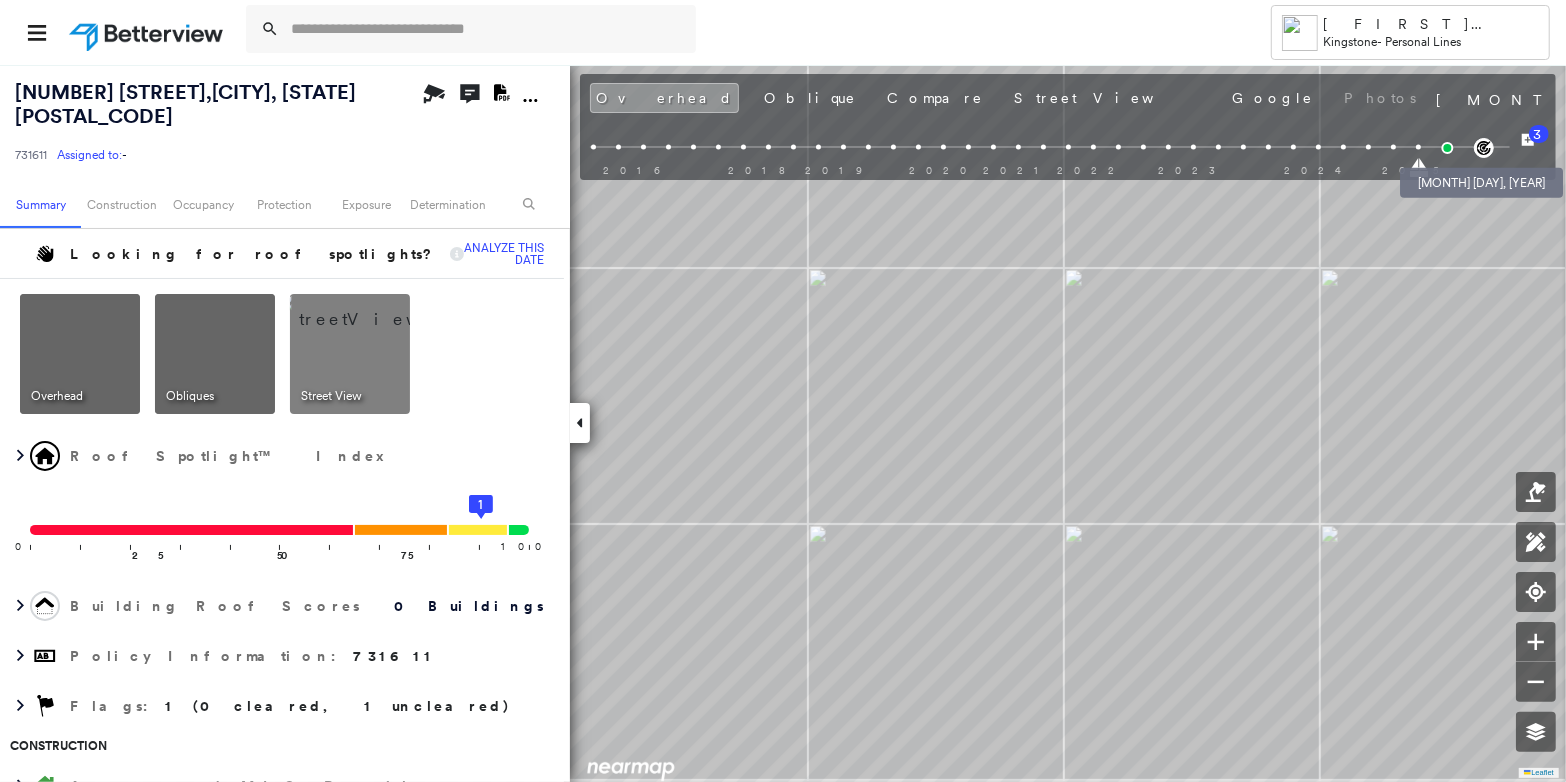 click at bounding box center [1447, 148] 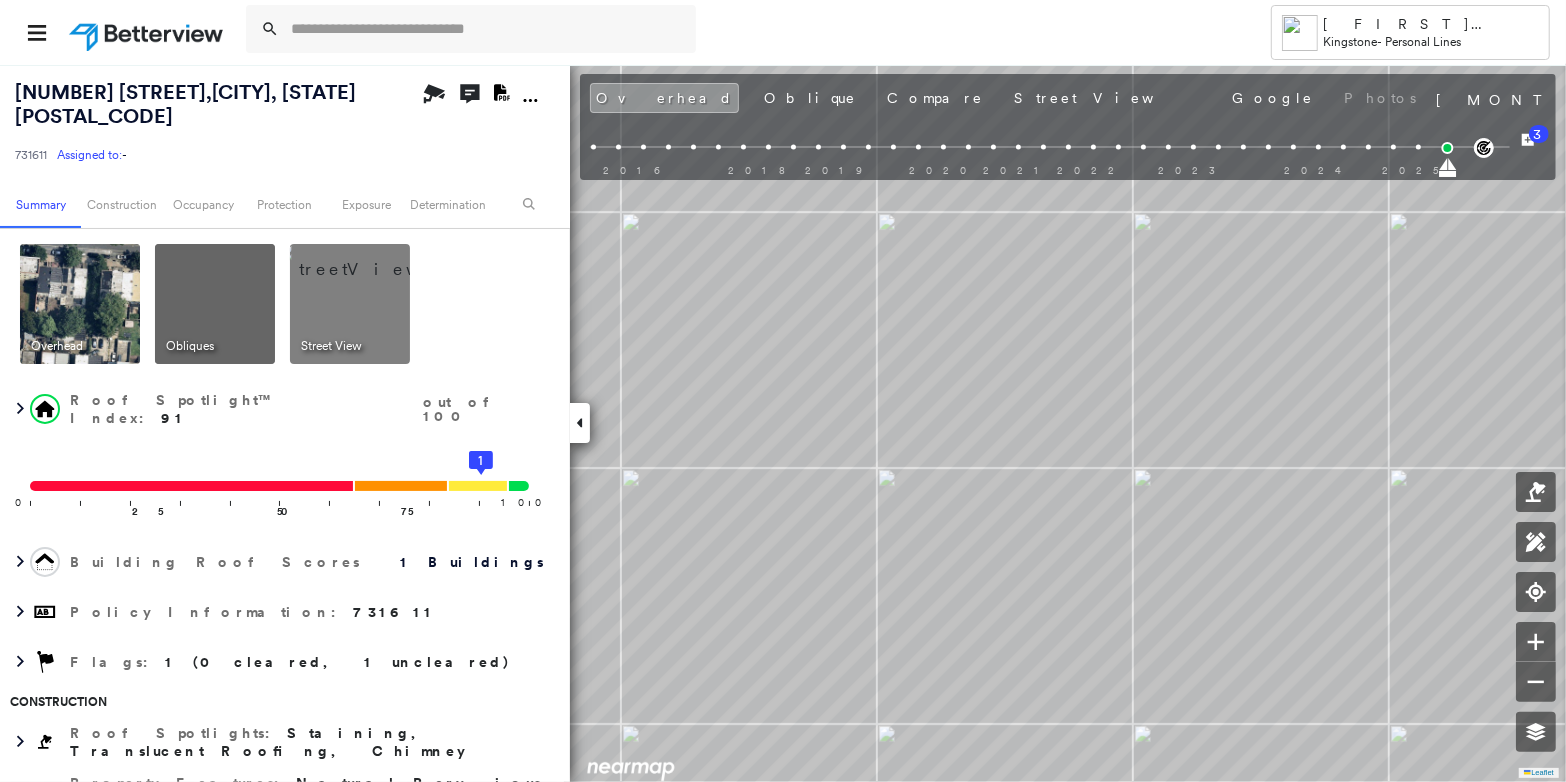 click at bounding box center (1005, 147) 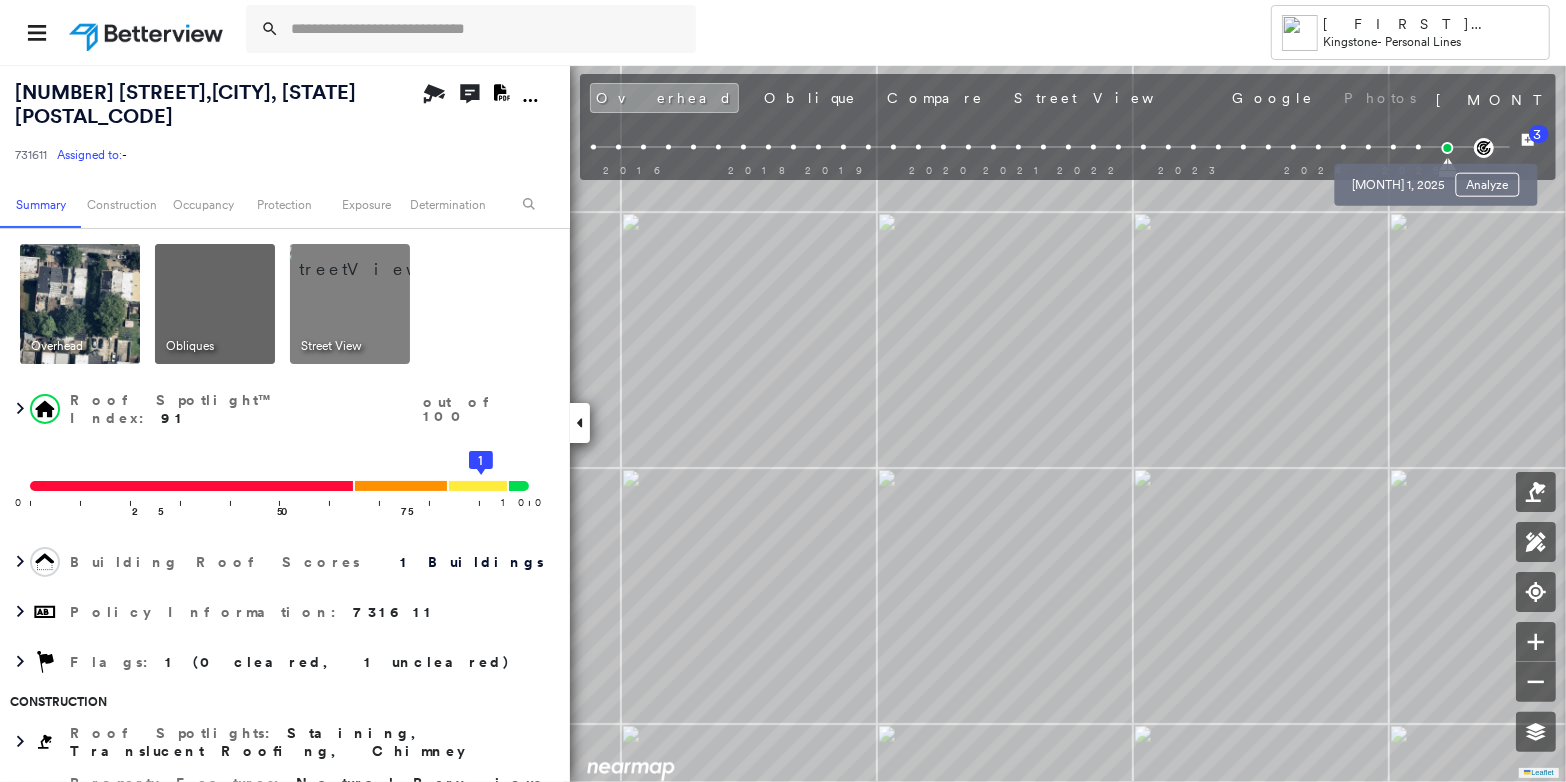 click on "[MONTH] 1, 2025 Analyze" at bounding box center [1436, 179] 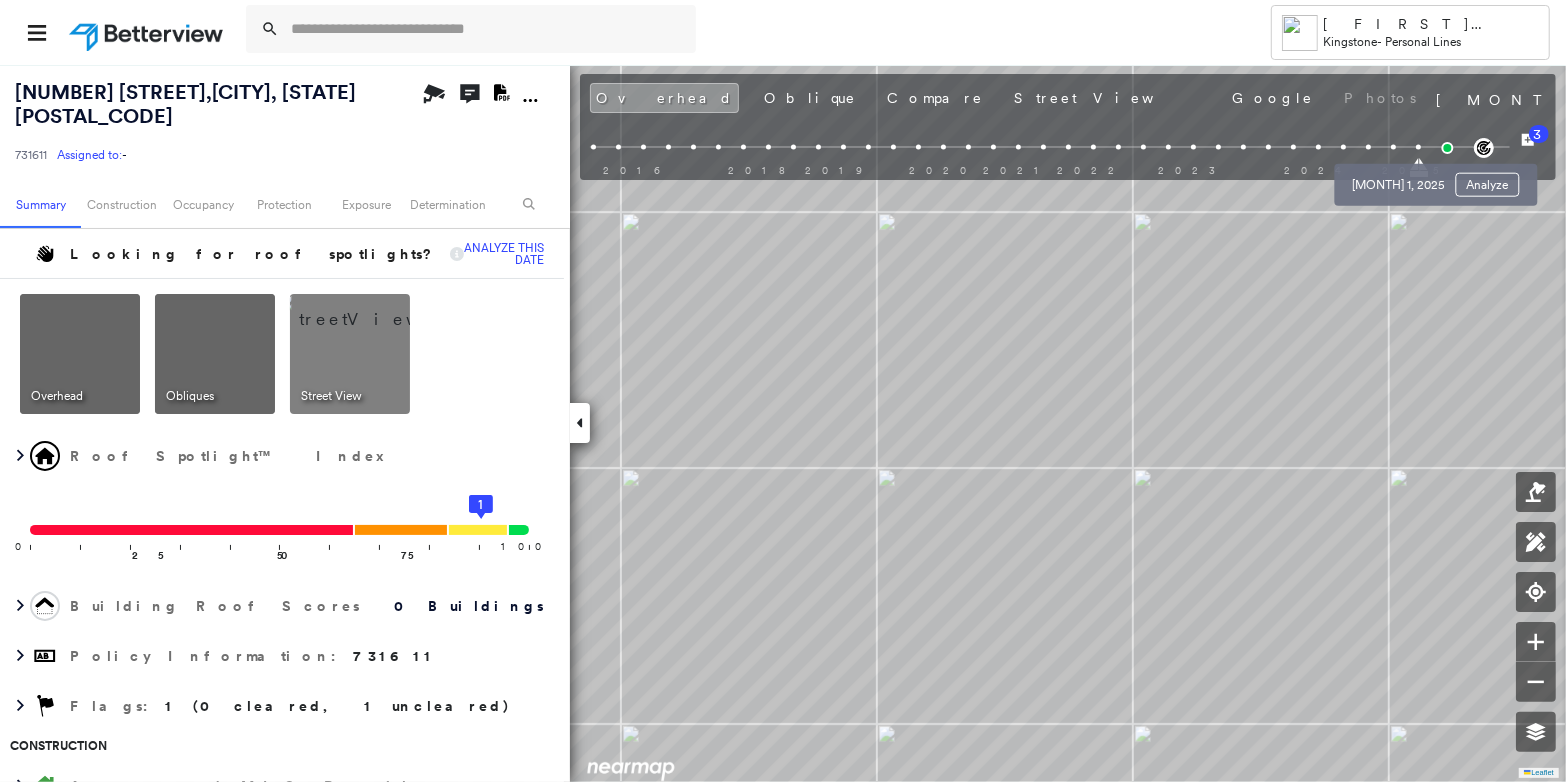 click on "[MONTH] 1, 2025 Analyze" at bounding box center (1436, 179) 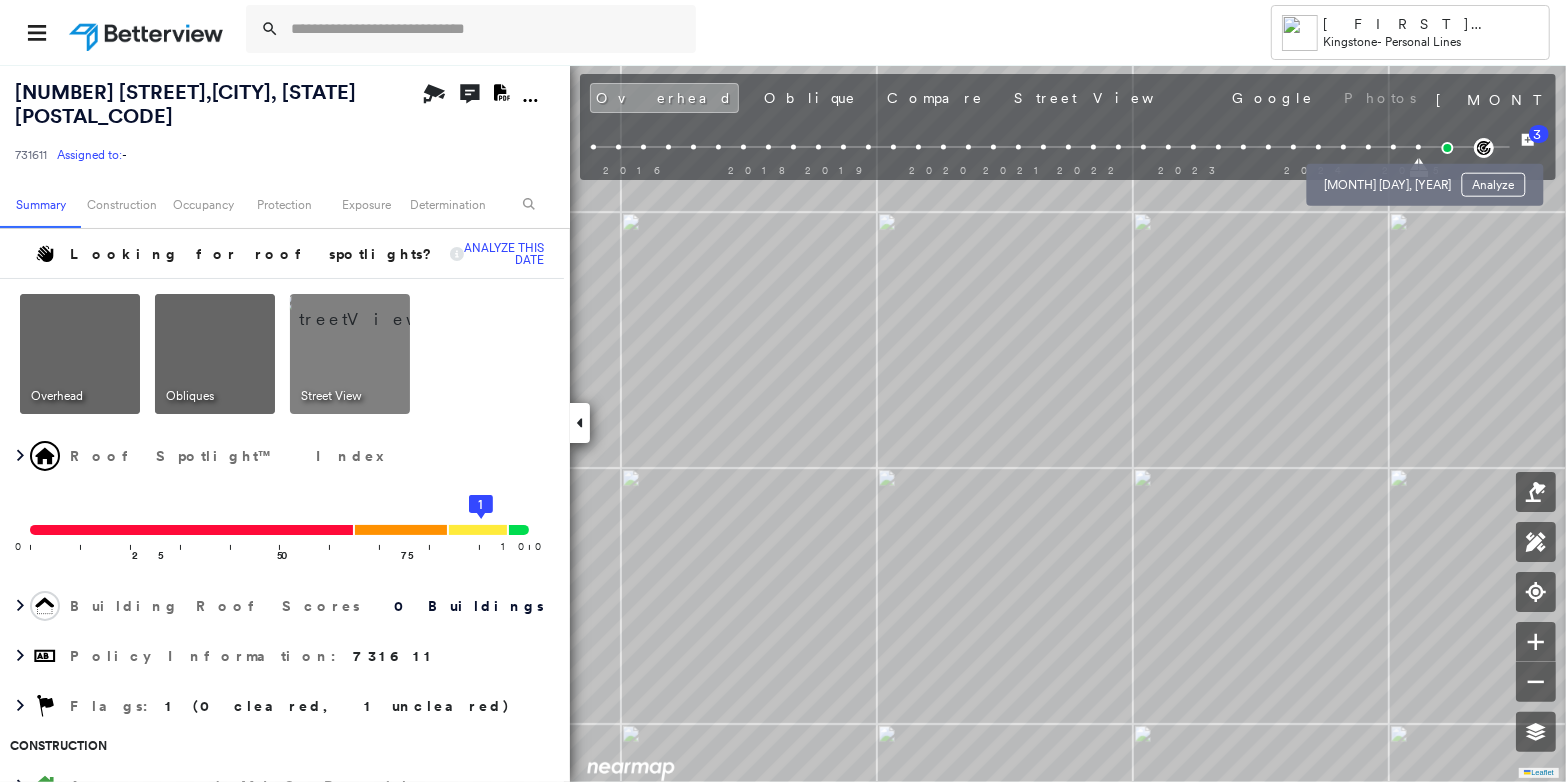 click at bounding box center (1393, 147) 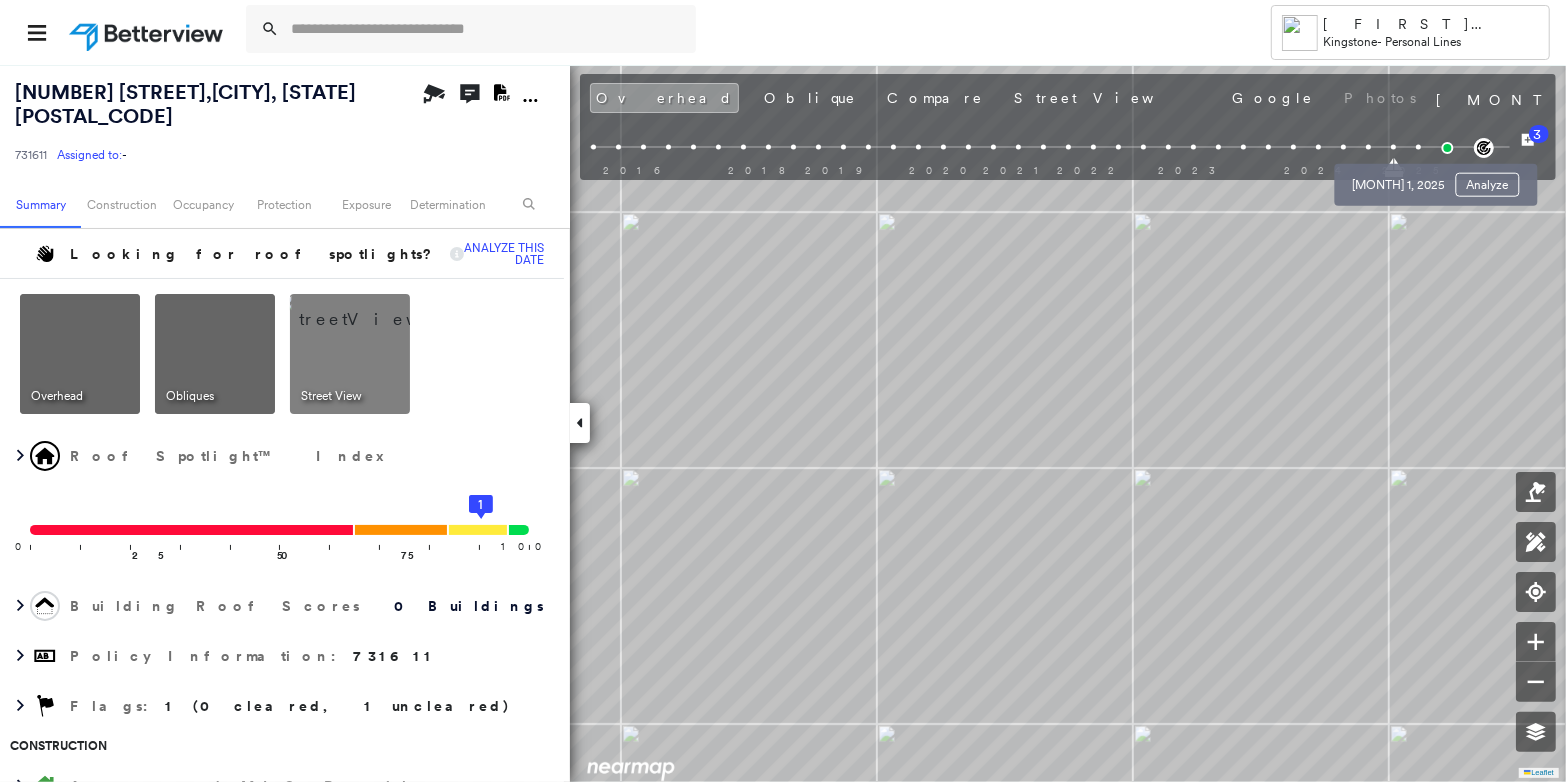 click at bounding box center [1418, 147] 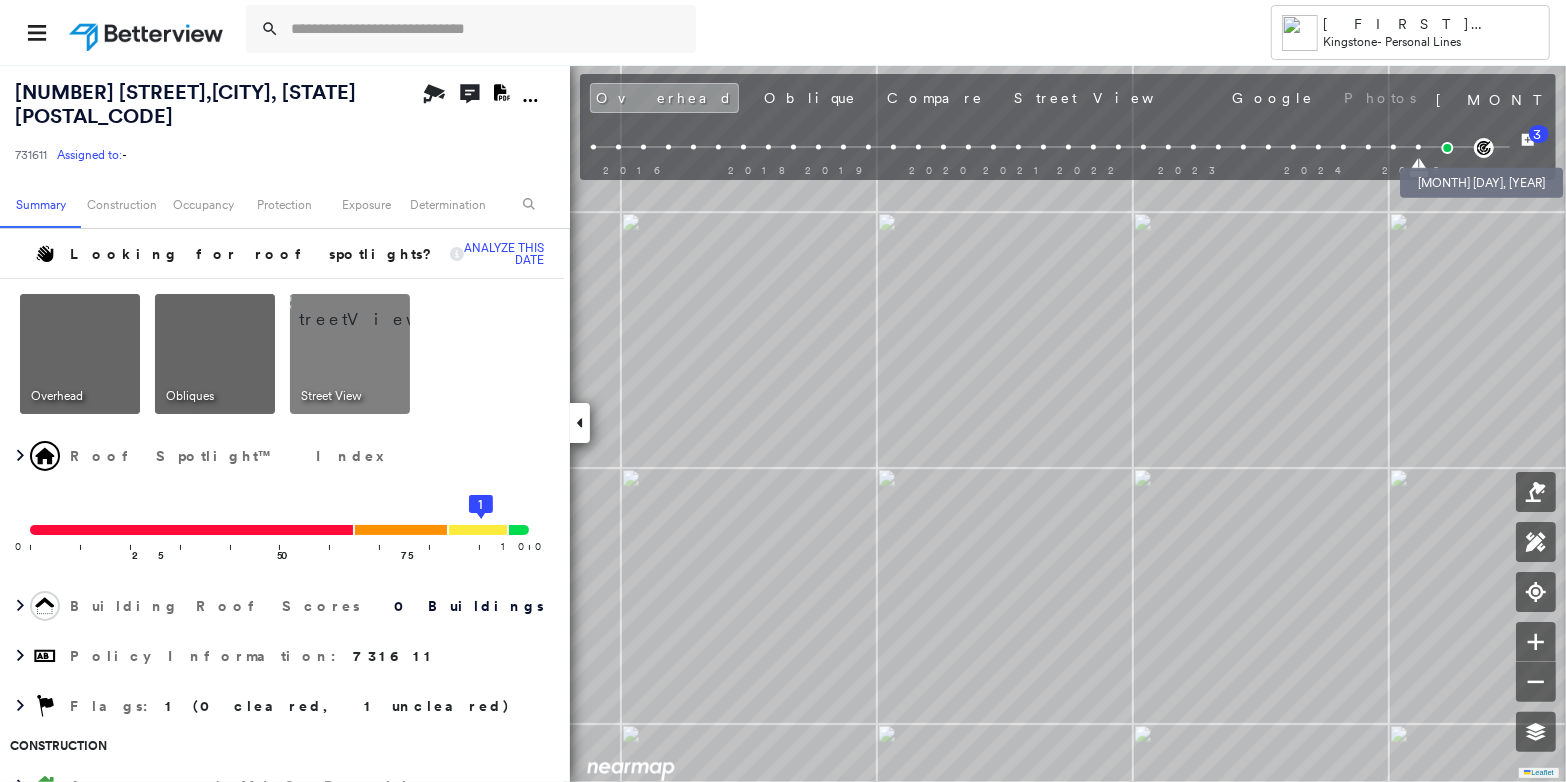 click at bounding box center [1447, 148] 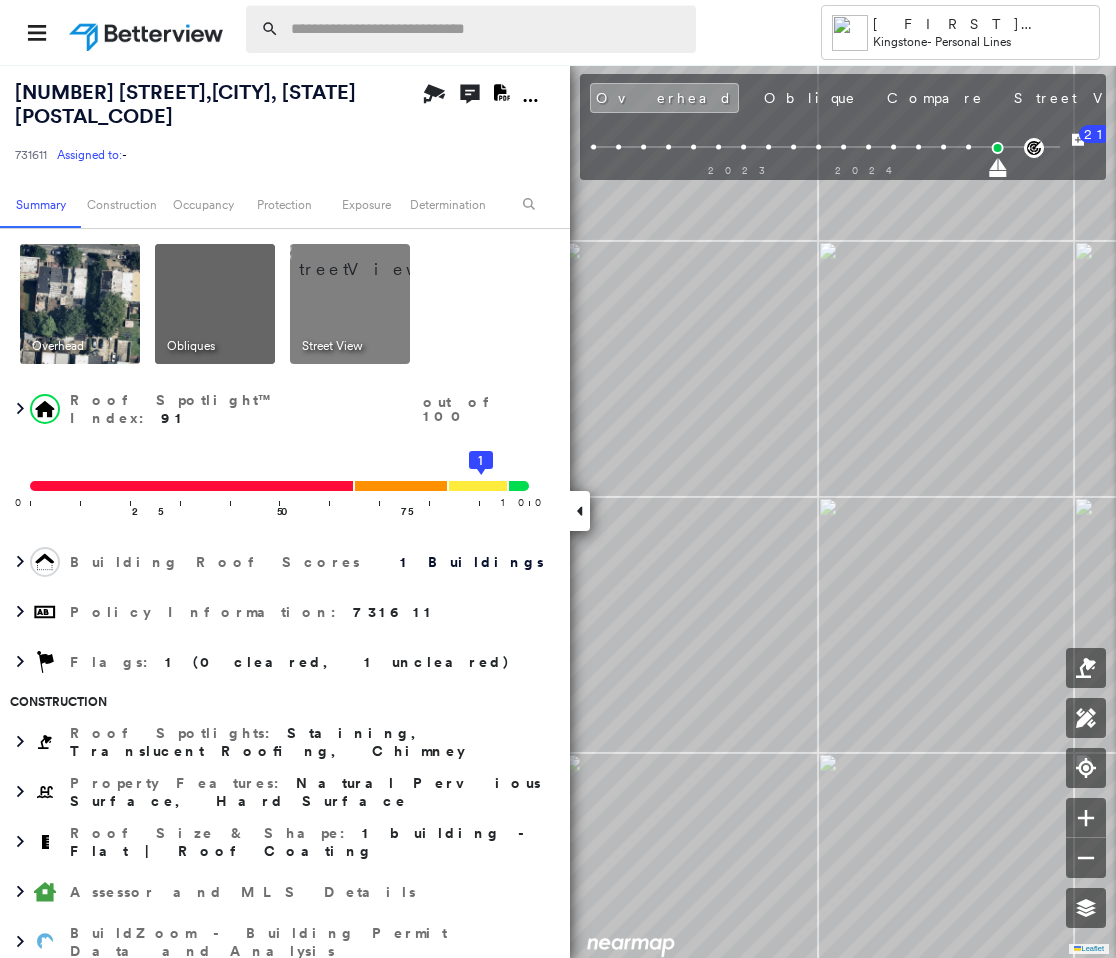 click at bounding box center (487, 29) 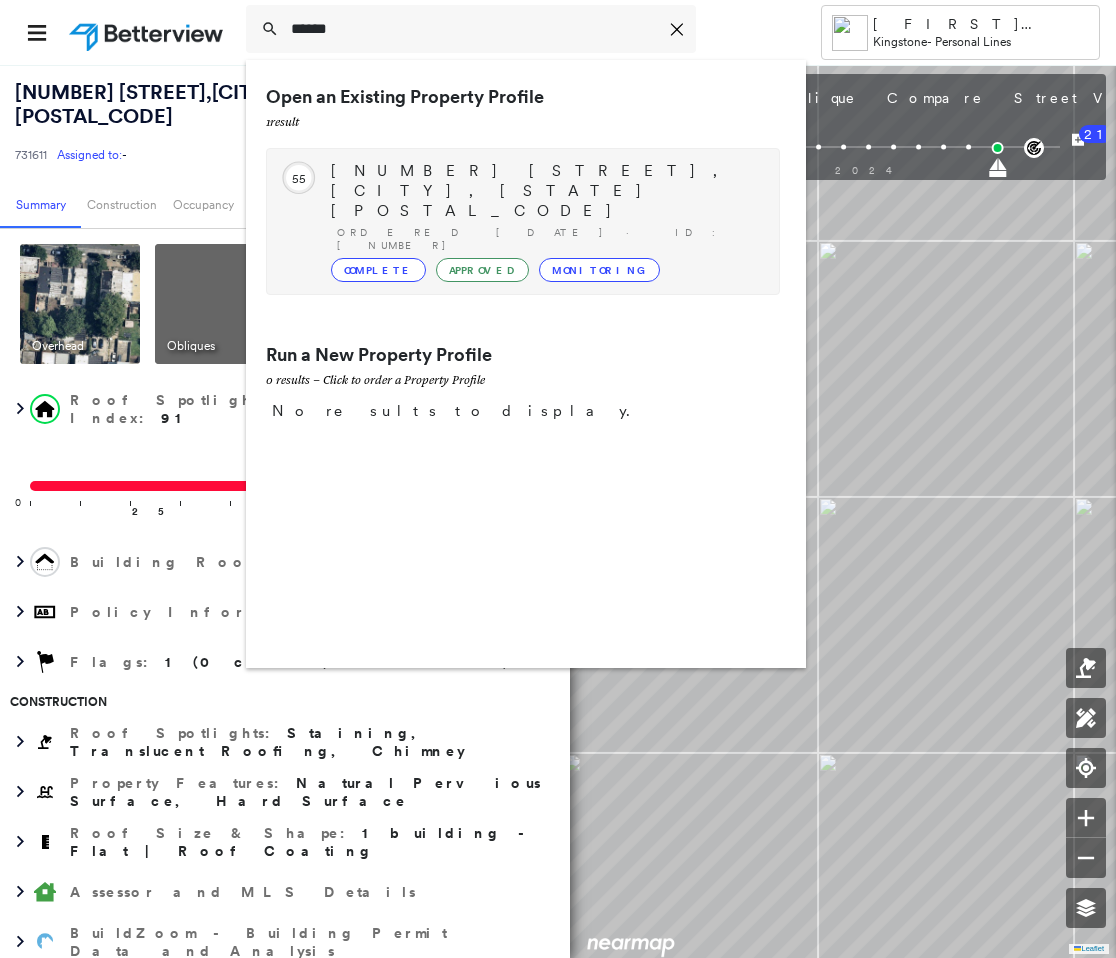 type on "******" 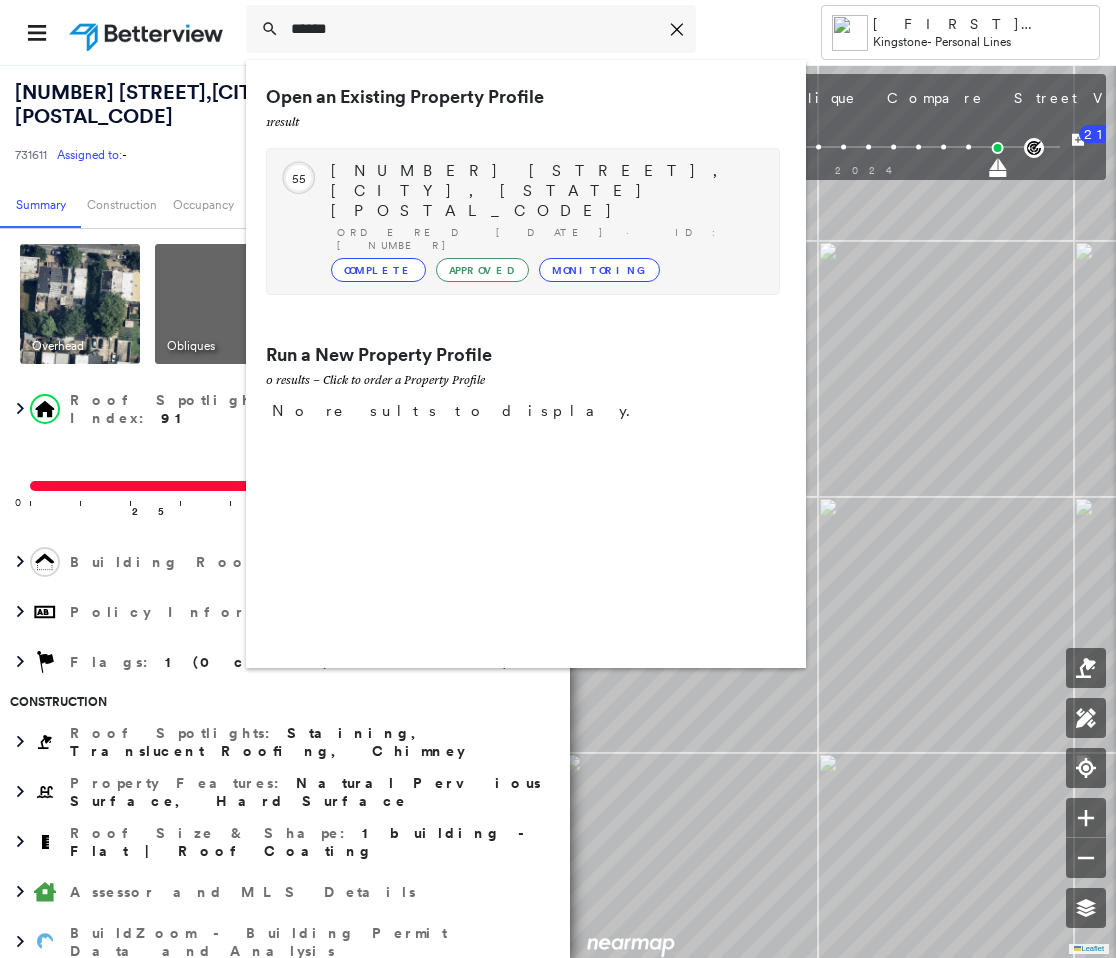 click on "Circled Text Icon 55 [NUMBER] [STREET], [CITY], [STATE] [POSTAL_CODE] Ordered [DATE] · ID: [NUMBER] Complete Approved Monitoring" at bounding box center [523, 221] 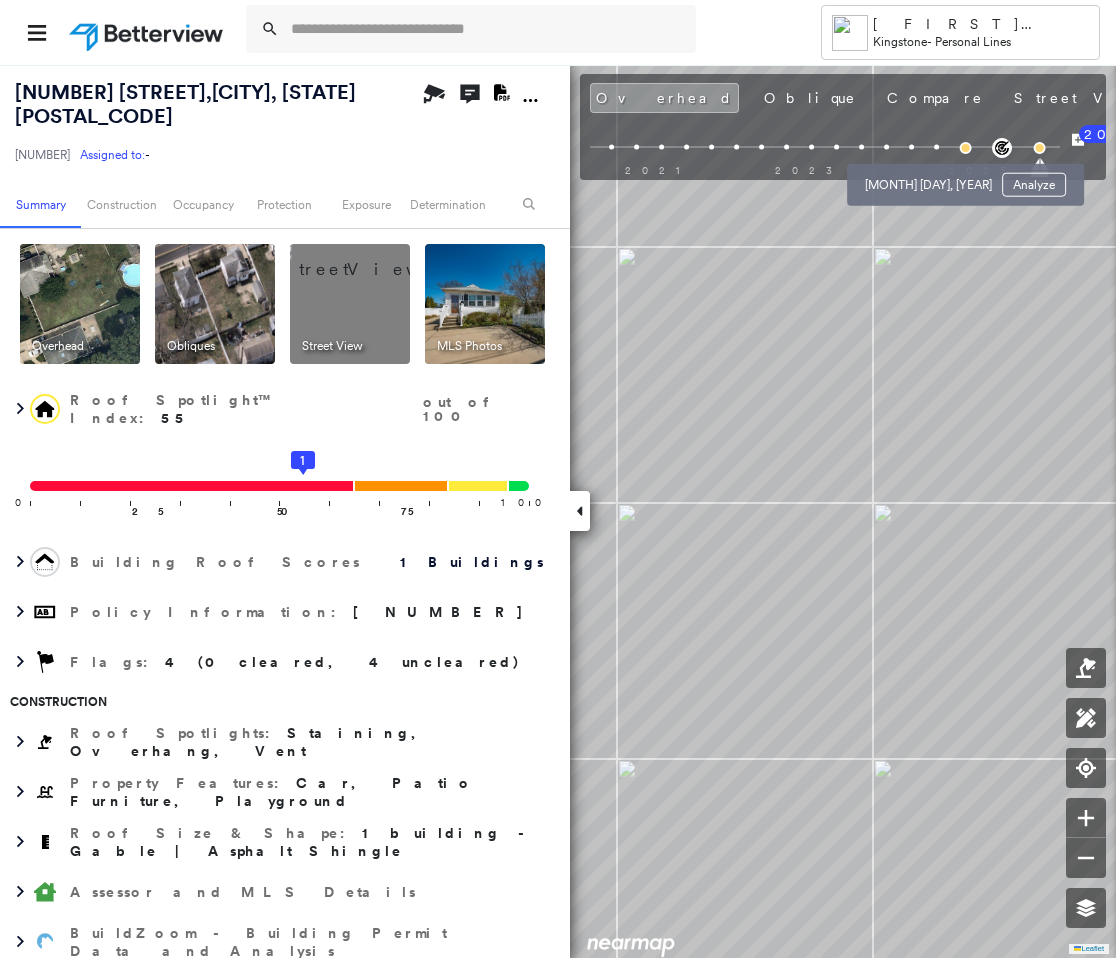click at bounding box center (936, 147) 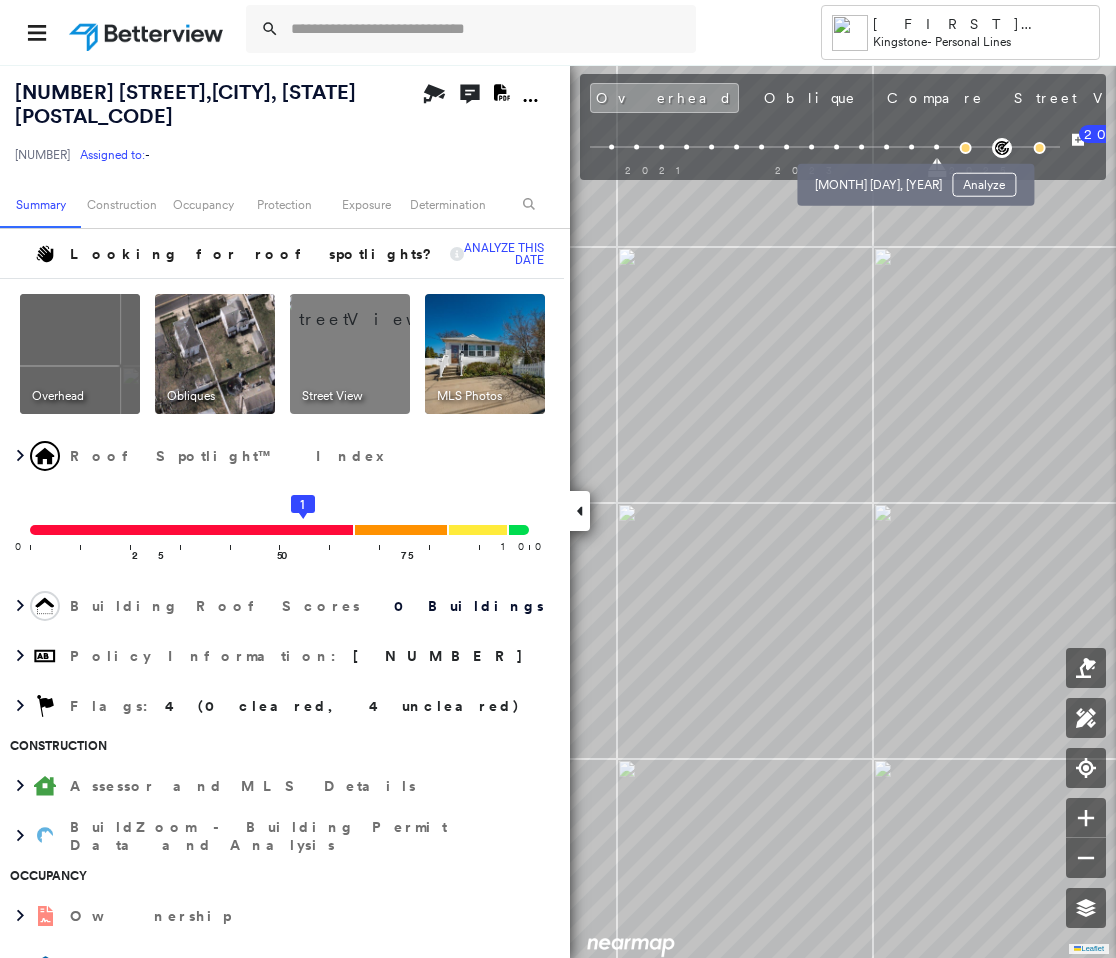 click at bounding box center (886, 147) 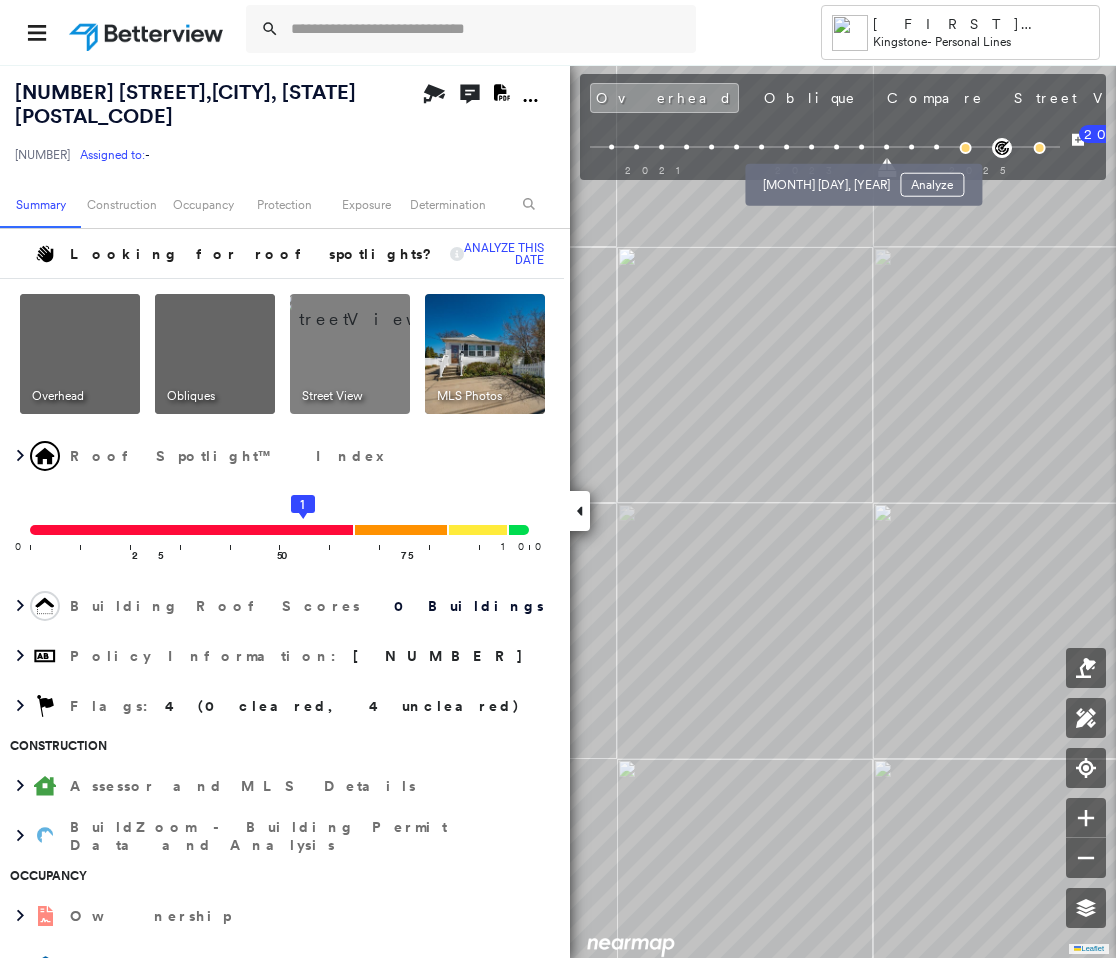 click at bounding box center [836, 147] 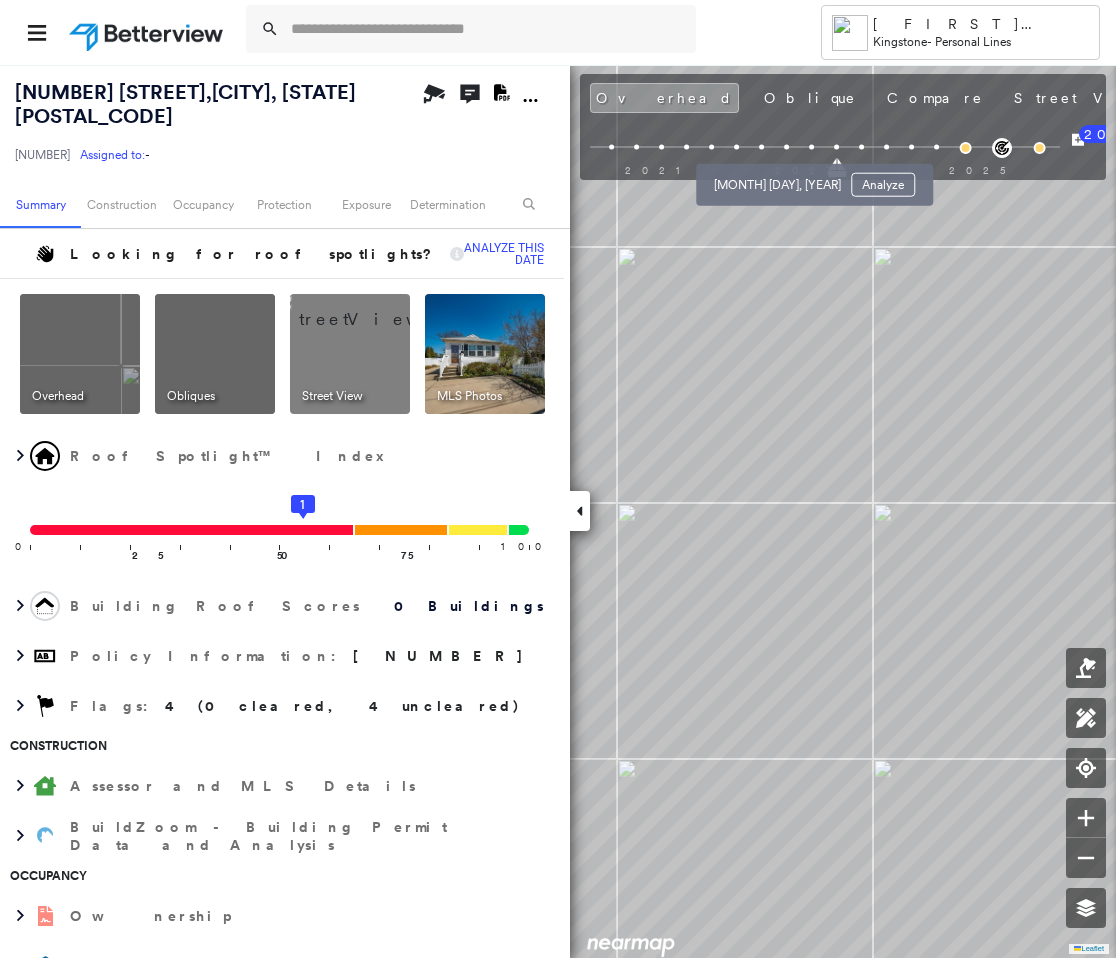 click at bounding box center (786, 147) 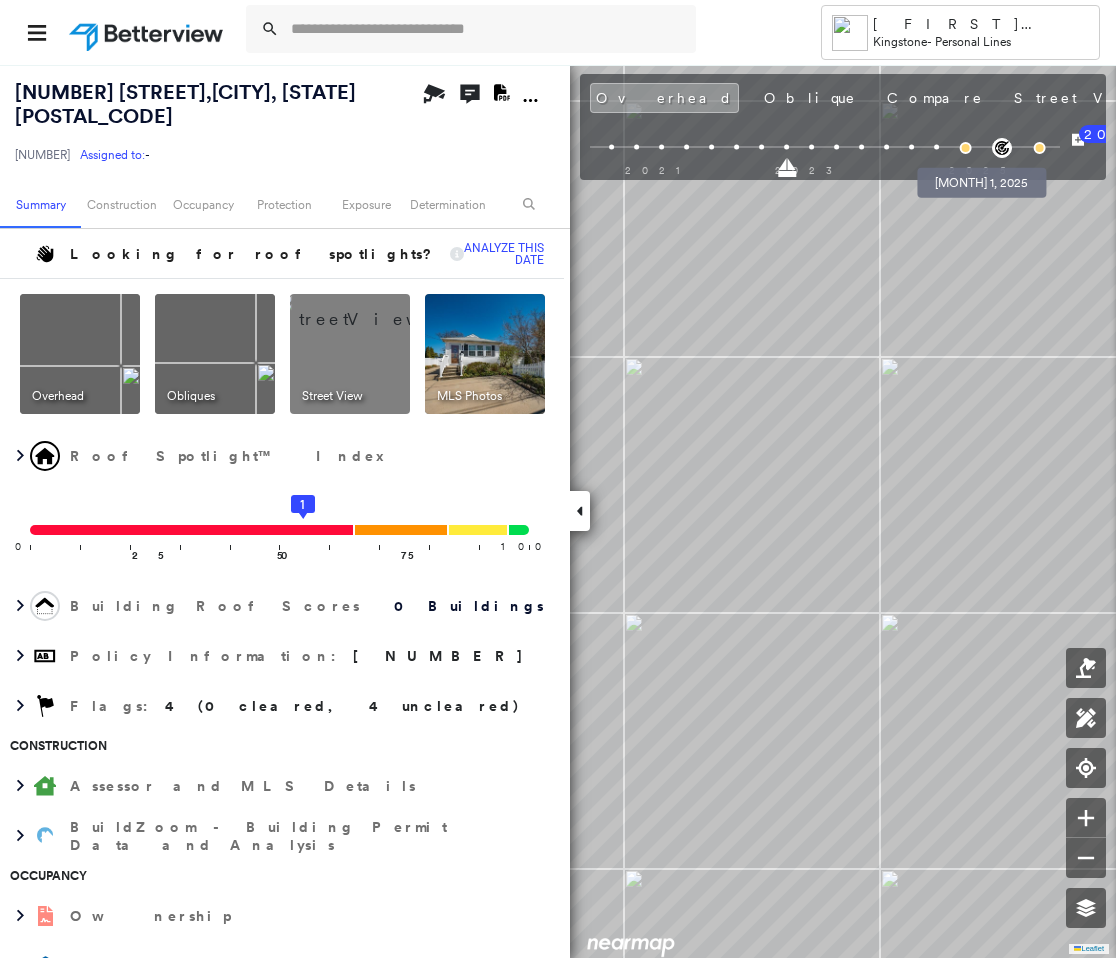 click at bounding box center [965, 148] 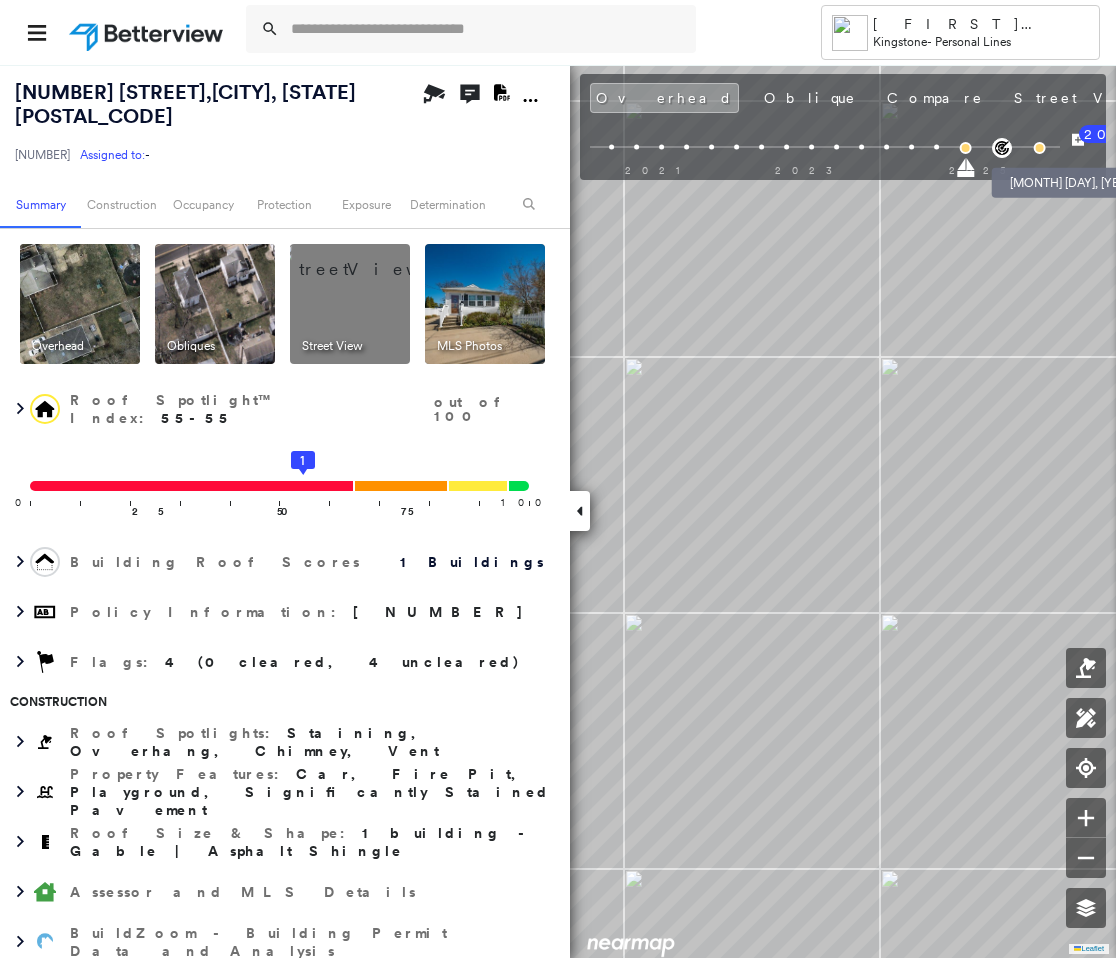 click at bounding box center (1039, 148) 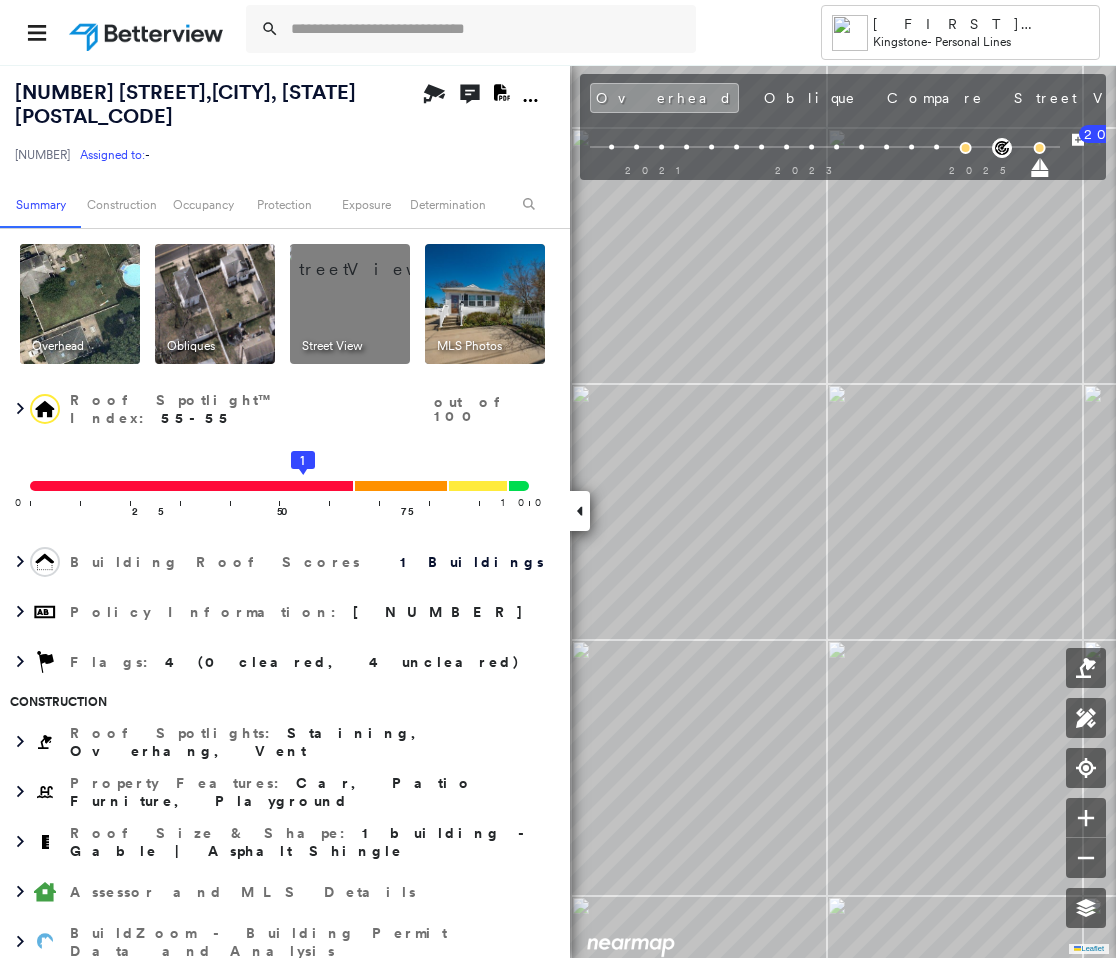 click at bounding box center (485, 304) 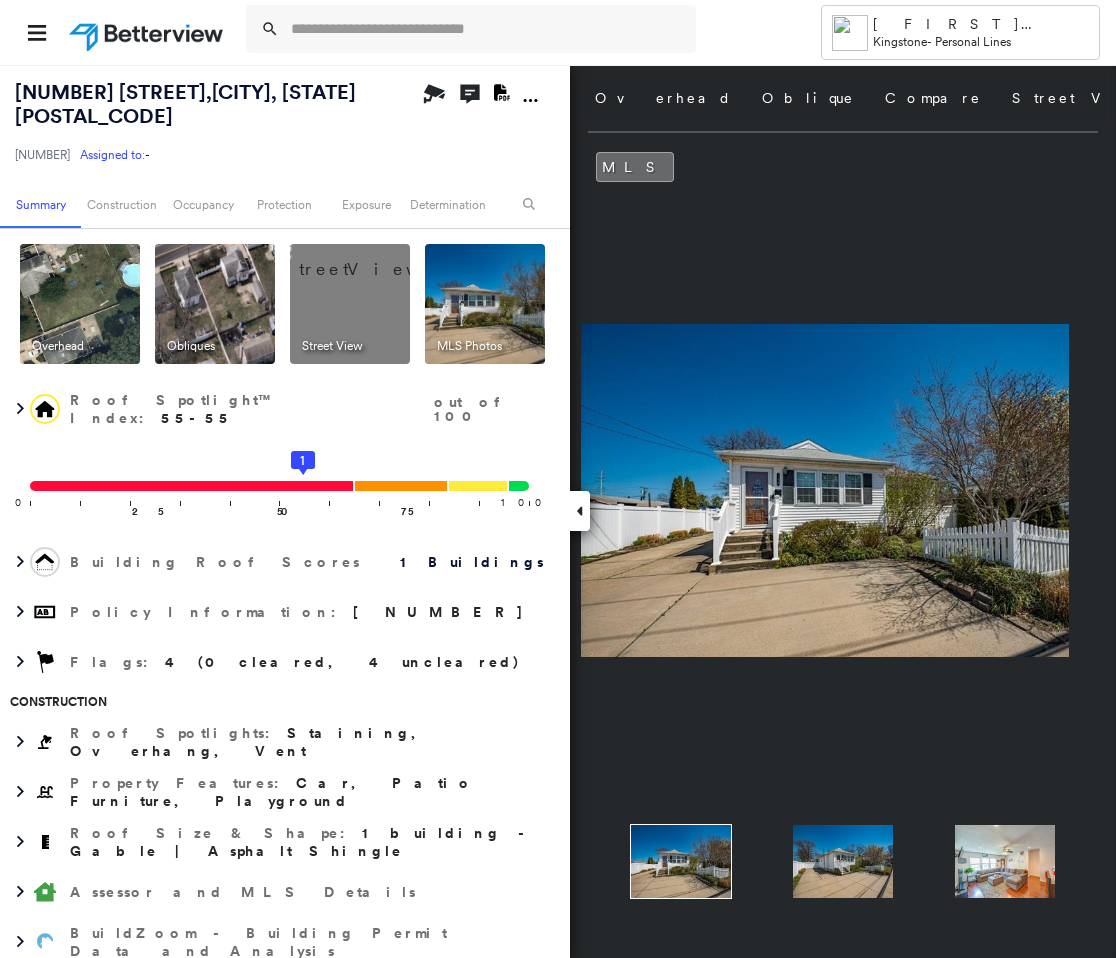 drag, startPoint x: 948, startPoint y: 563, endPoint x: 1000, endPoint y: 567, distance: 52.153618 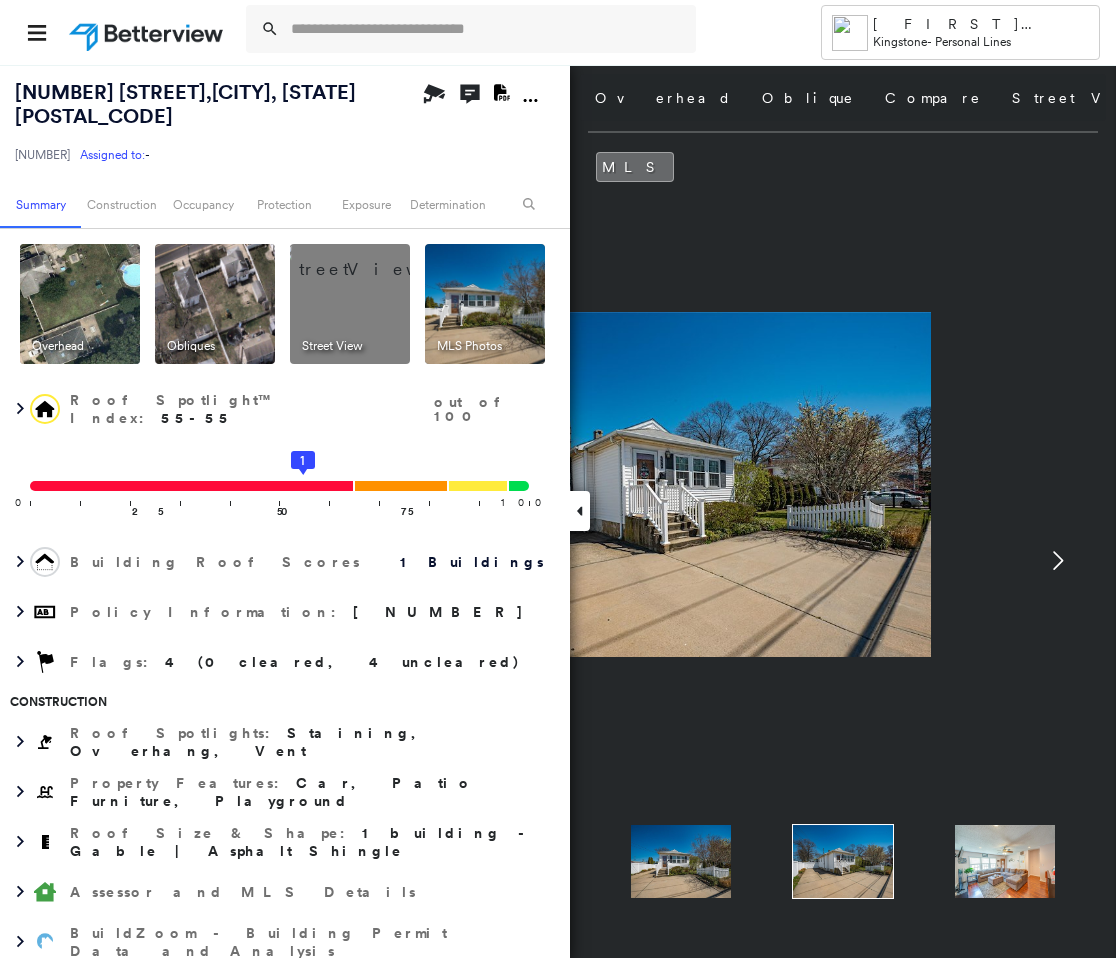 click at bounding box center [1005, 861] 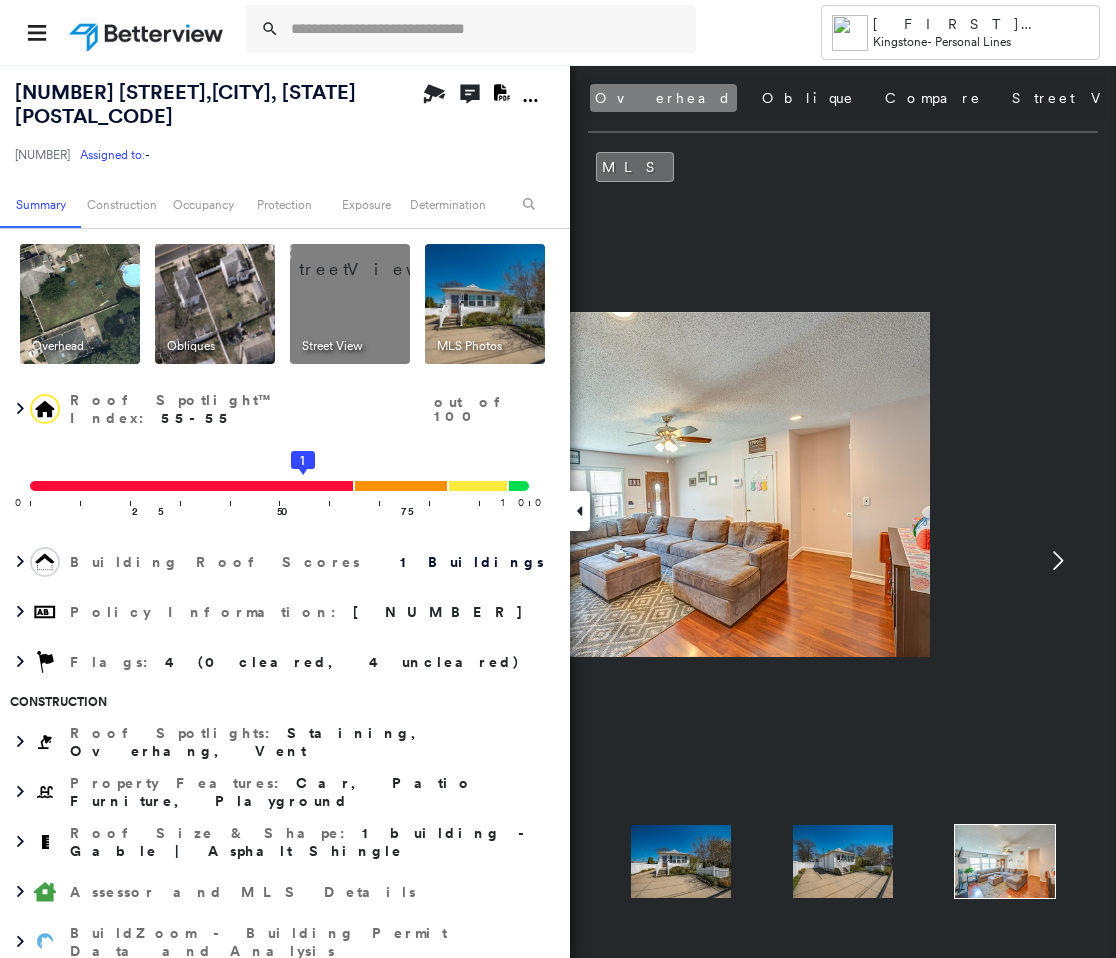 click on "Overhead" at bounding box center (663, 98) 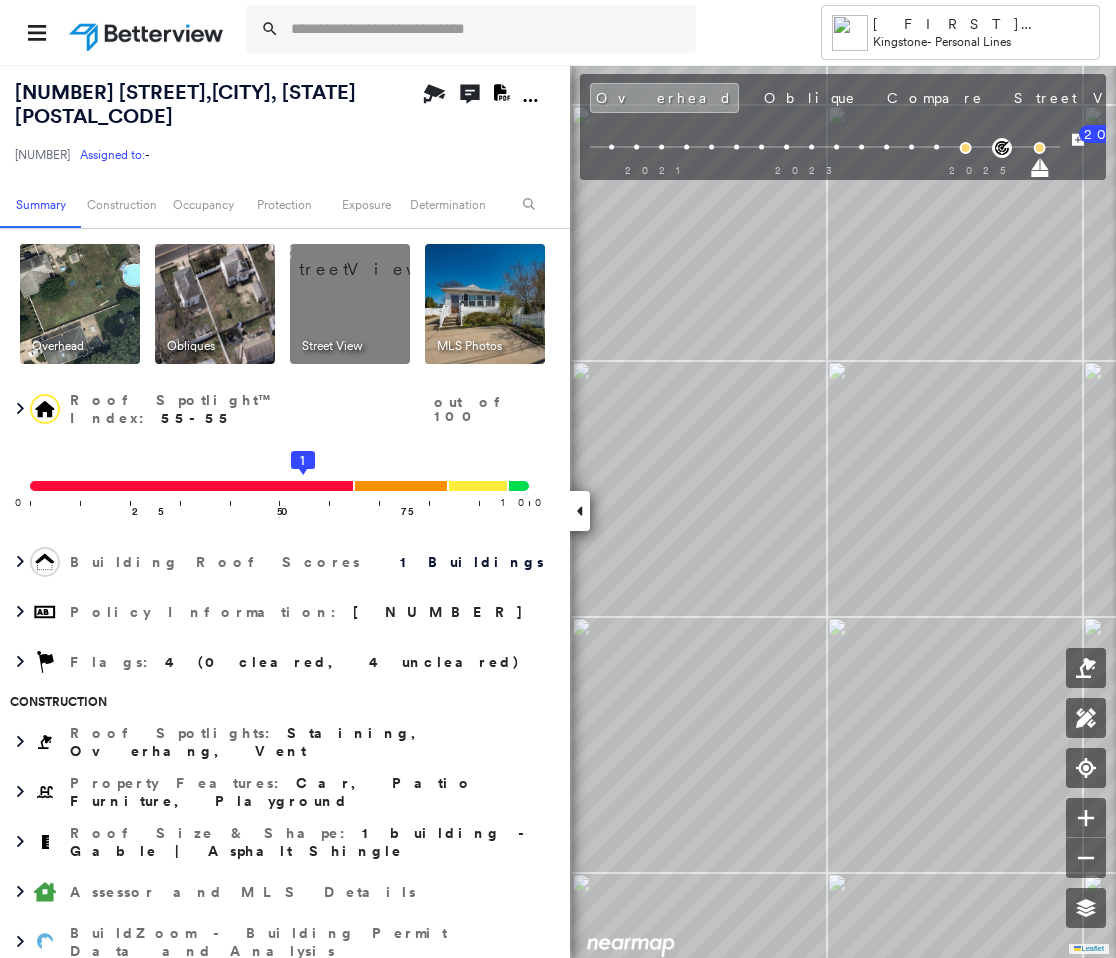 click on "[NUMBER] [STREET] ,  [CITY], [STATE] [POSTAL_CODE]" at bounding box center [185, 104] 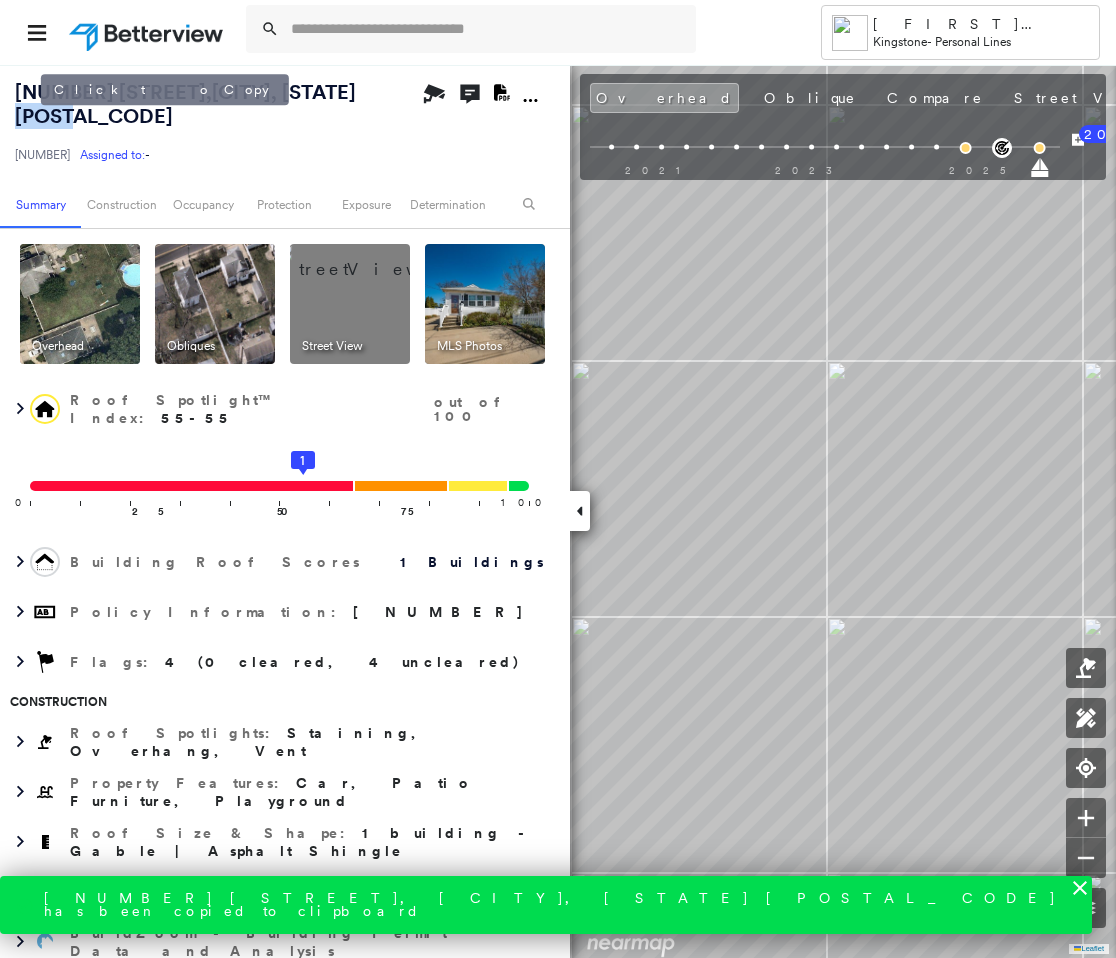 click on "[NUMBER] [STREET] ,  [CITY], [STATE] [POSTAL_CODE]" at bounding box center (185, 104) 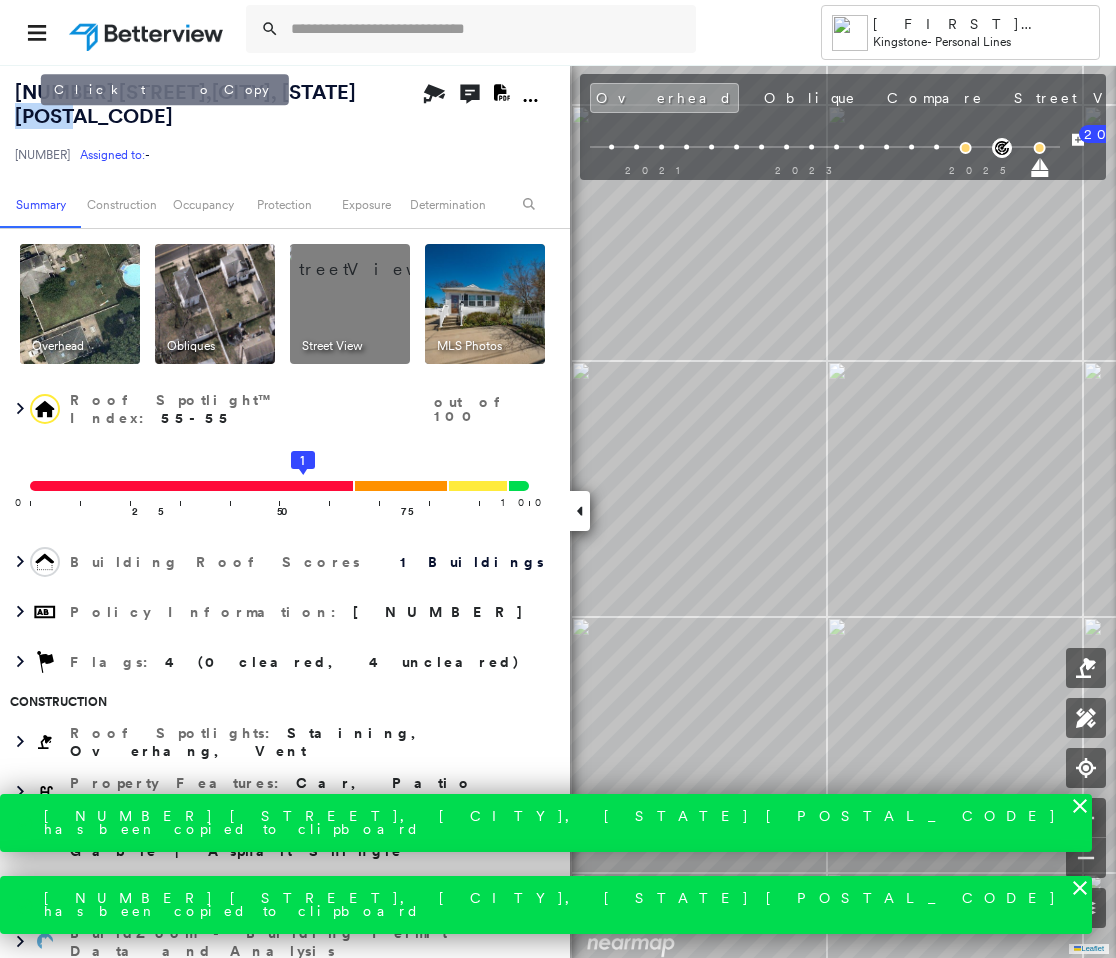 copy on "[POSTAL_CODE]" 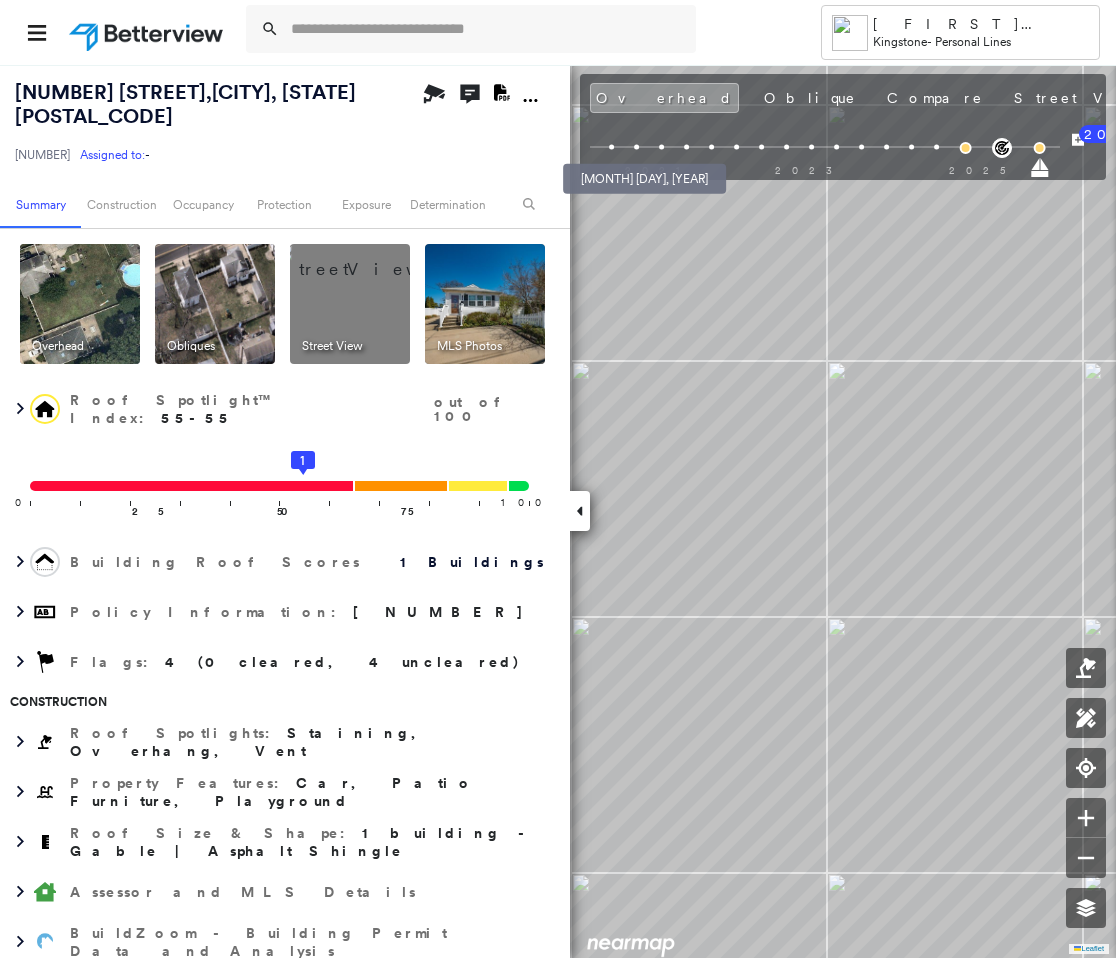 click at bounding box center (611, 147) 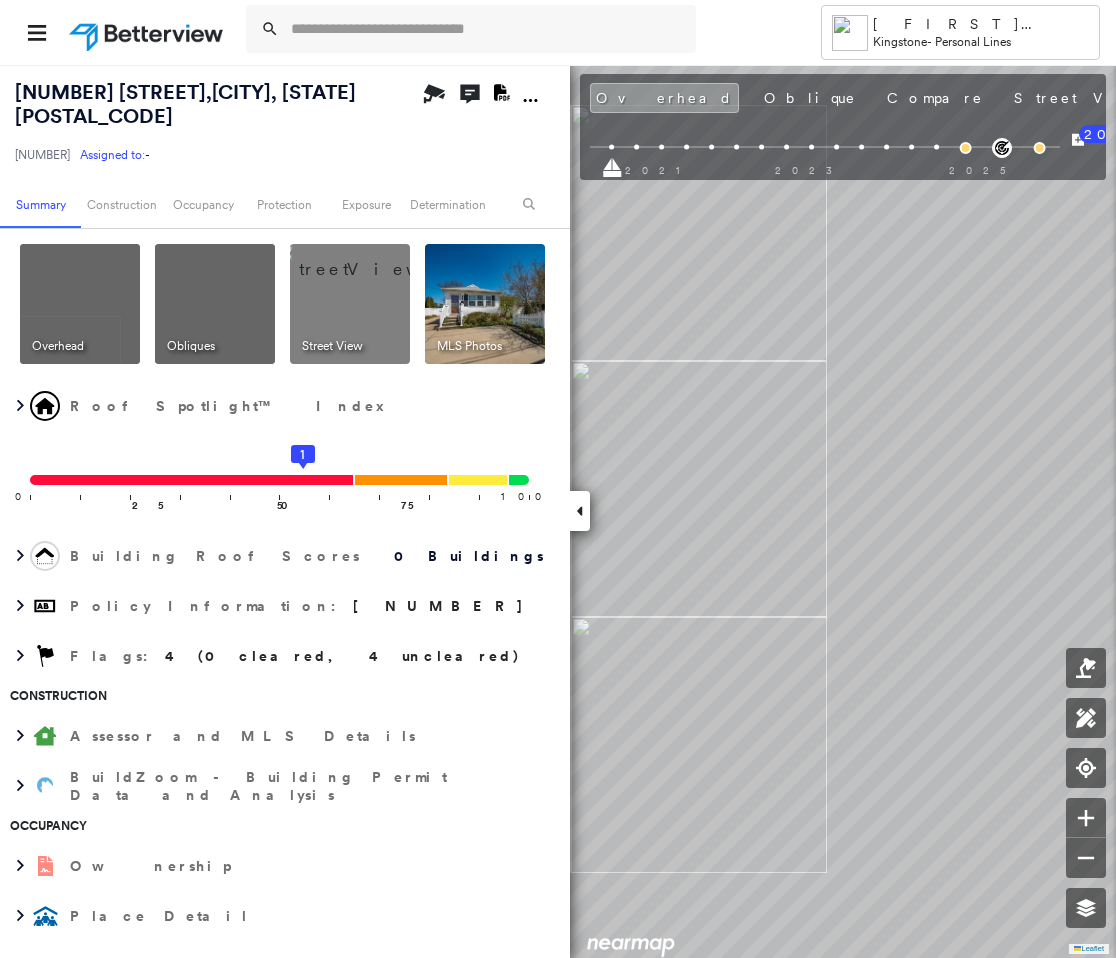 click on "2015 2017 2019 2020 2021 2023 2025 20" at bounding box center (843, 150) 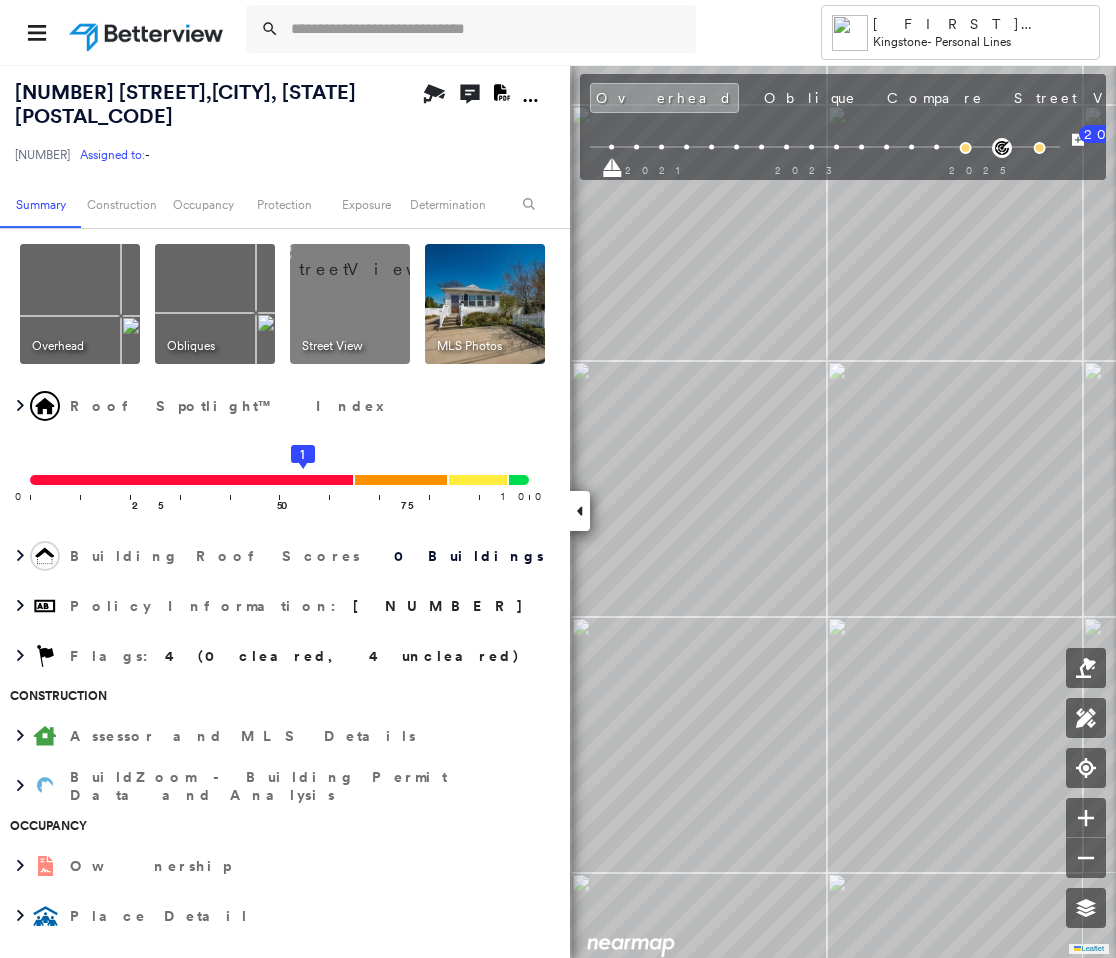 click at bounding box center [636, 147] 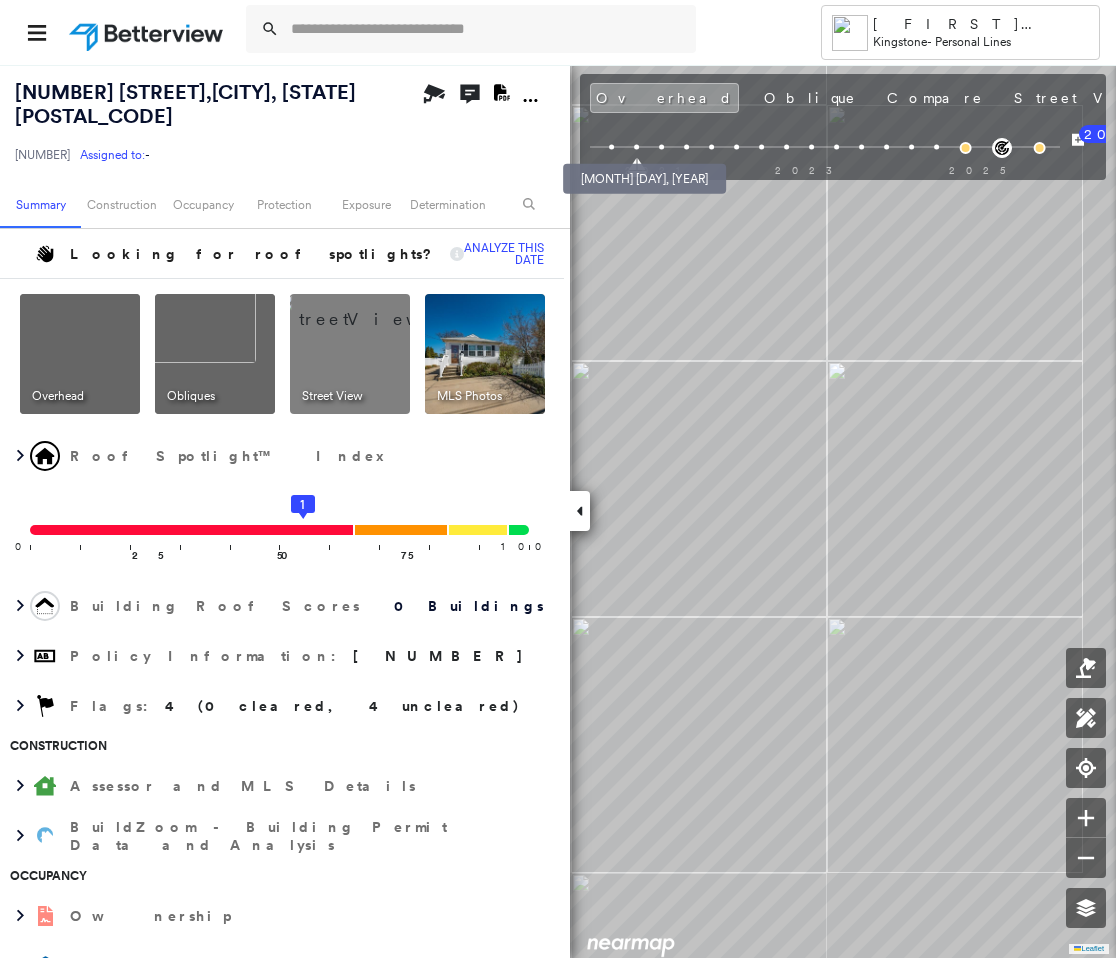 click at bounding box center [611, 147] 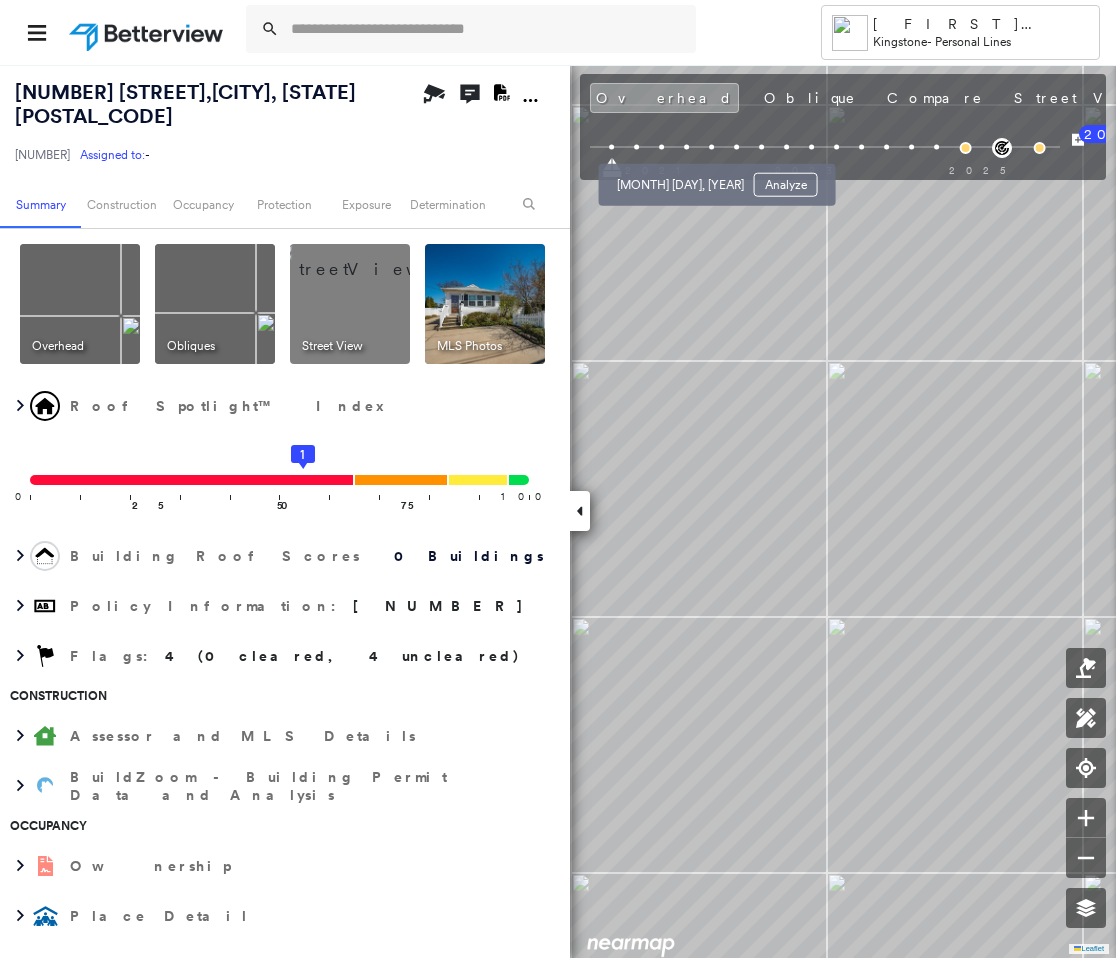 click at bounding box center (686, 147) 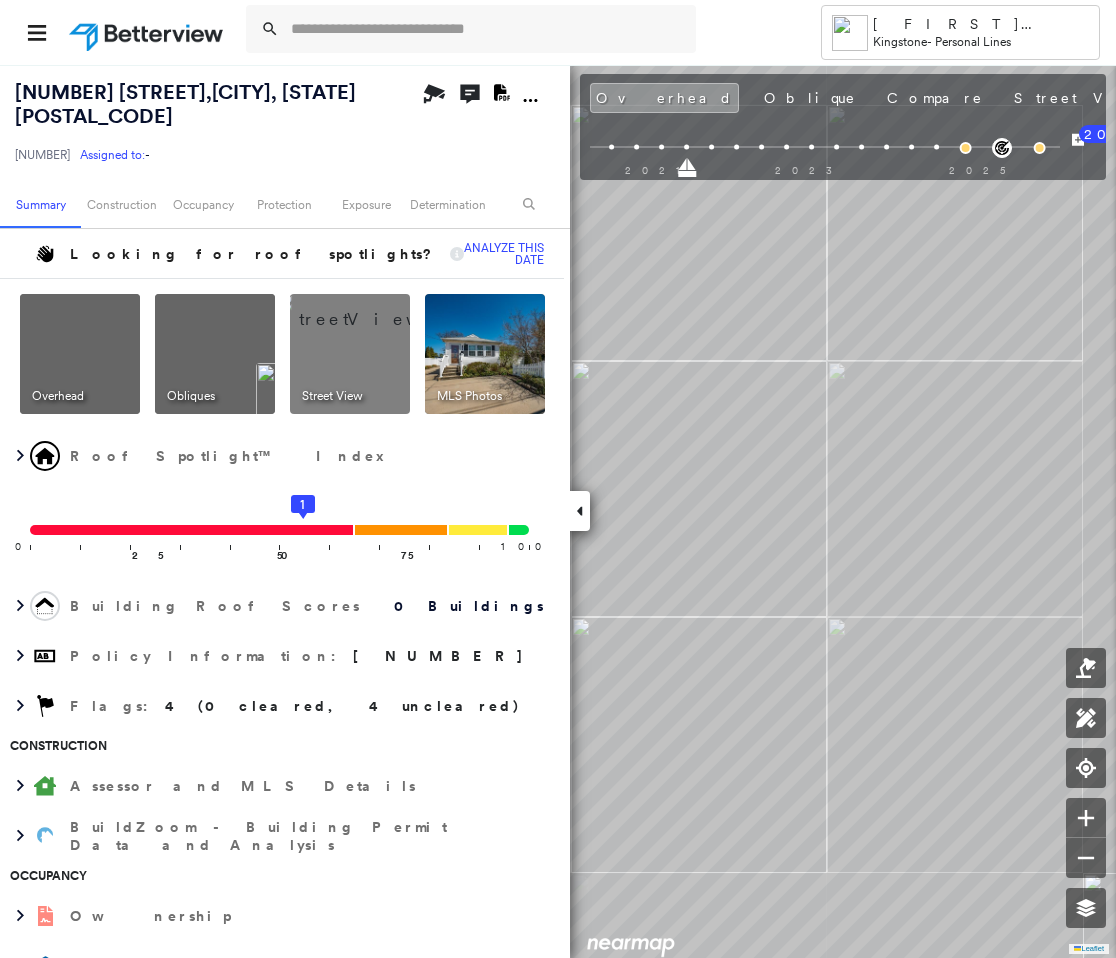 click on "2015 2017 2019 2020 2021 2023 2025" at bounding box center [825, 150] 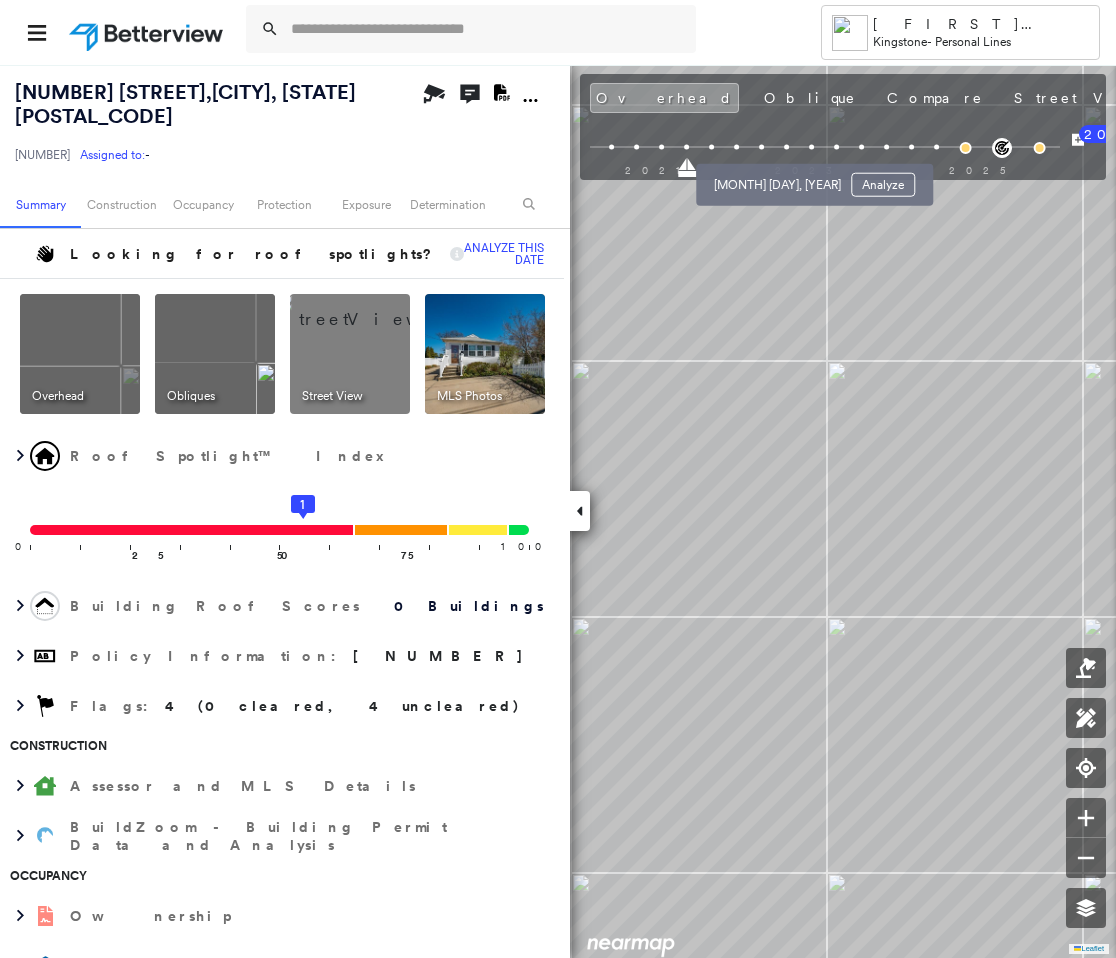 click at bounding box center (786, 147) 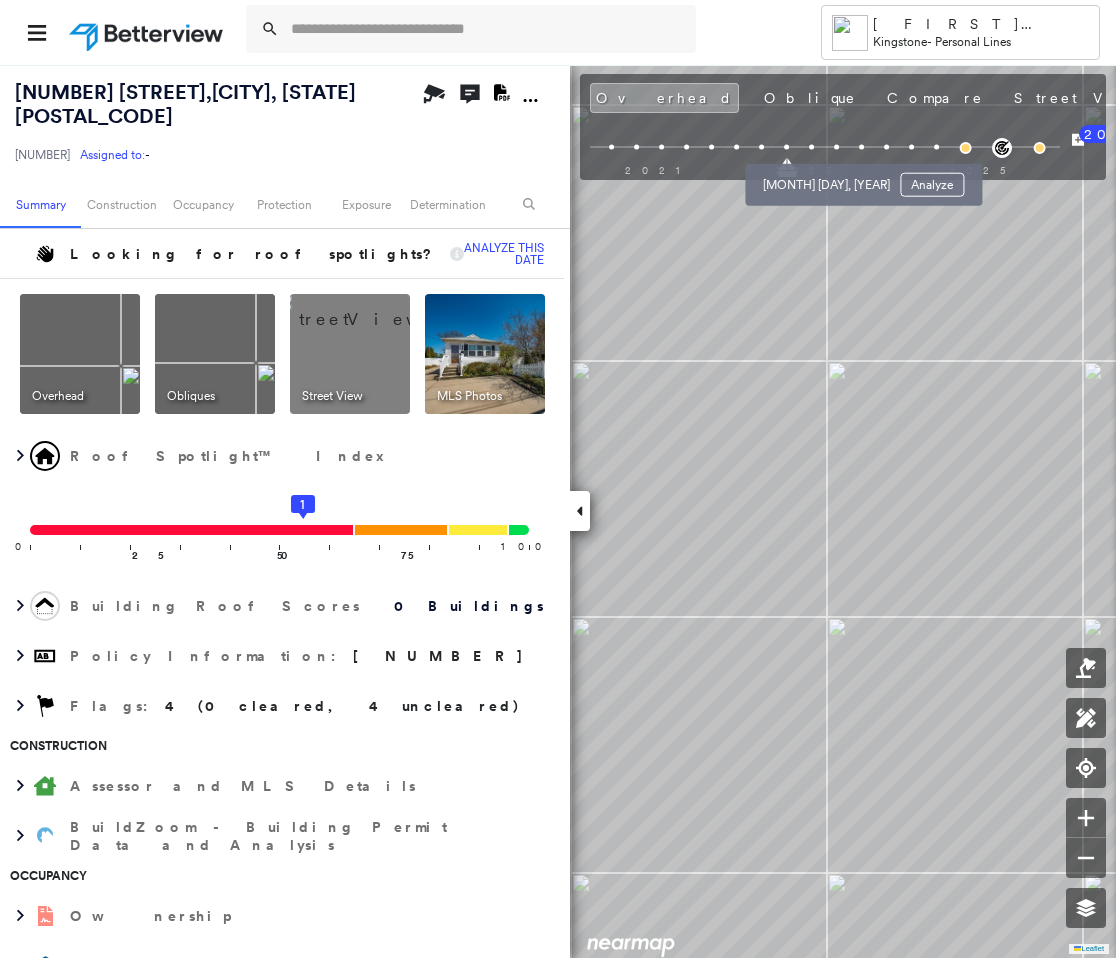click on "[MONTH] 26, 2023 Analyze" at bounding box center [863, 179] 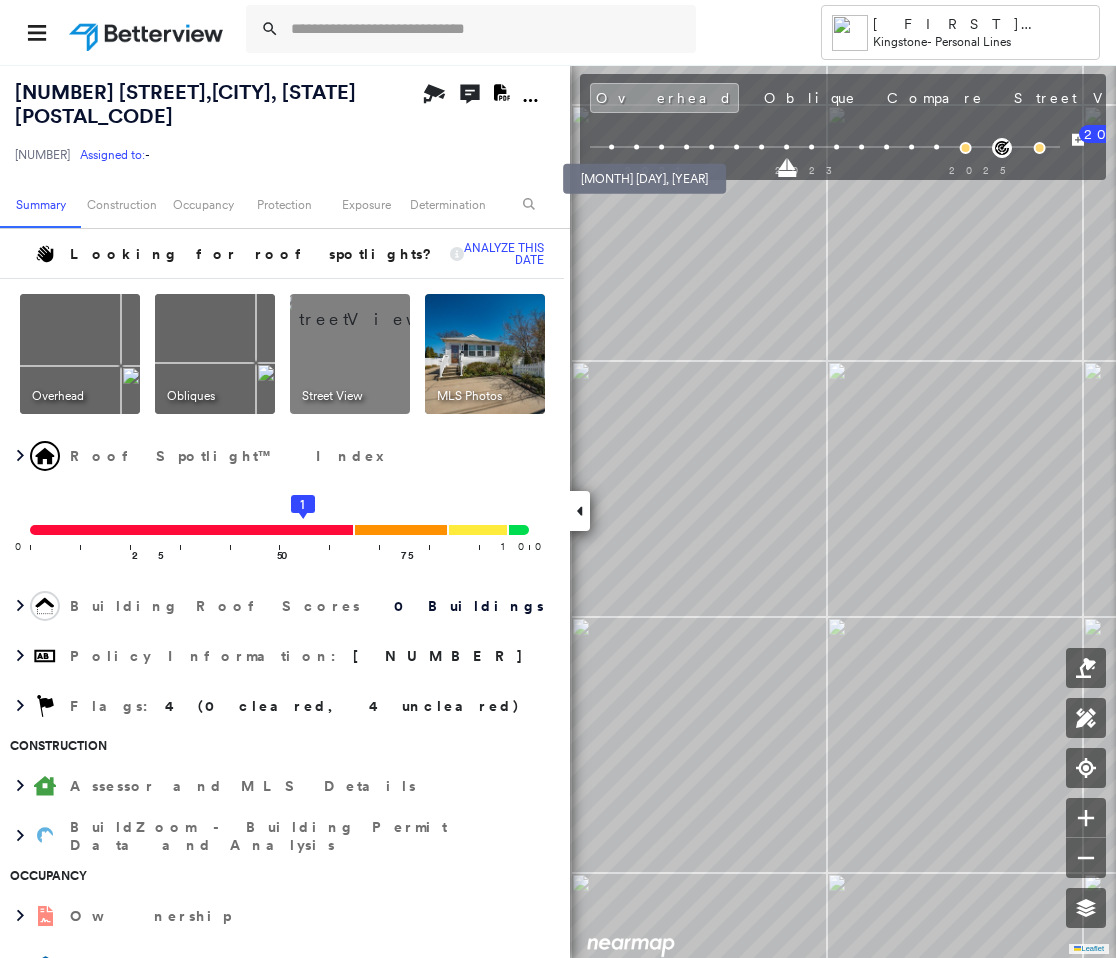 click at bounding box center [611, 147] 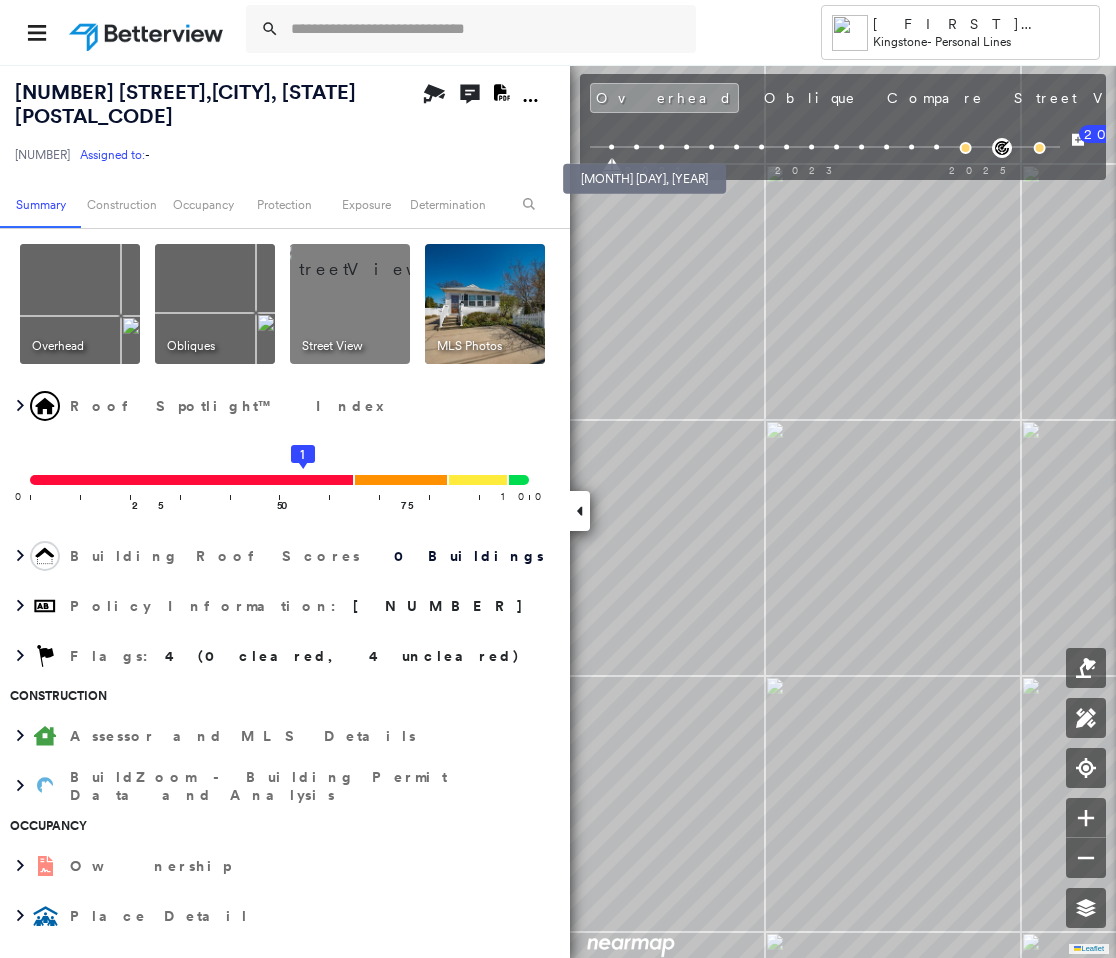 click at bounding box center [611, 147] 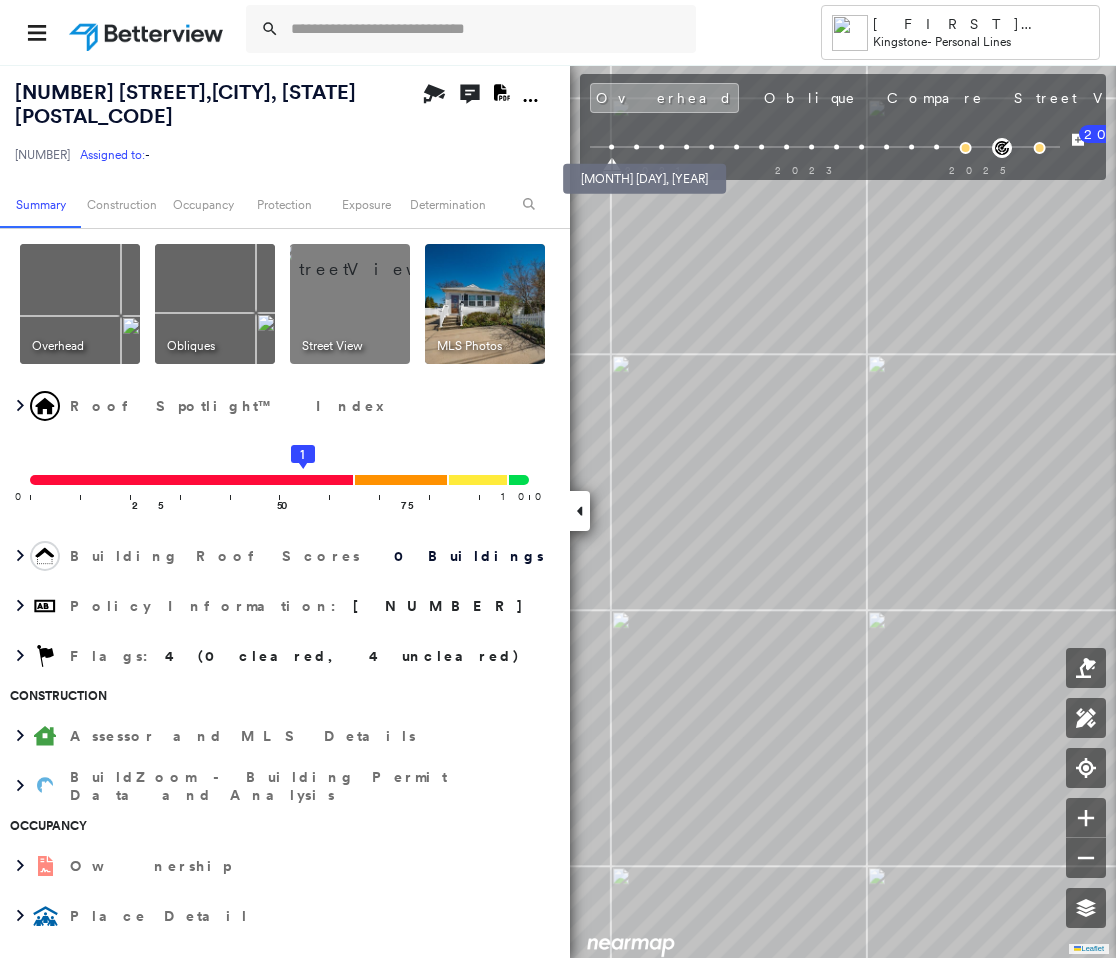 click at bounding box center [611, 147] 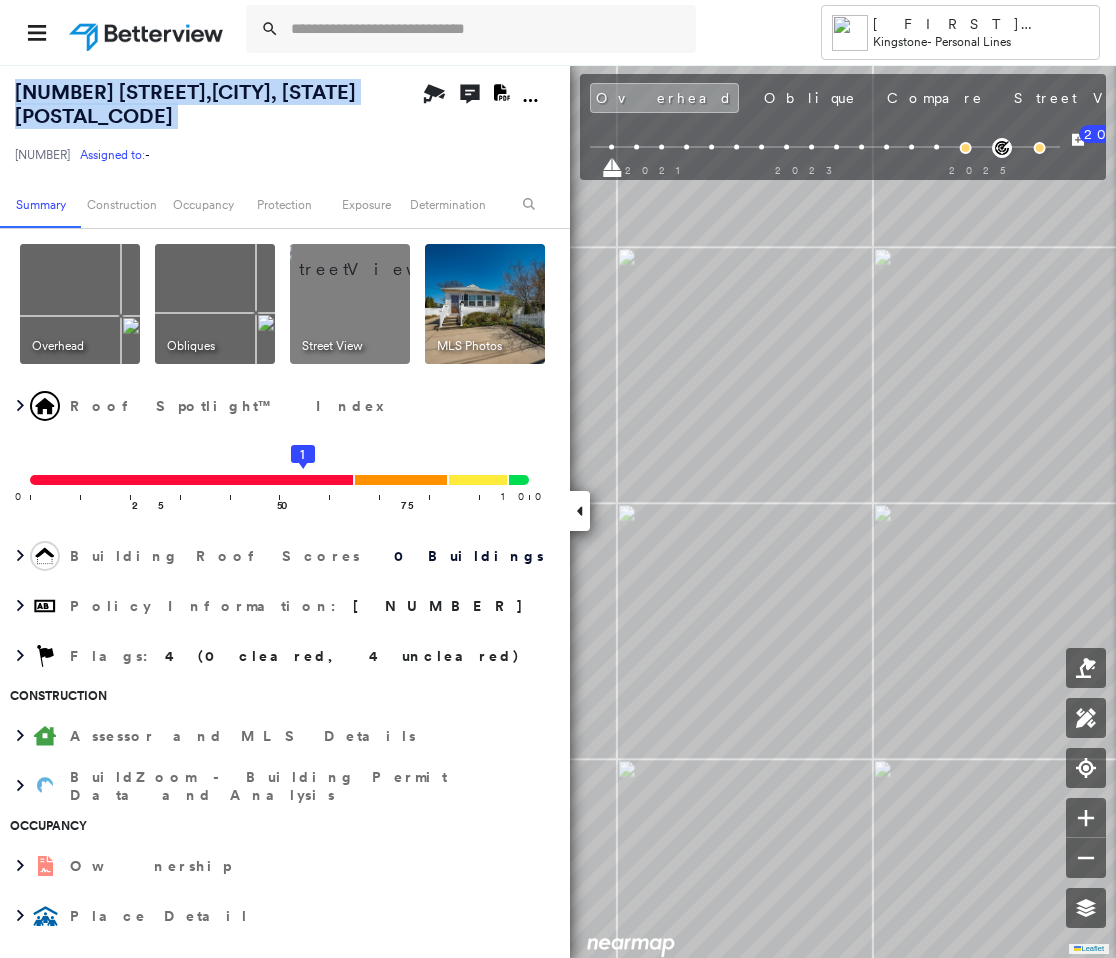 drag, startPoint x: 224, startPoint y: 132, endPoint x: 13, endPoint y: 73, distance: 219.09358 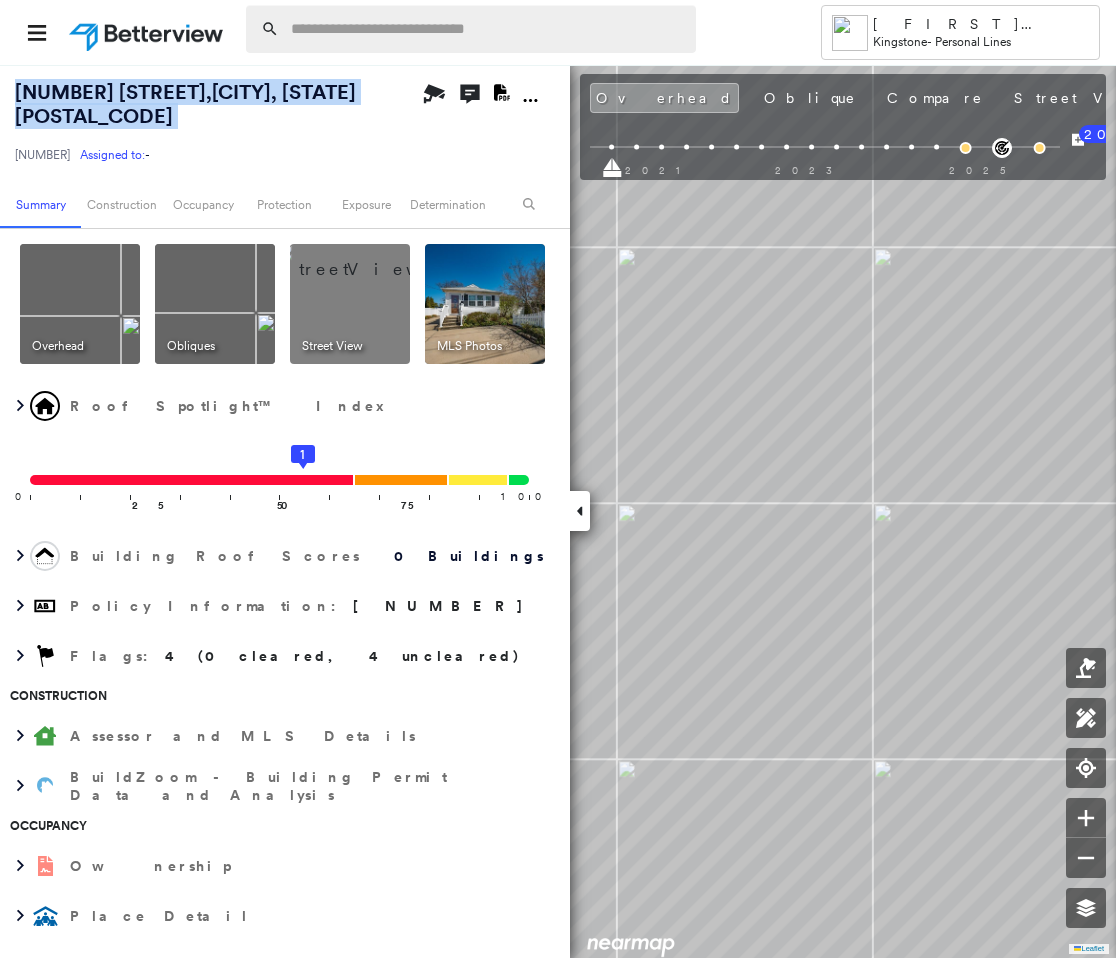 copy on "[NUMBER] [STREET] ,  [CITY], [STATE] [POSTAL_CODE] [NUMBER] Assigned to:  -" 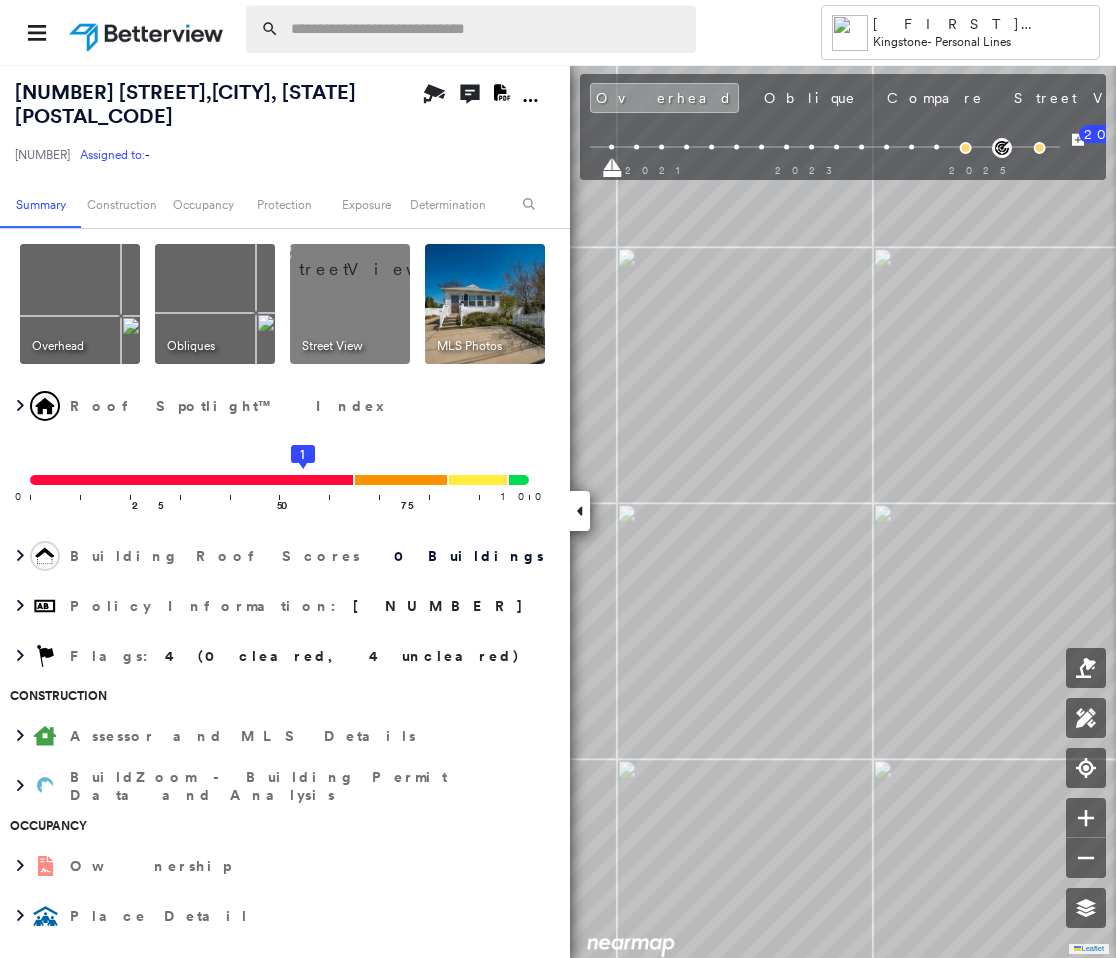 click at bounding box center (487, 29) 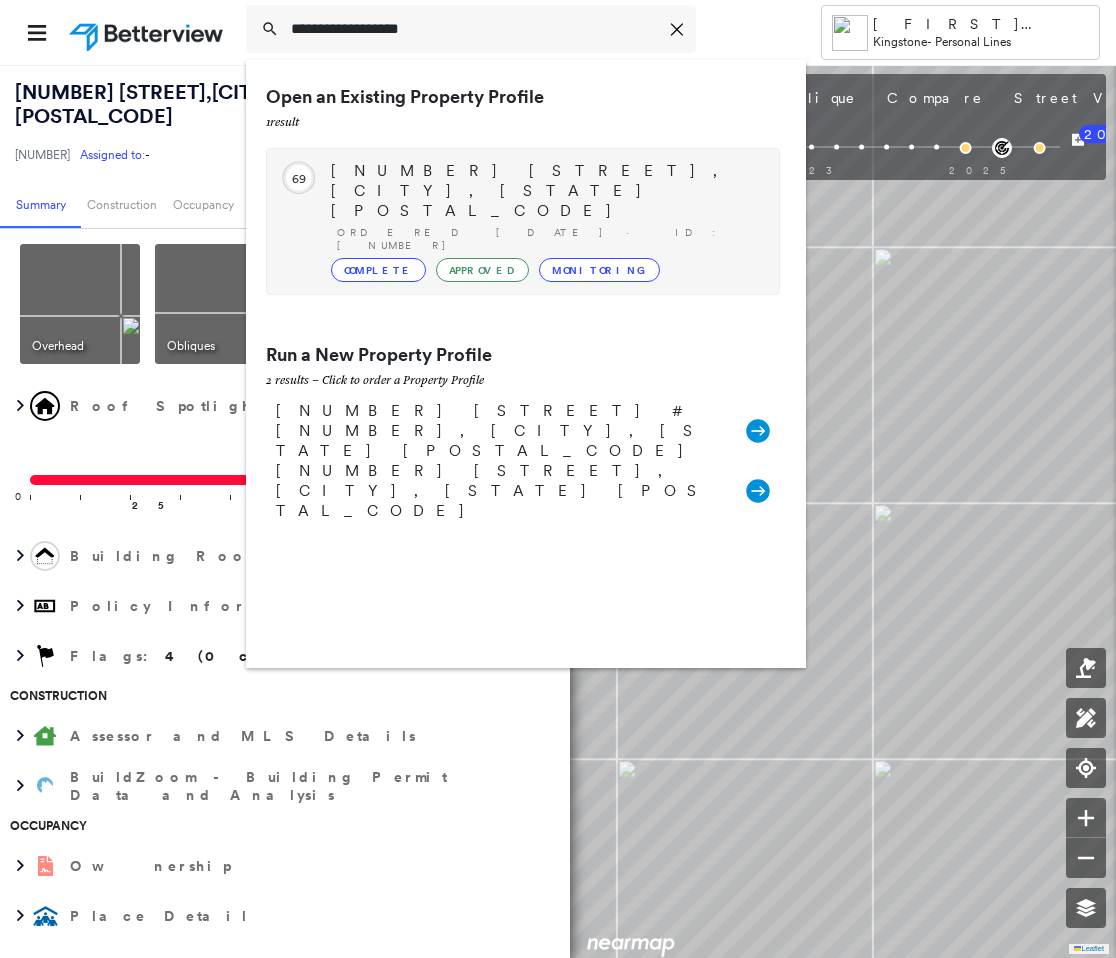 type on "**********" 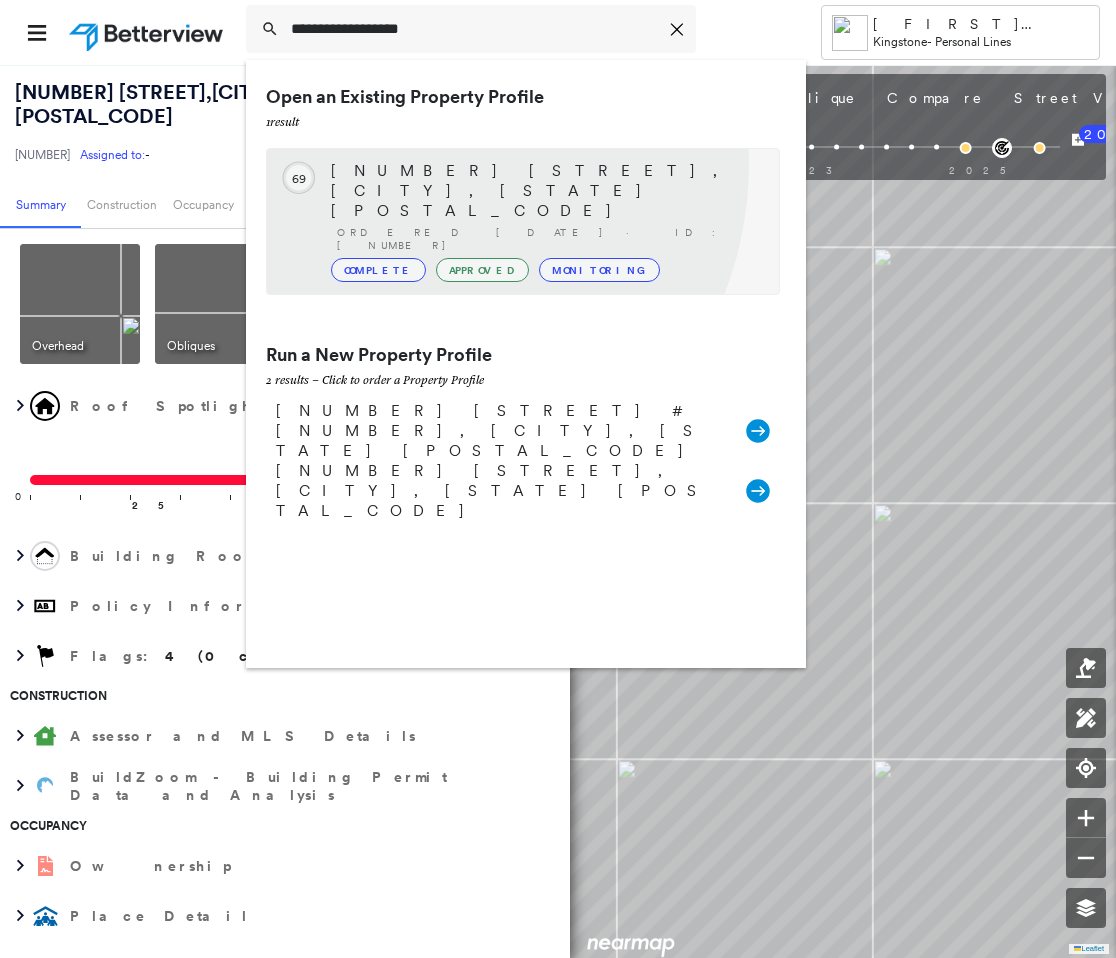 click on "[NUMBER] [STREET], [CITY], [STATE] [POSTAL_CODE]" at bounding box center [545, 191] 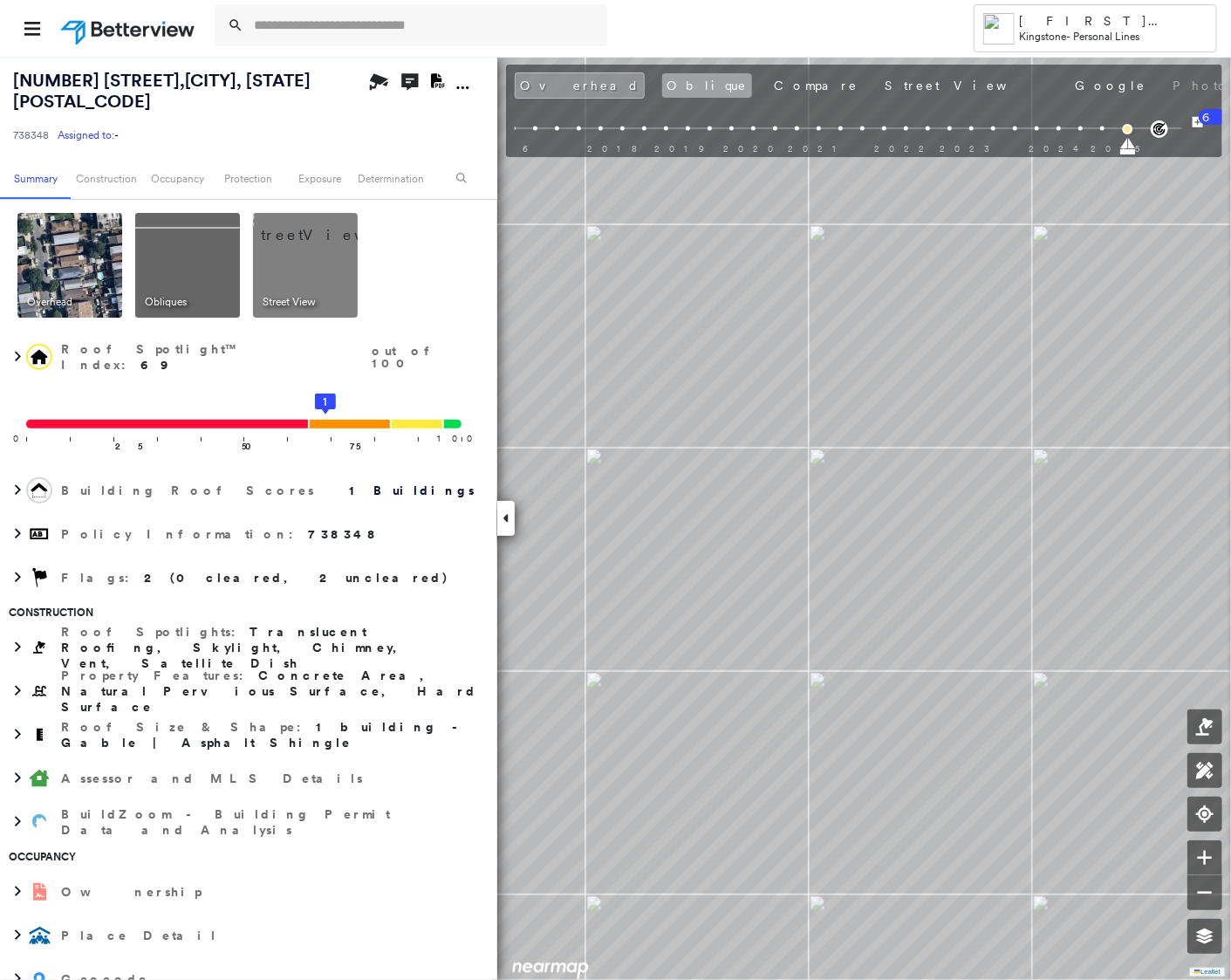 click on "Oblique" at bounding box center [707, 86] 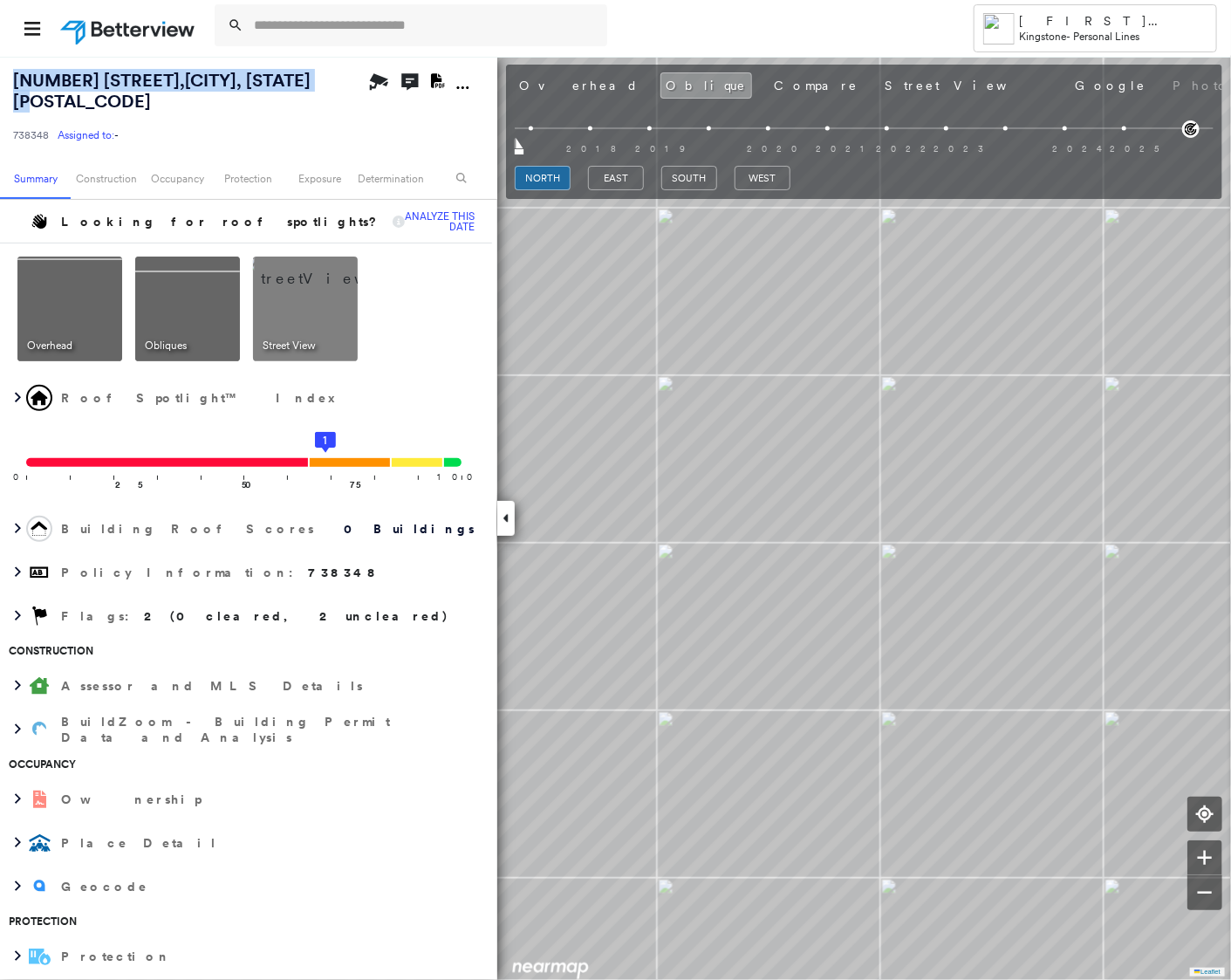 drag, startPoint x: 339, startPoint y: 81, endPoint x: 6, endPoint y: 76, distance: 333.03754 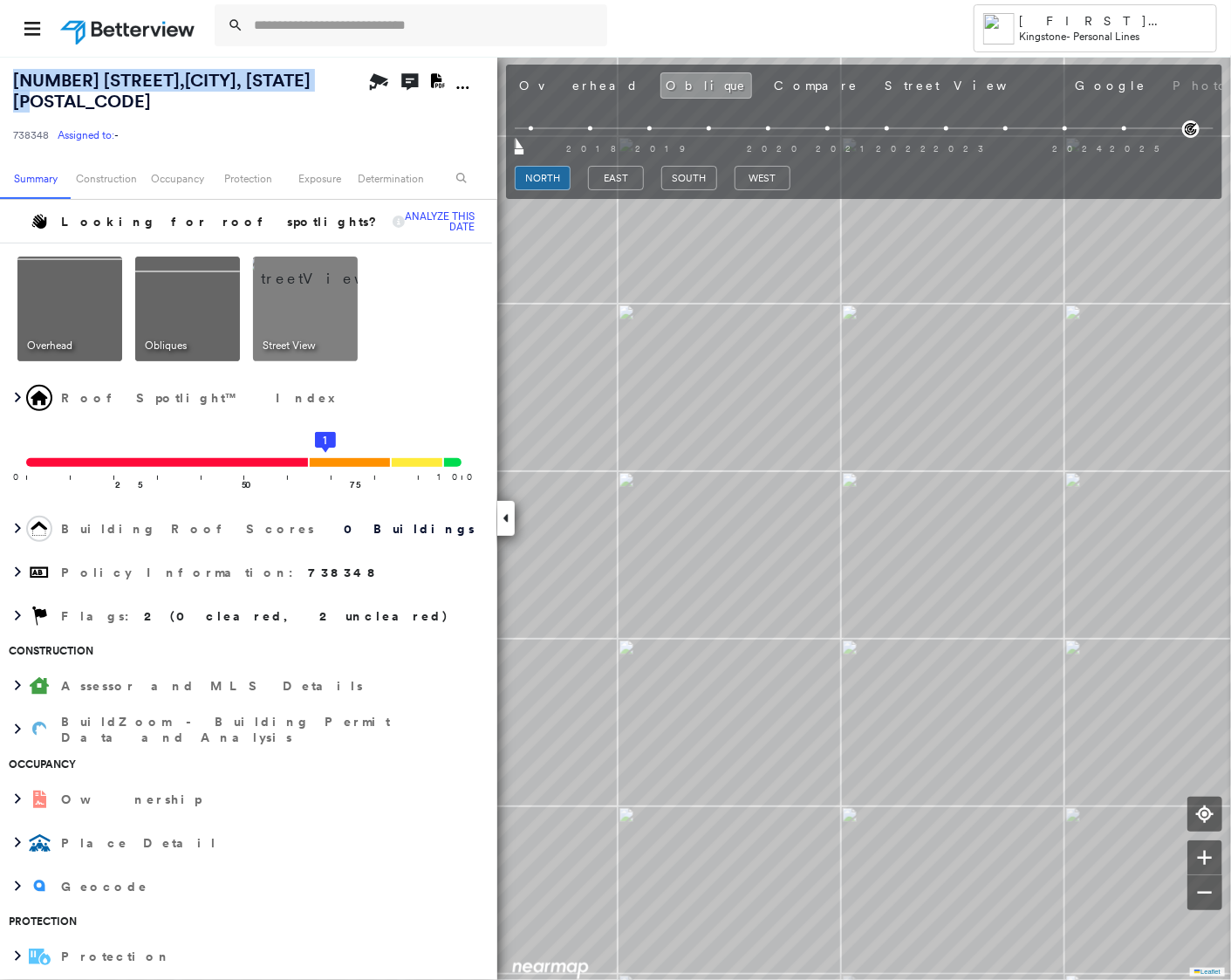click at bounding box center (326, 270) 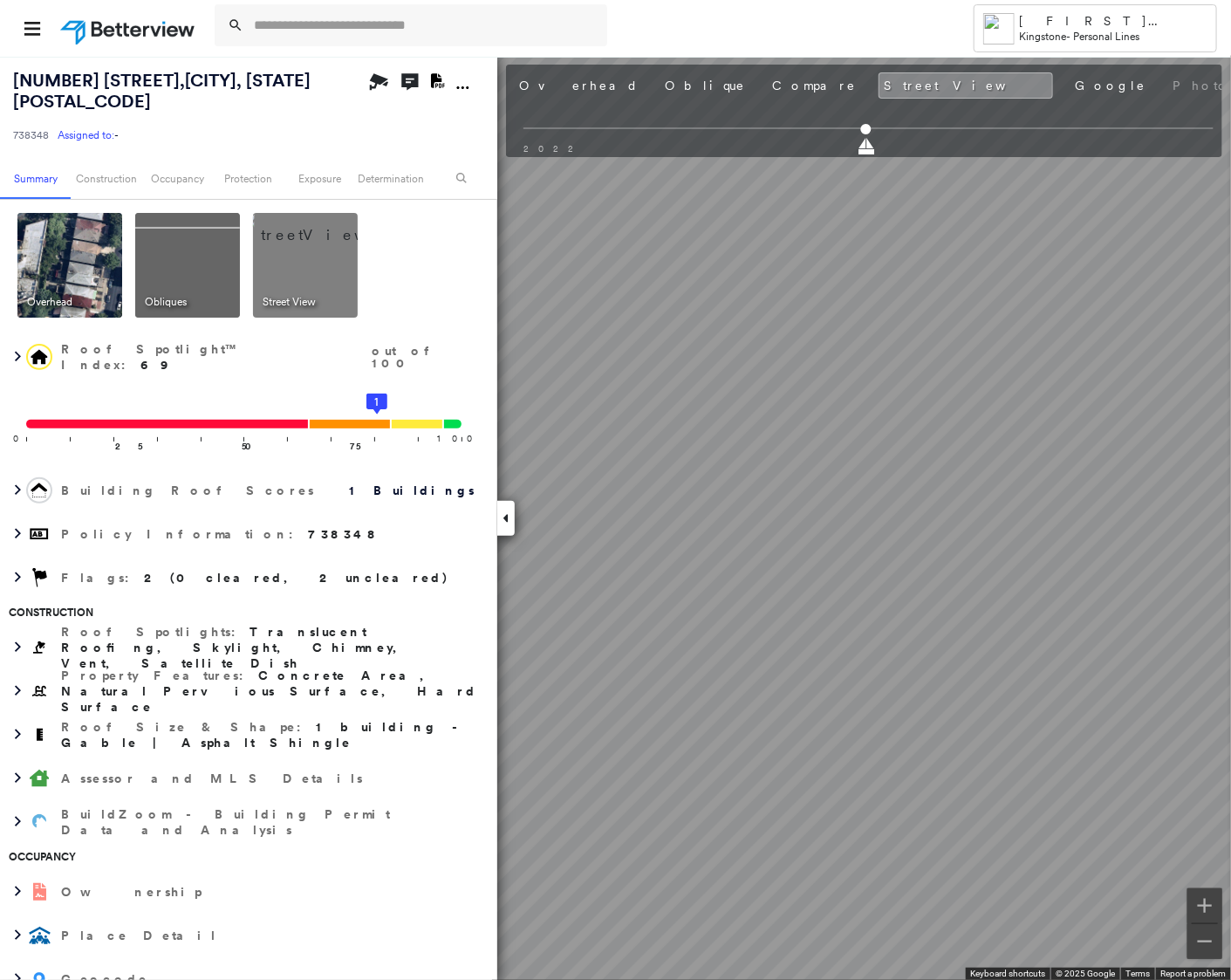 click at bounding box center (188, 265) 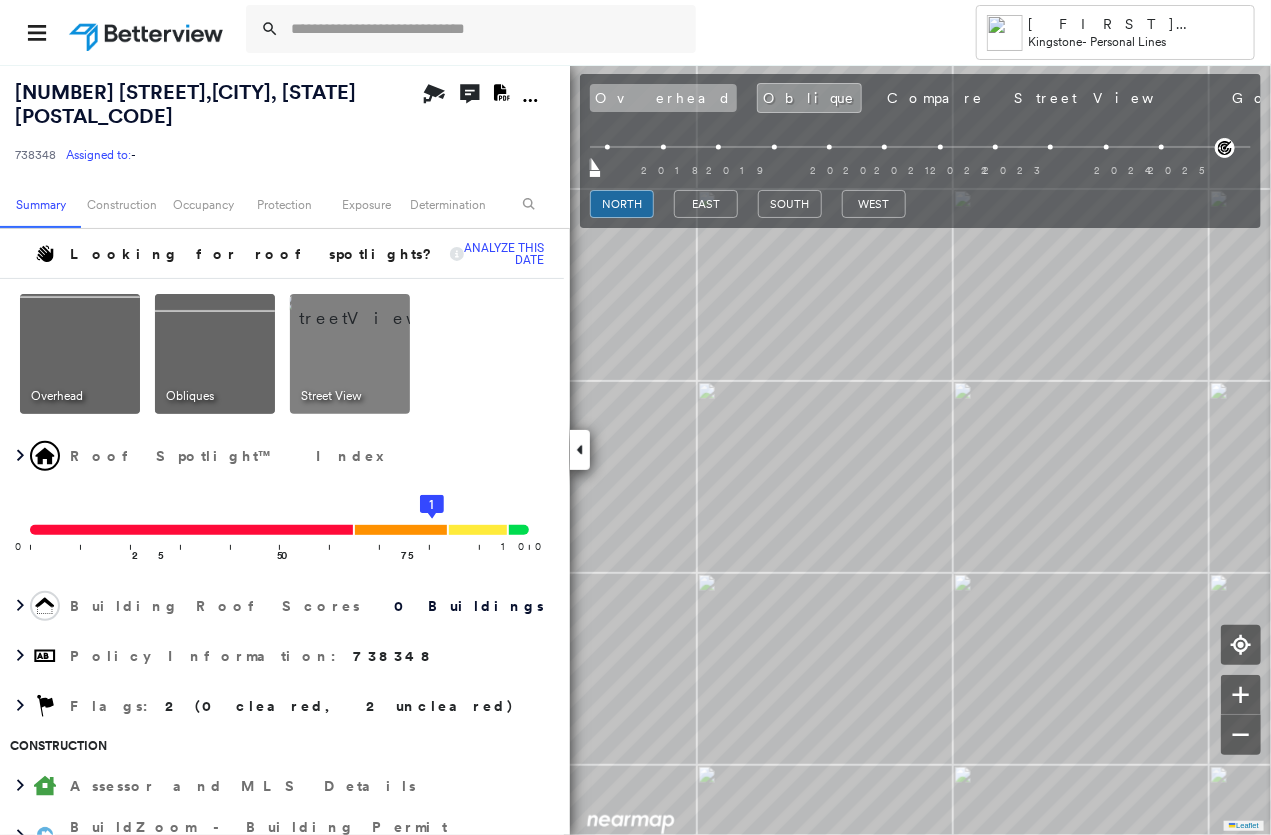 click on "Overhead" at bounding box center [663, 98] 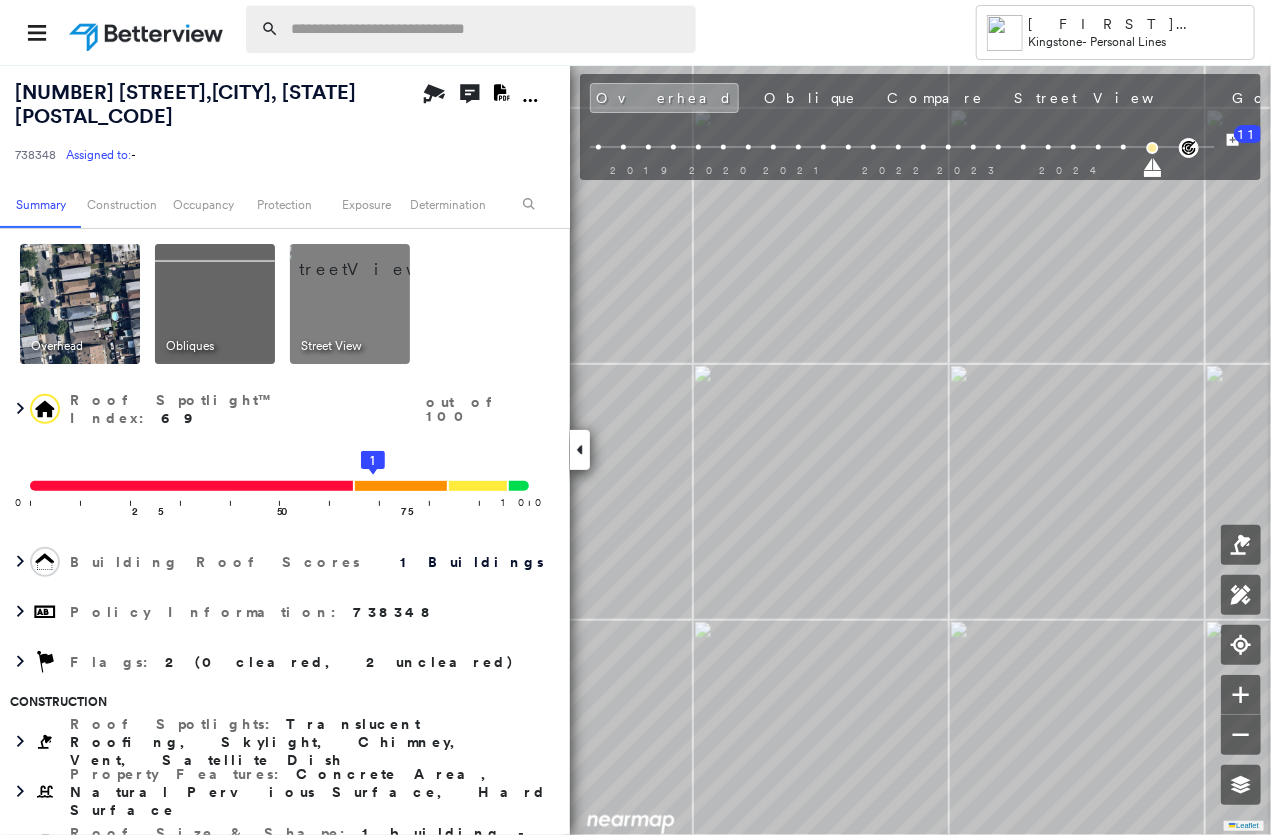click at bounding box center [487, 29] 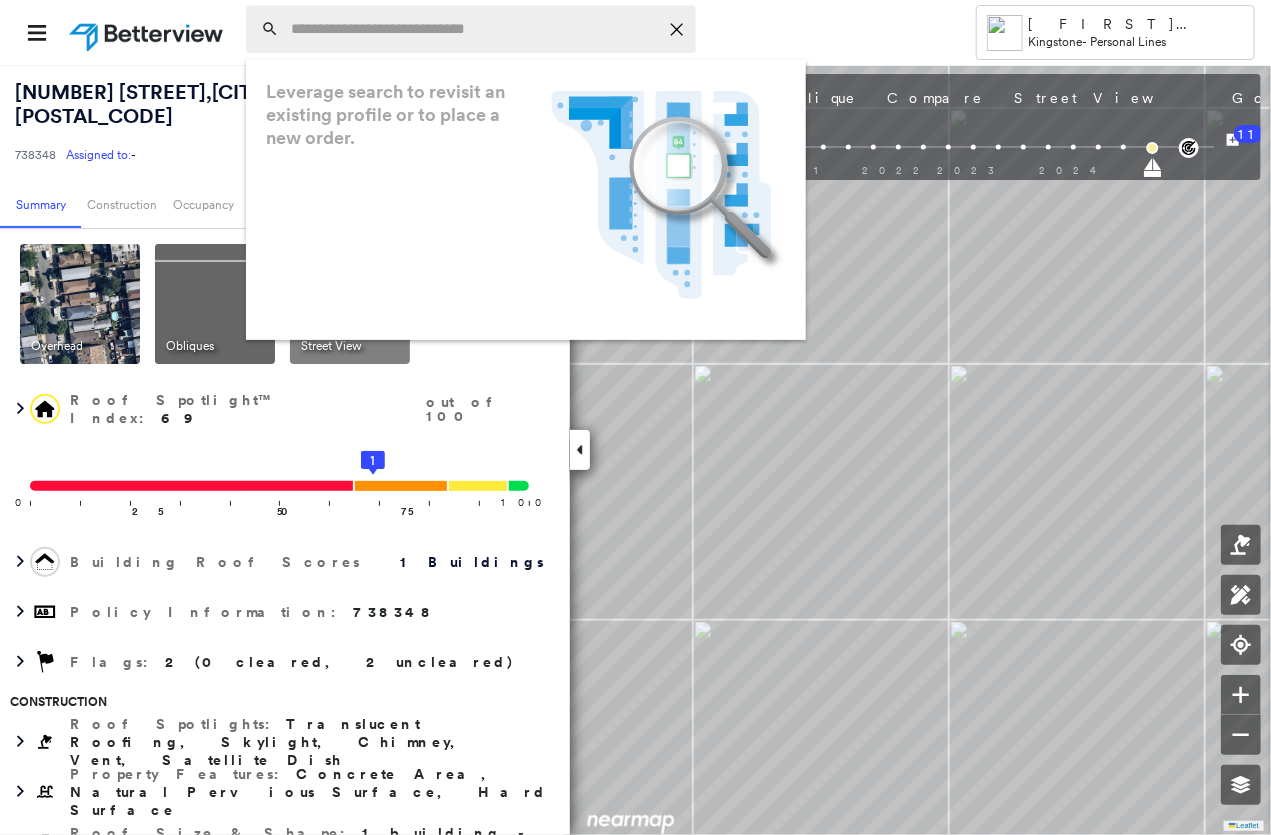 paste on "**********" 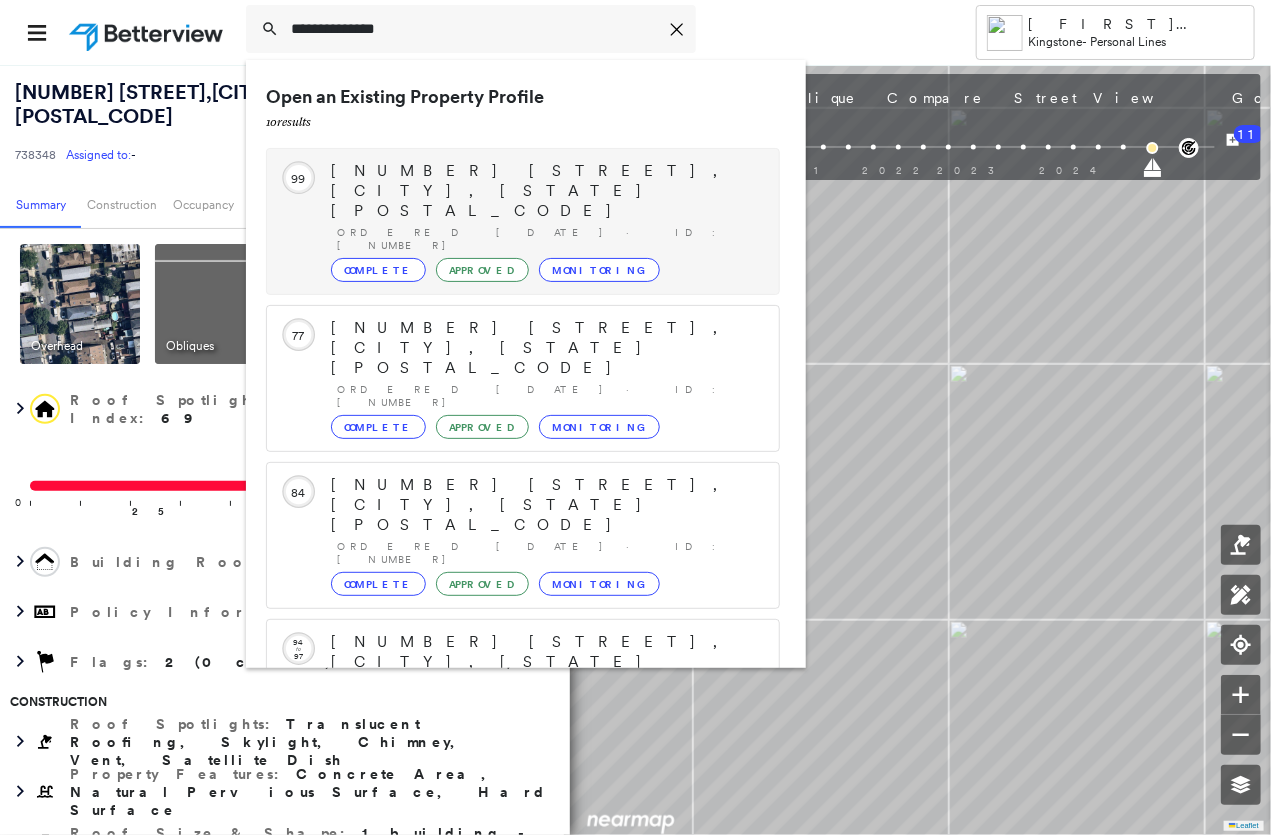 type on "**********" 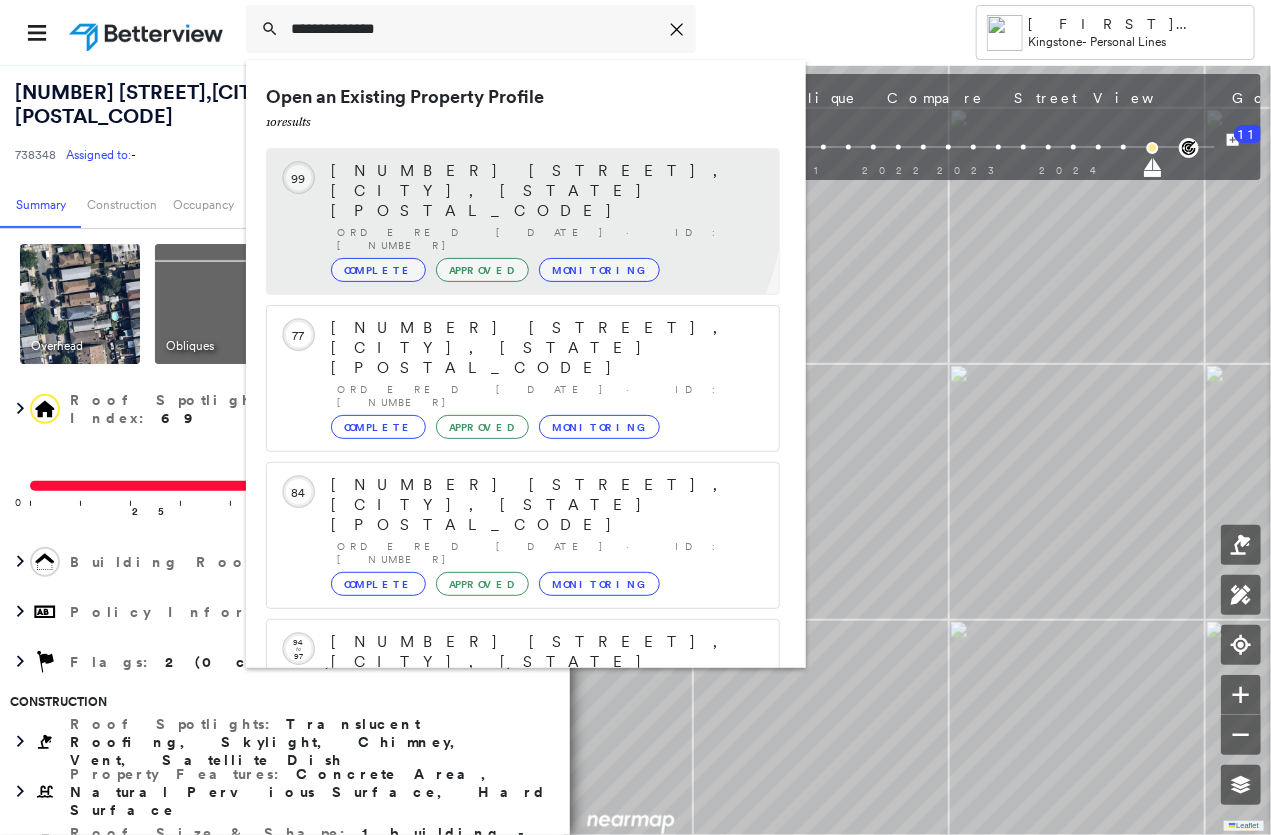 click on "Circled Text Icon 99 [NUMBER] [STREET], [CITY], [STATE] [POSTAL_CODE] Ordered 08/01/25 · ID: 740526 Complete Approved Monitoring" at bounding box center [523, 221] 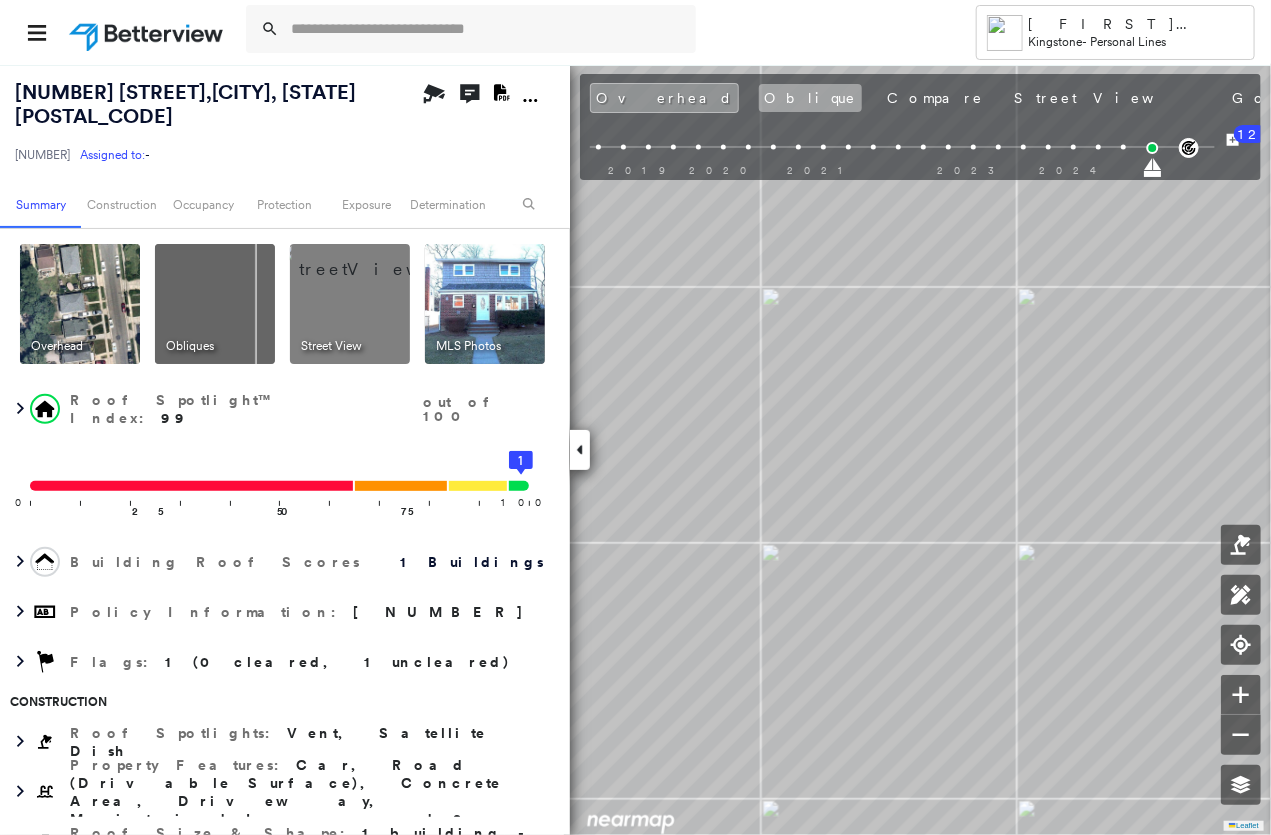 click on "Oblique" at bounding box center [810, 98] 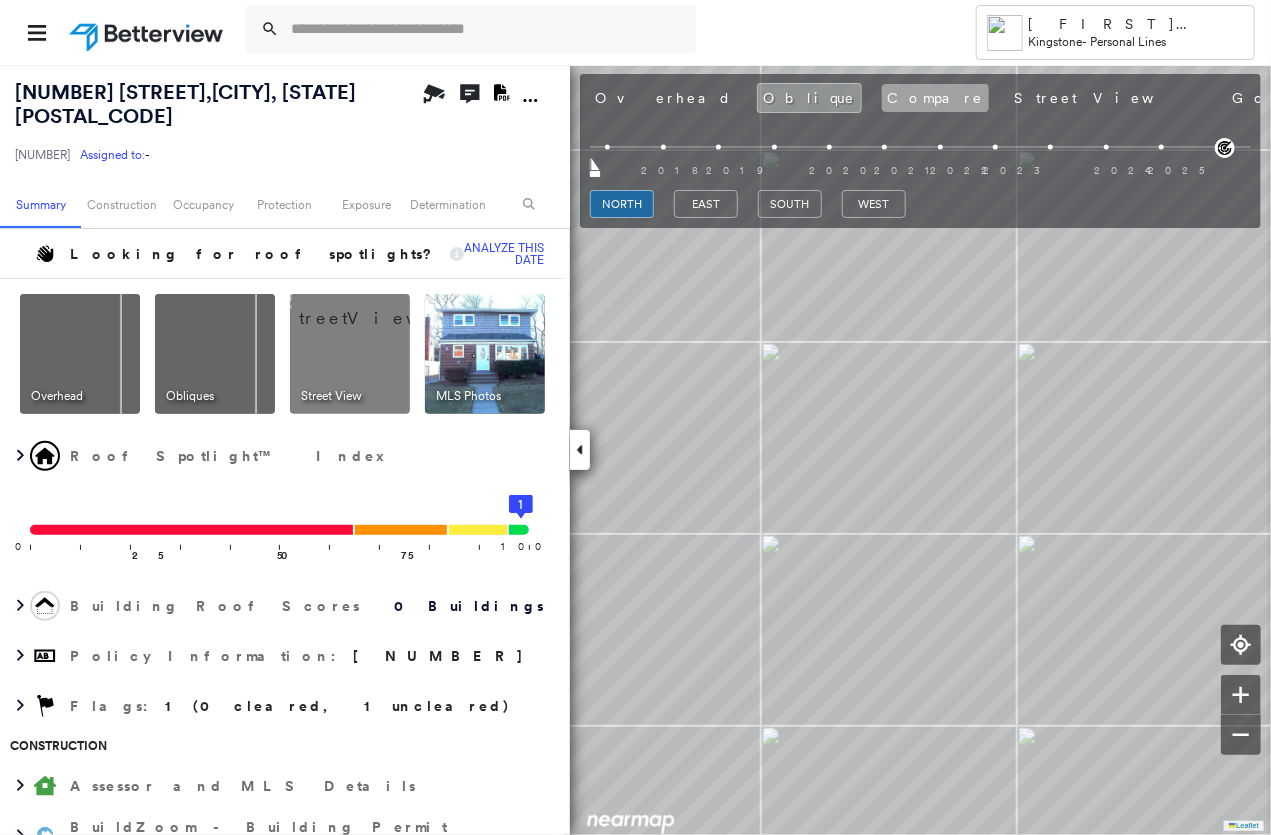 click on "Compare" at bounding box center (935, 98) 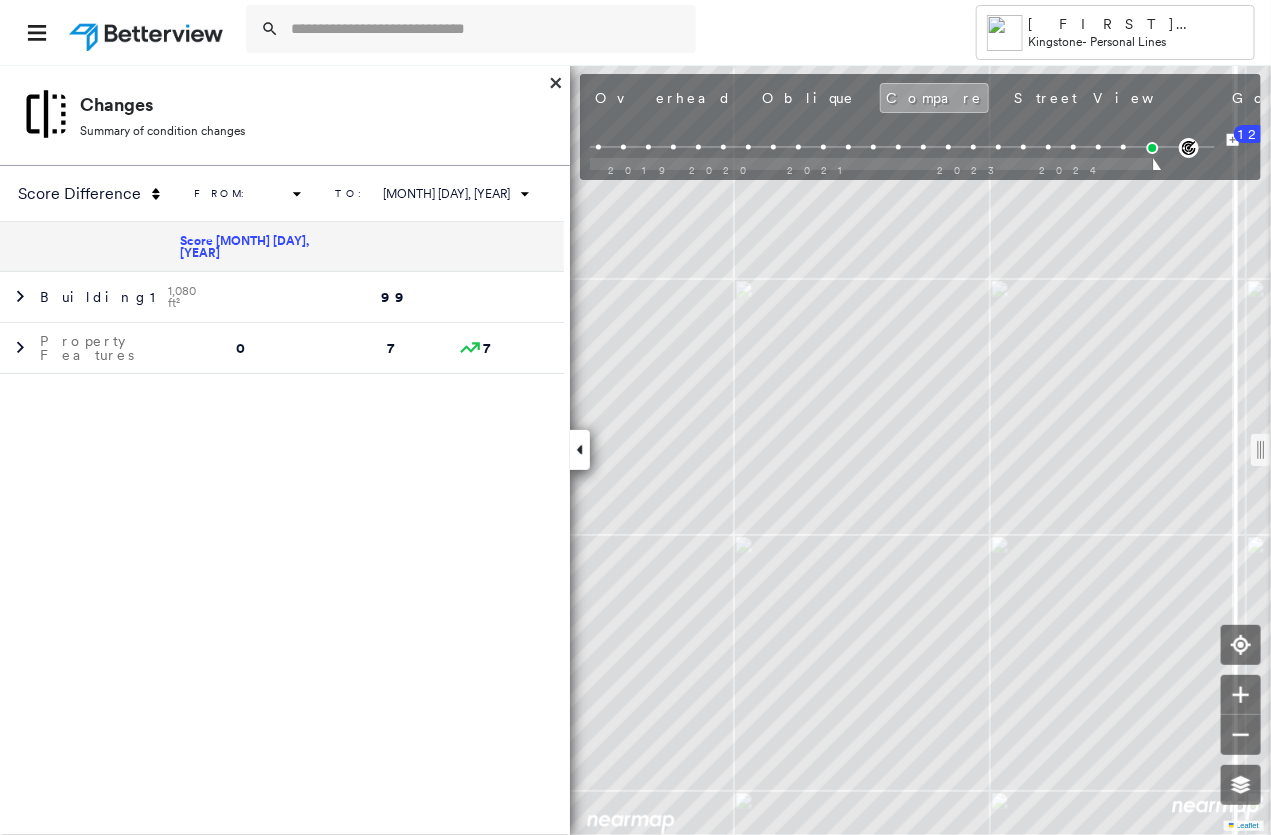 drag, startPoint x: 890, startPoint y: 459, endPoint x: 1244, endPoint y: 473, distance: 354.27673 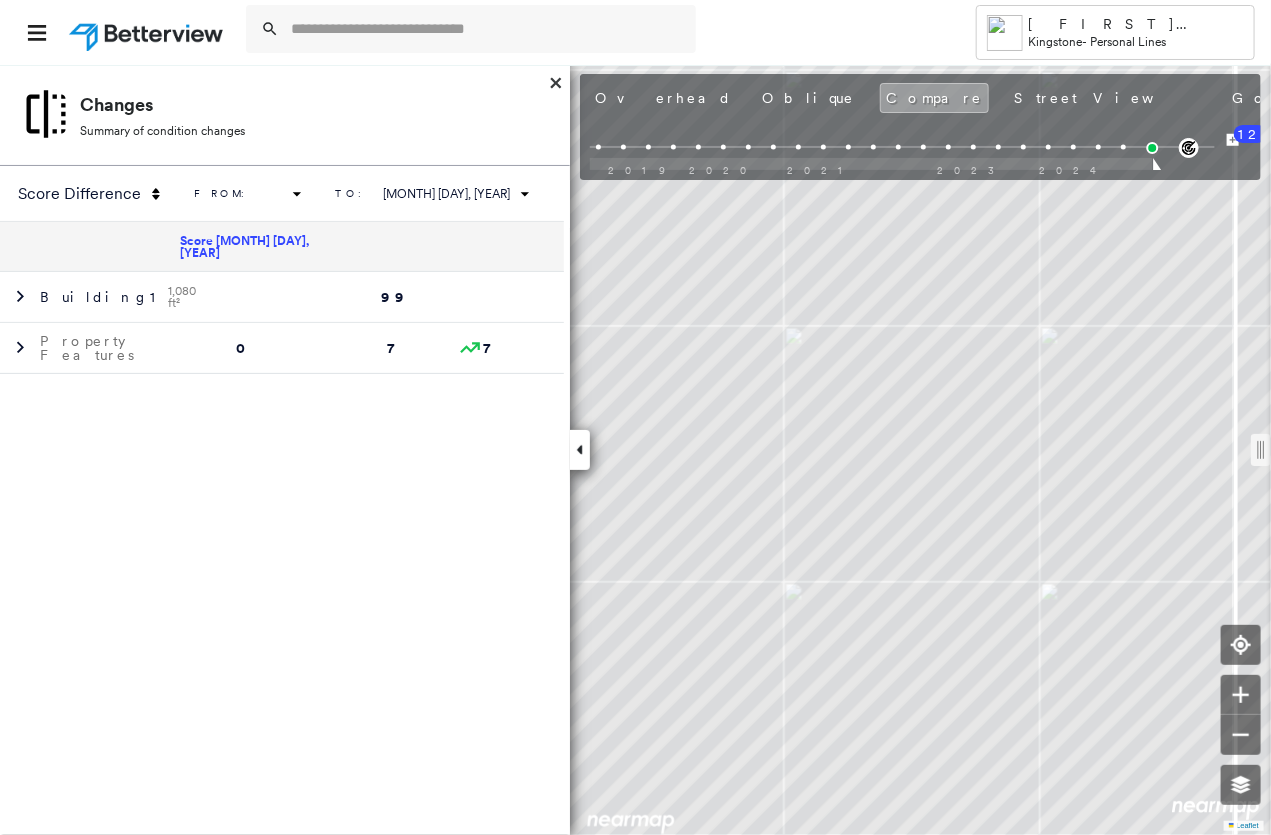 click on "**********" at bounding box center [285, 449] 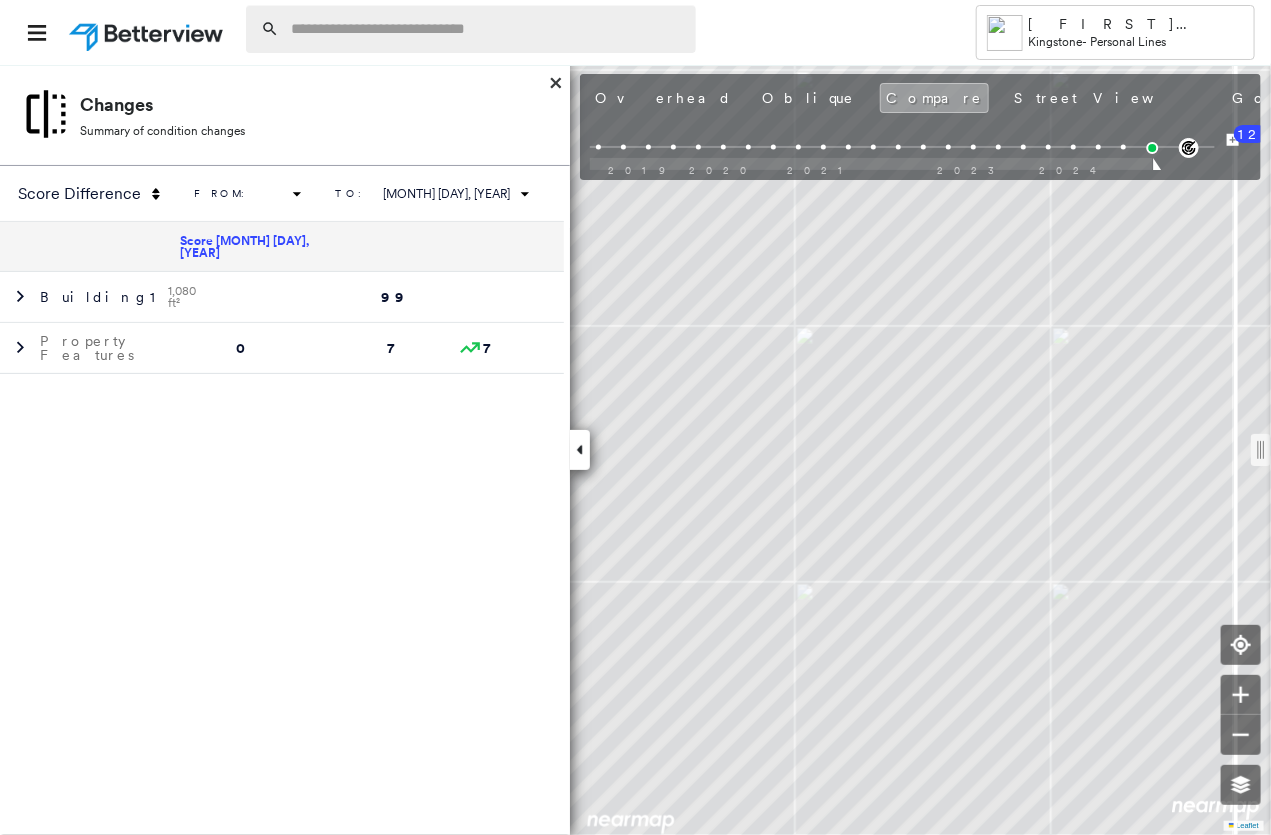 click at bounding box center (487, 29) 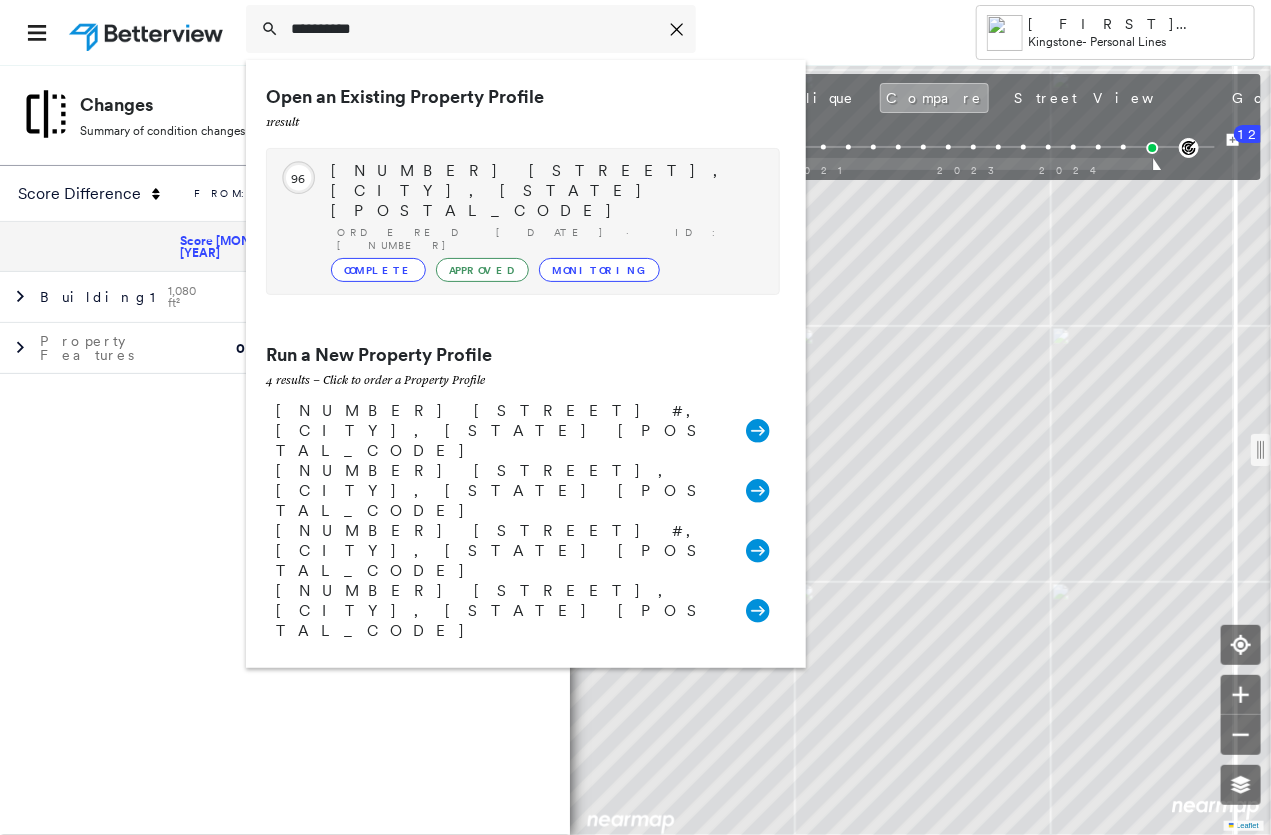 type on "**********" 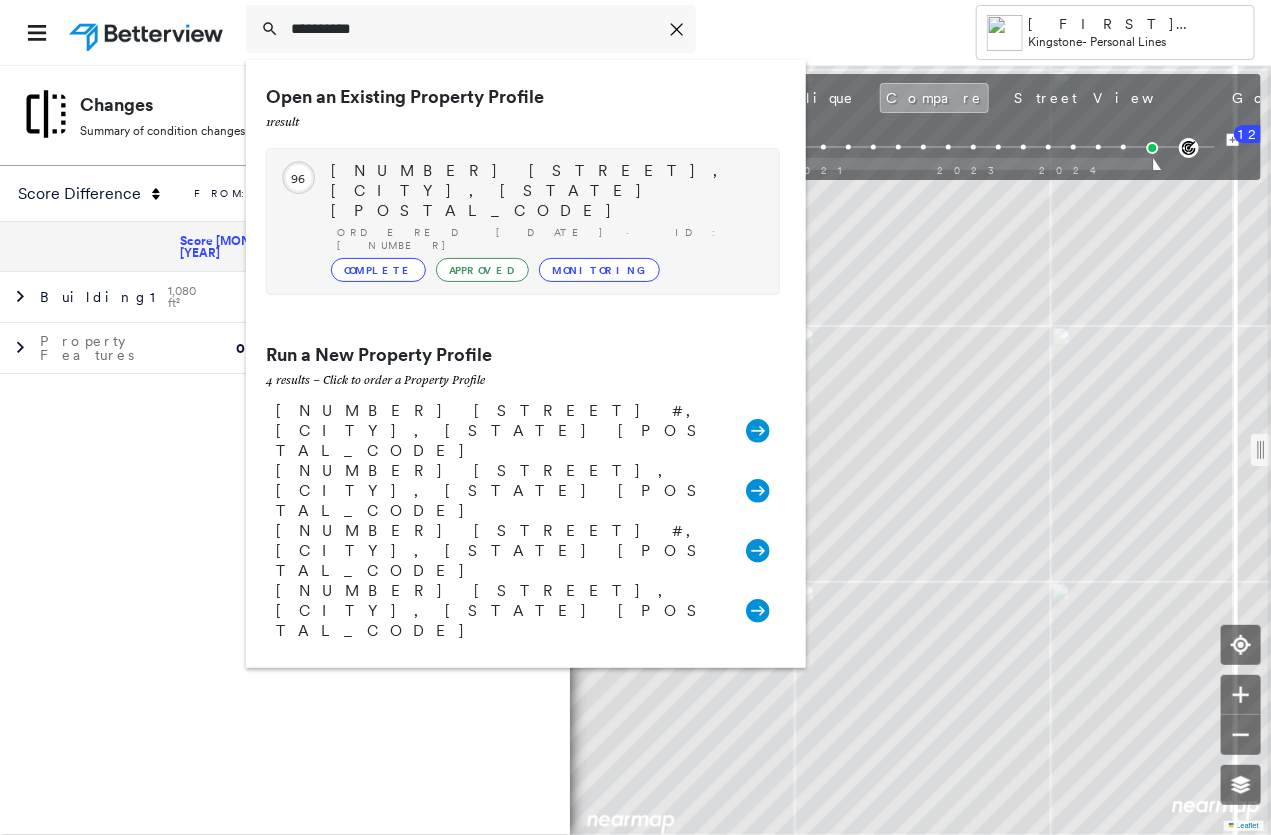 click on "[NUMBER] [STREET], [CITY], [STATE] [POSTAL_CODE]" at bounding box center (545, 191) 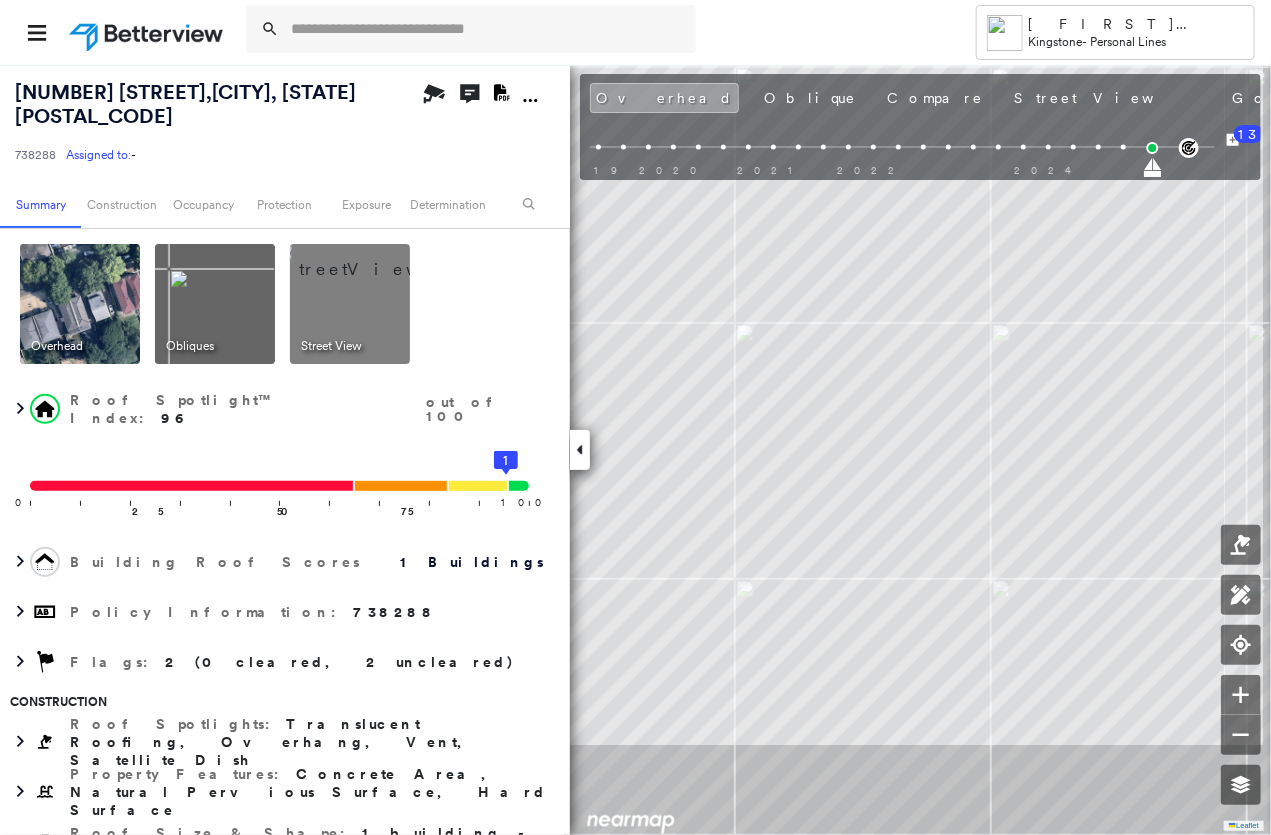 click on "[FIRST] [LAST]  -   Personal Lines" at bounding box center (635, 32) 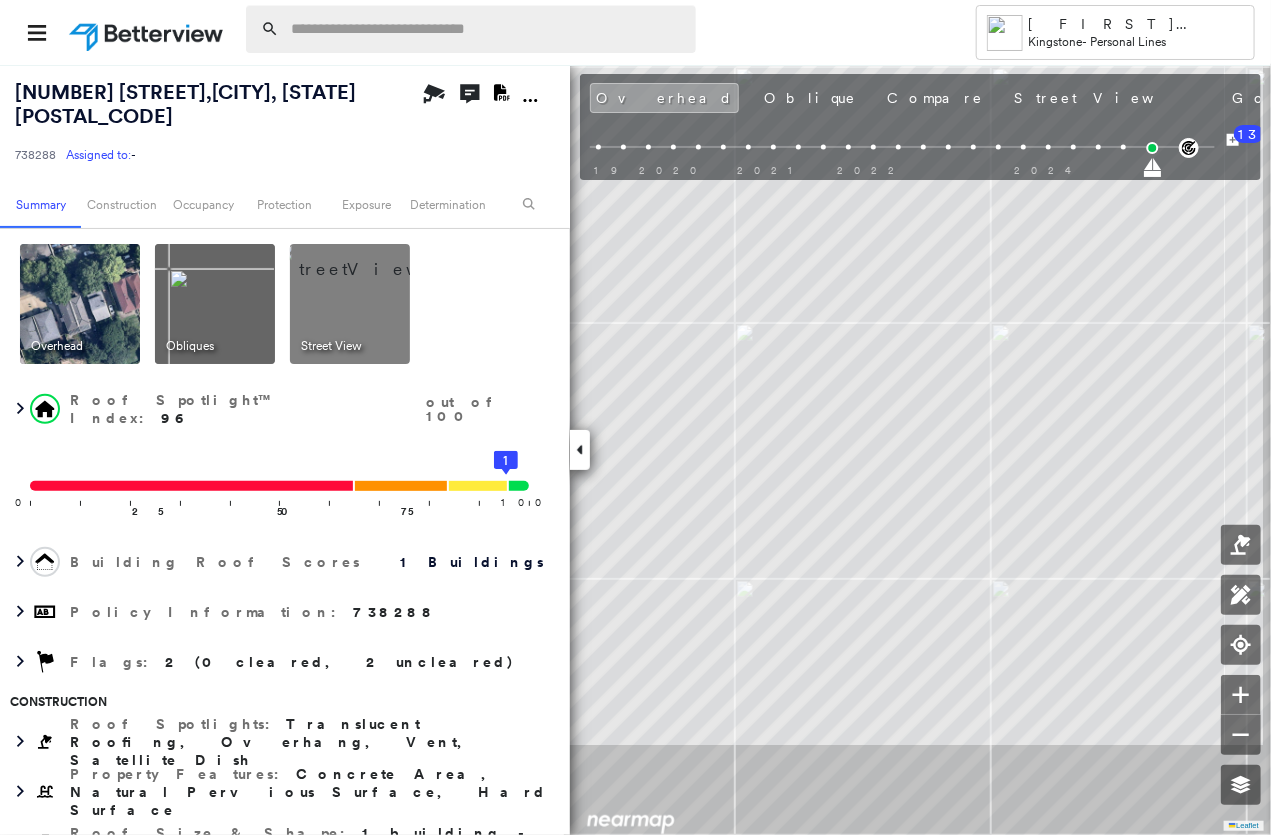click at bounding box center (487, 29) 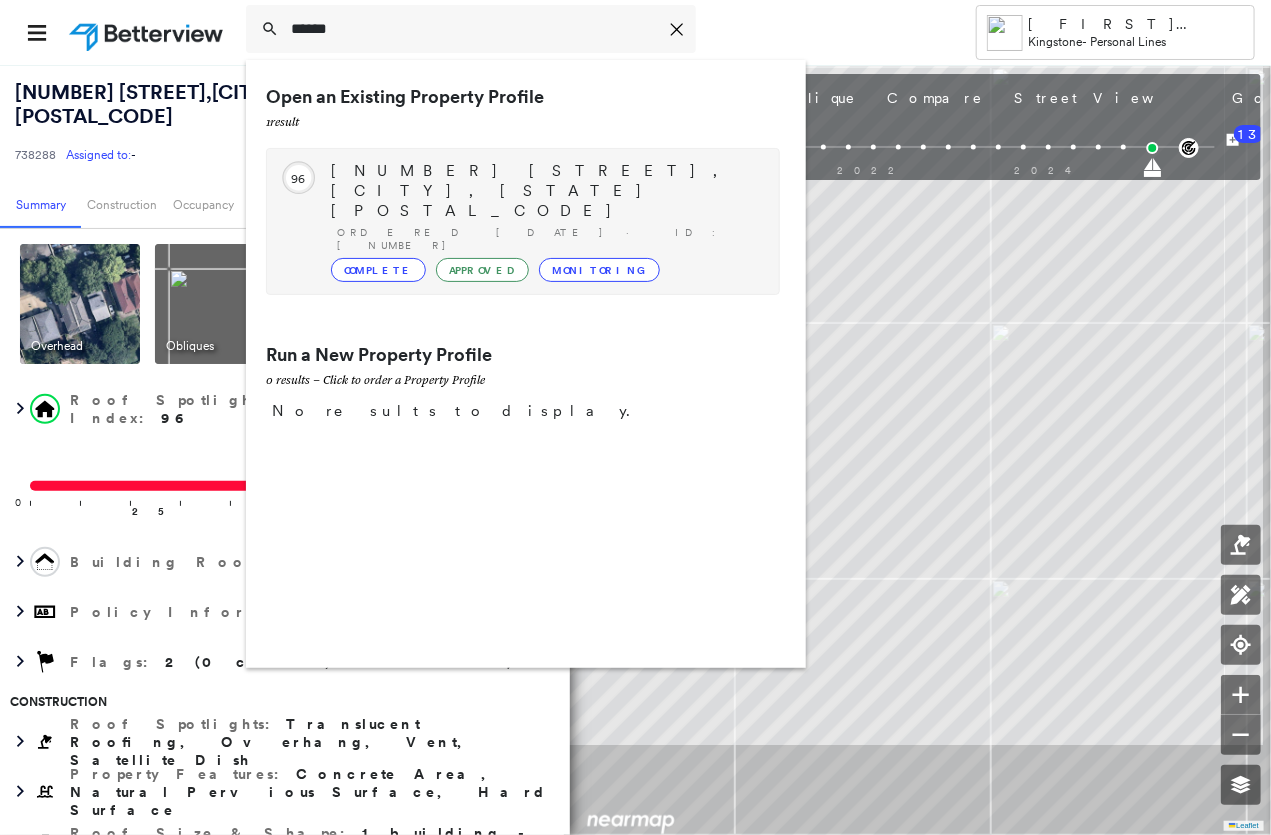 type on "******" 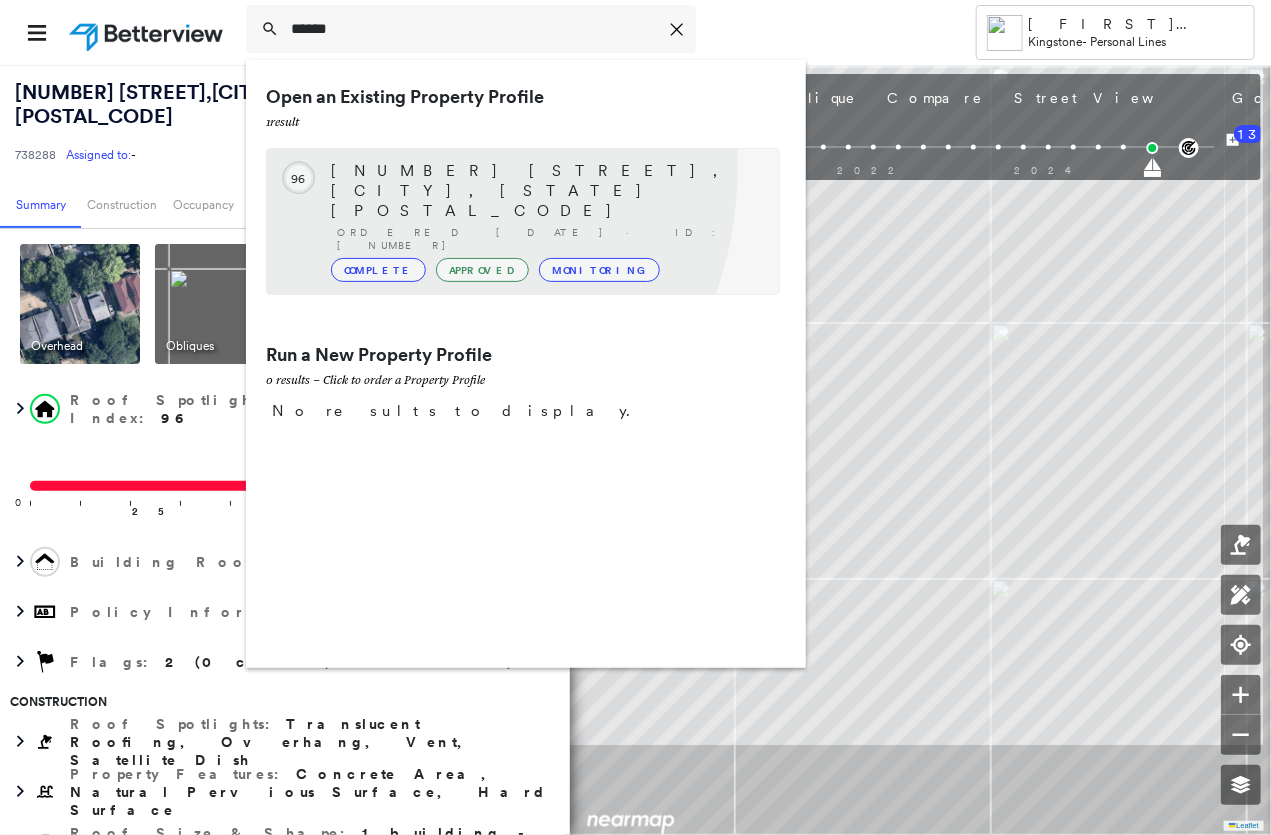 click on "[NUMBER] [STREET], [CITY], [STATE] [POSTAL_CODE]" at bounding box center (545, 191) 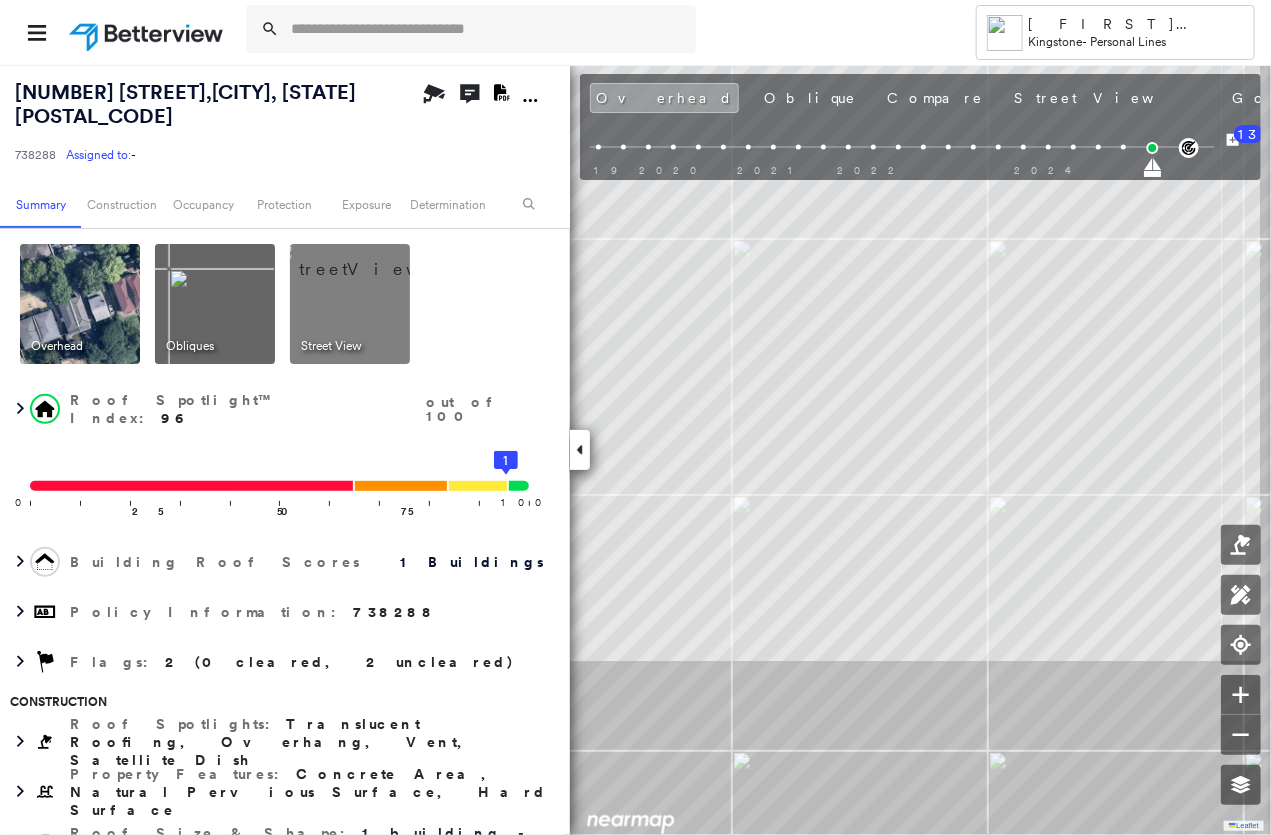 click at bounding box center [582, 32] 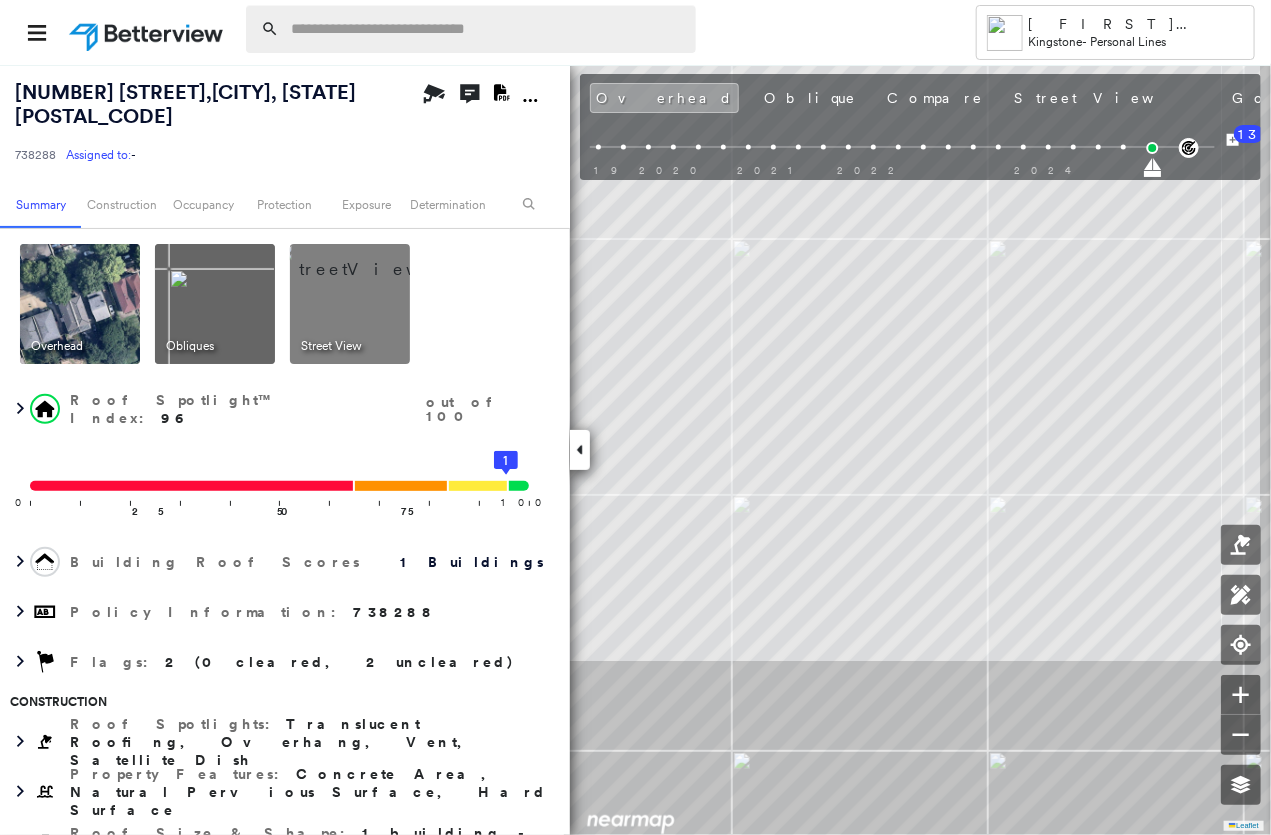 click at bounding box center (487, 29) 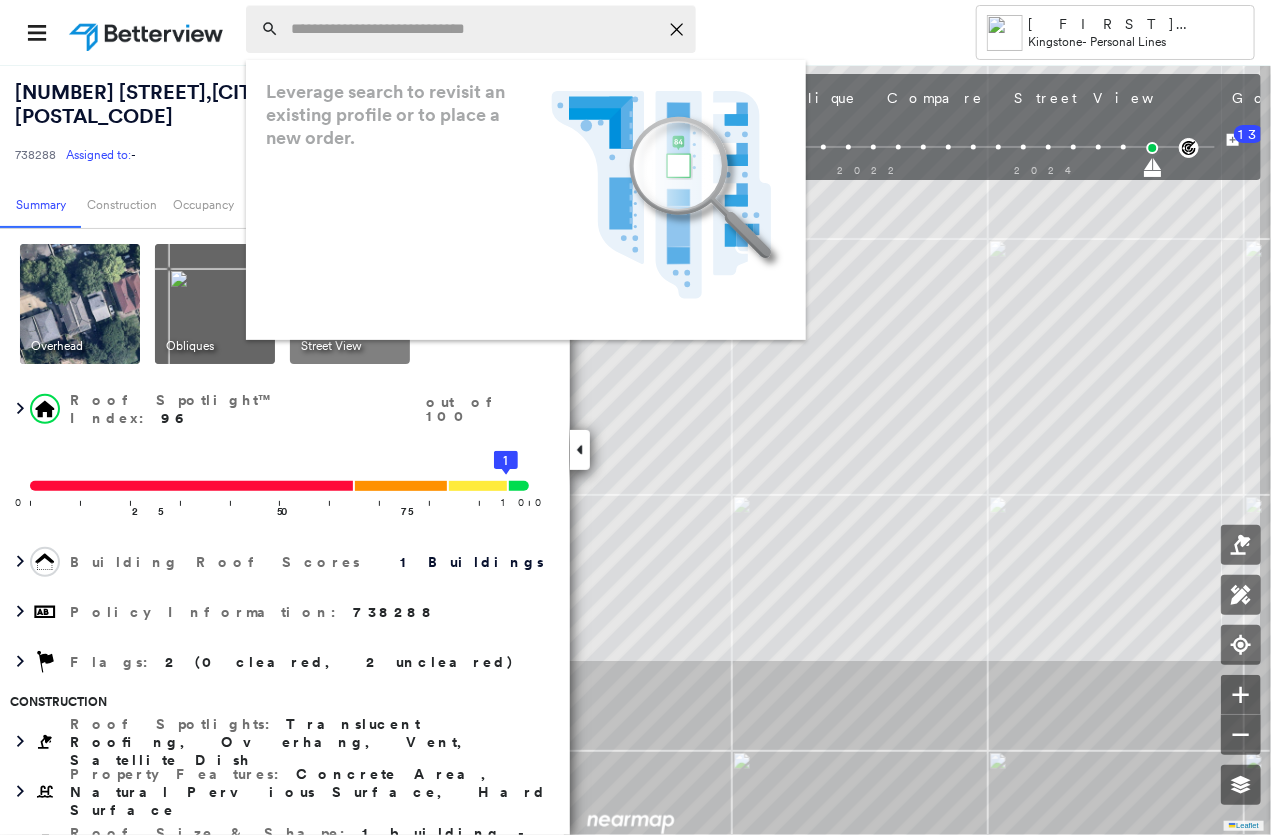 paste on "******" 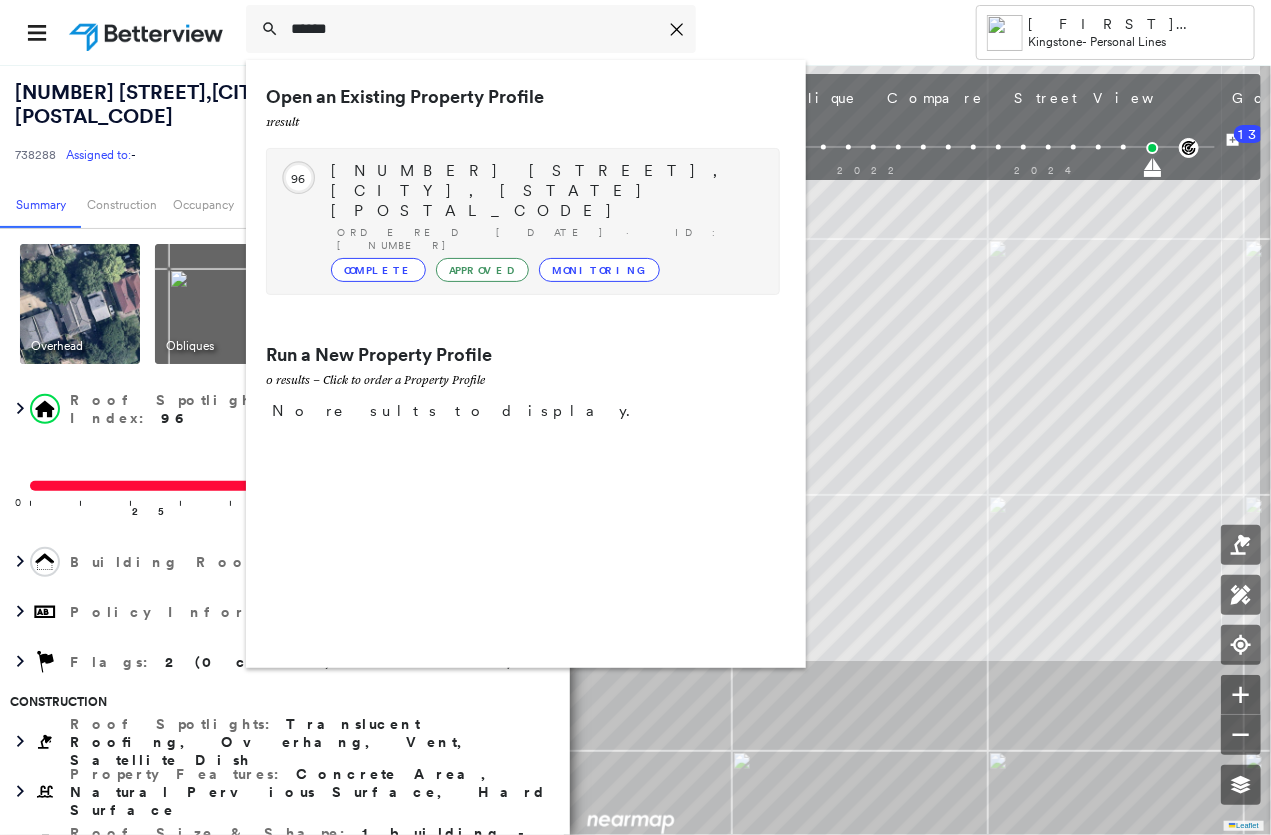 type on "******" 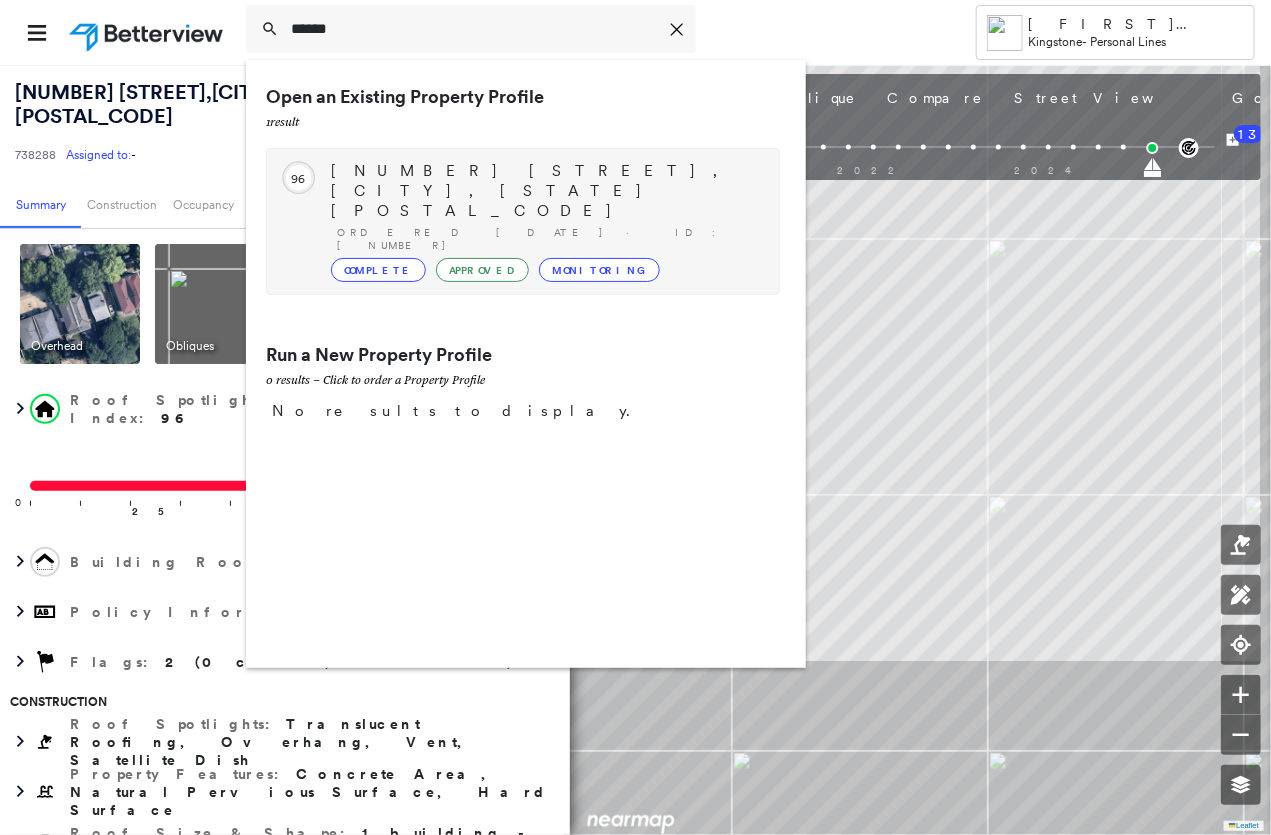 click on "[NUMBER] [STREET], [CITY], [STATE] [POSTAL_CODE]" at bounding box center (545, 191) 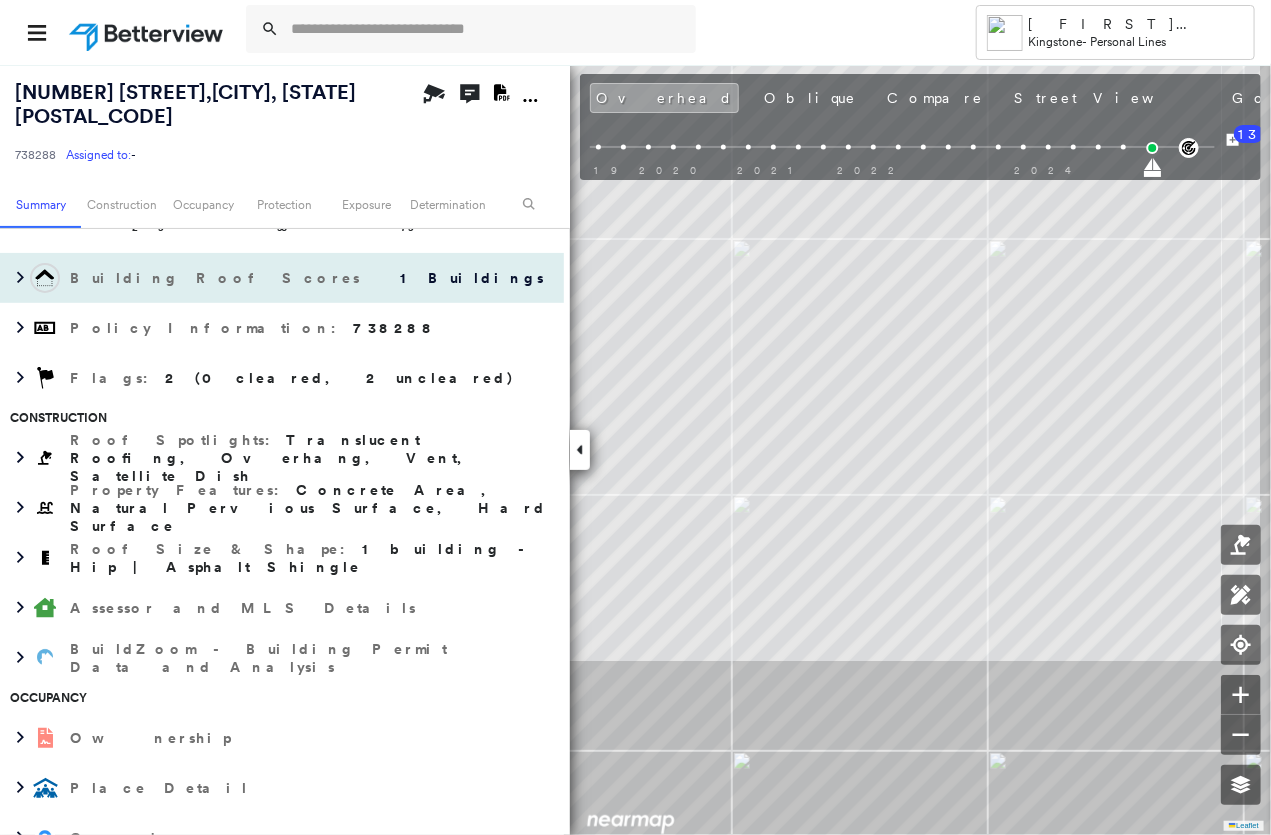 scroll, scrollTop: 300, scrollLeft: 0, axis: vertical 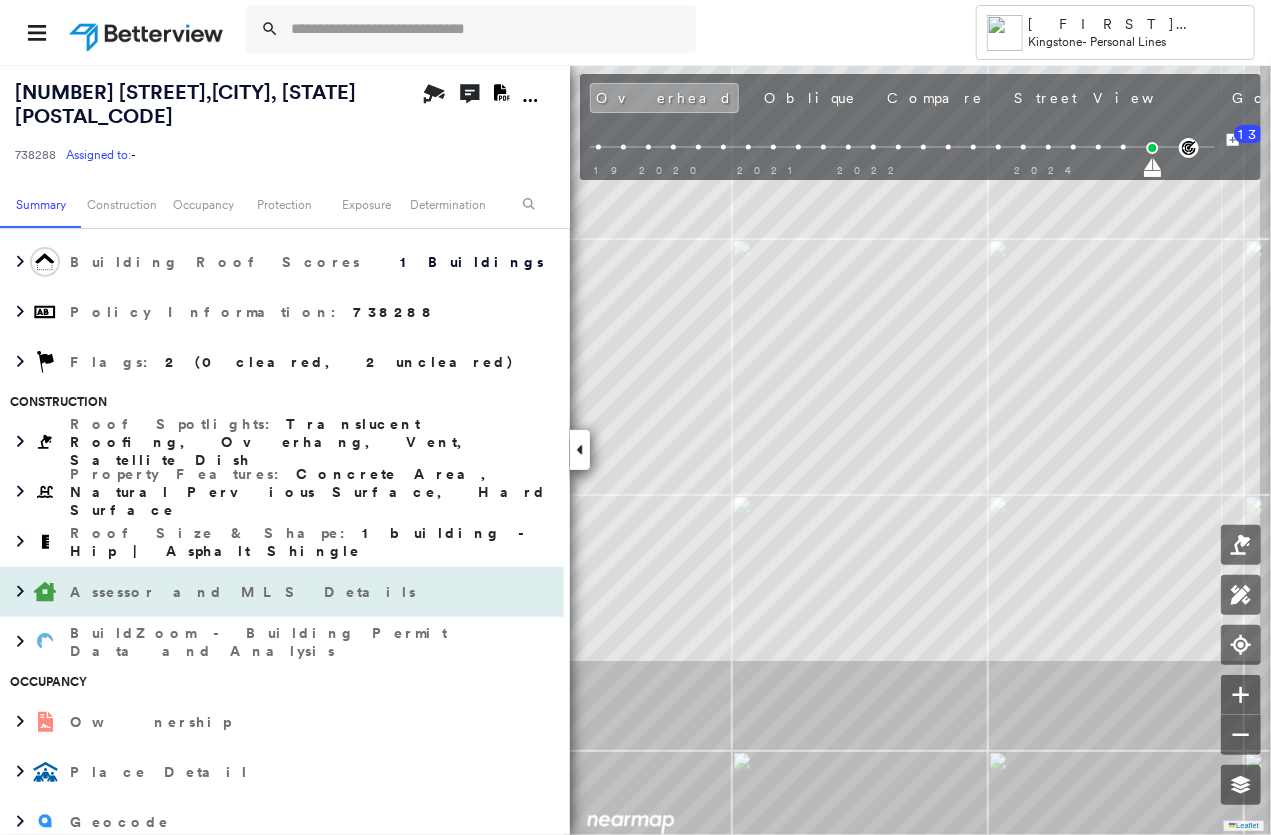 click on "Assessor and MLS Details" at bounding box center [262, 592] 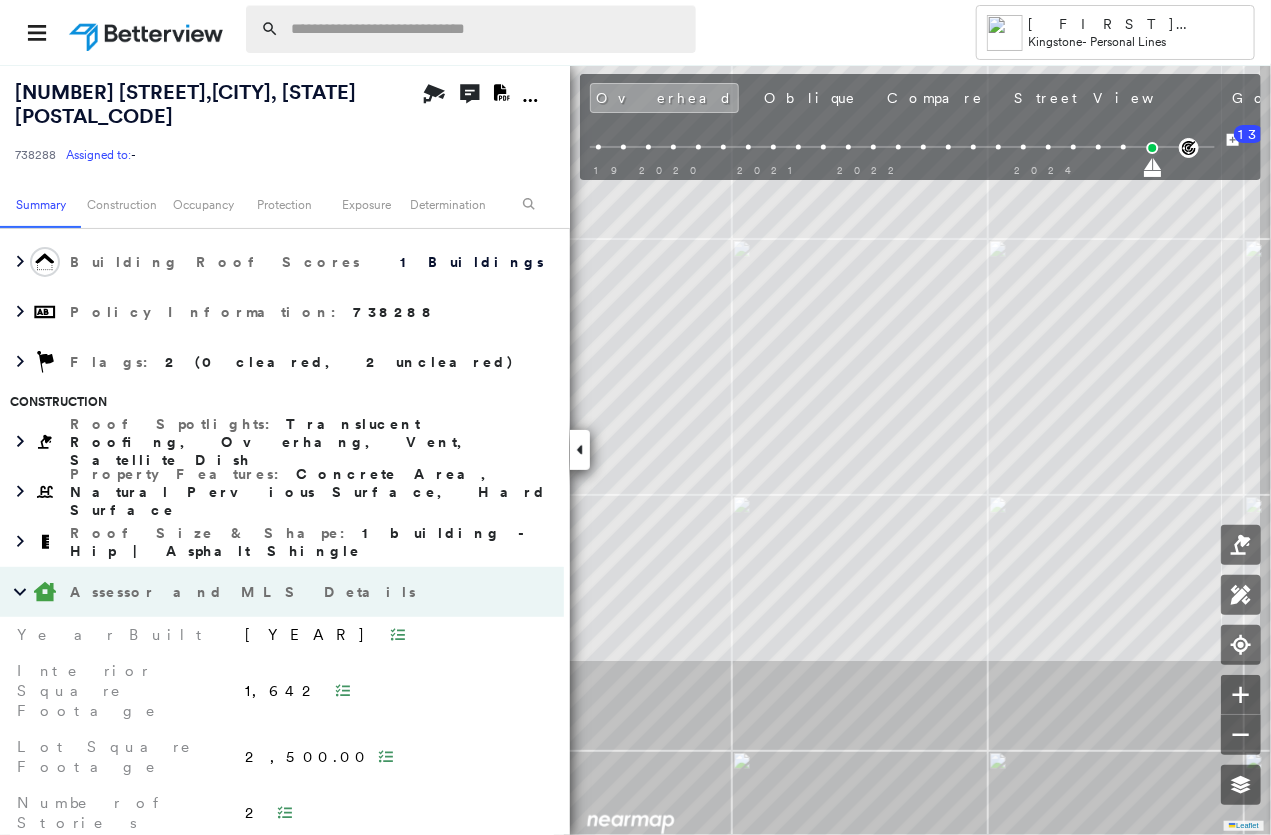 click at bounding box center (487, 29) 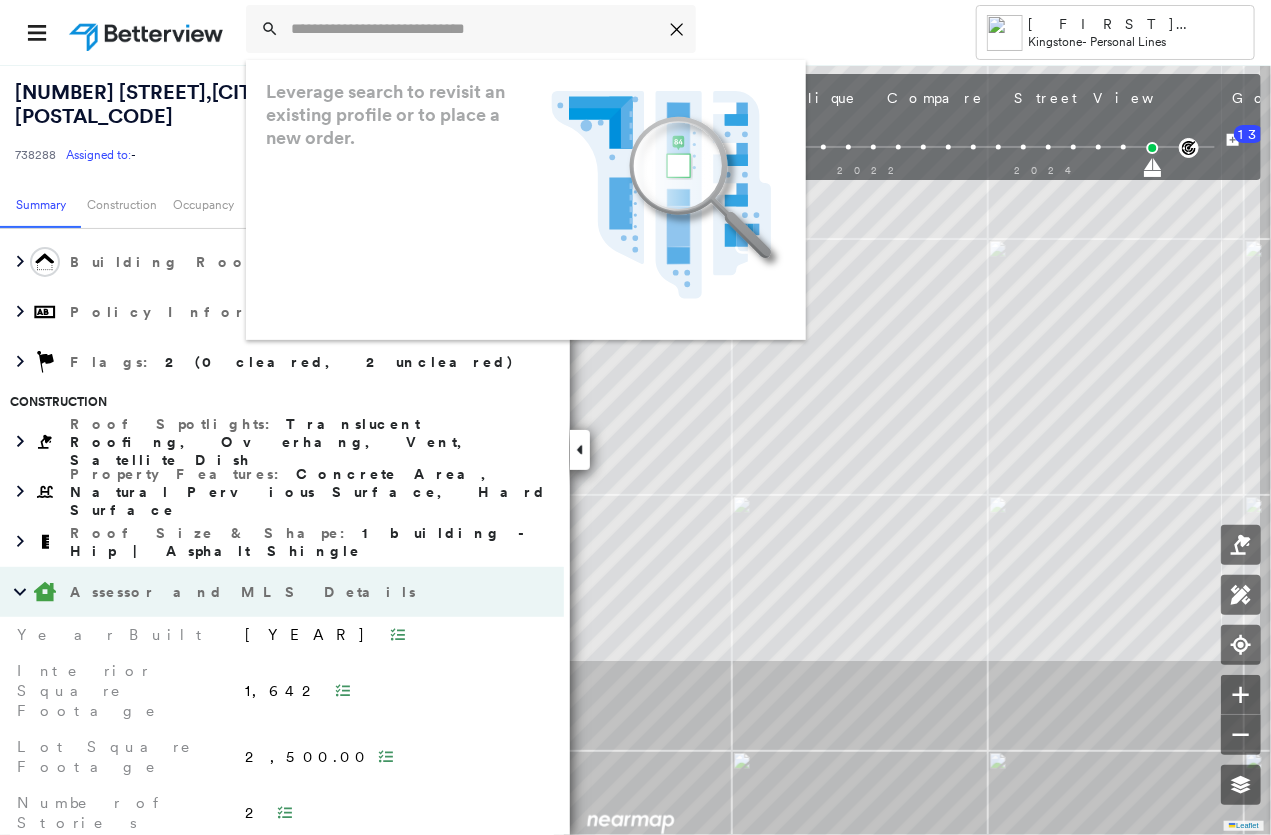 paste on "**********" 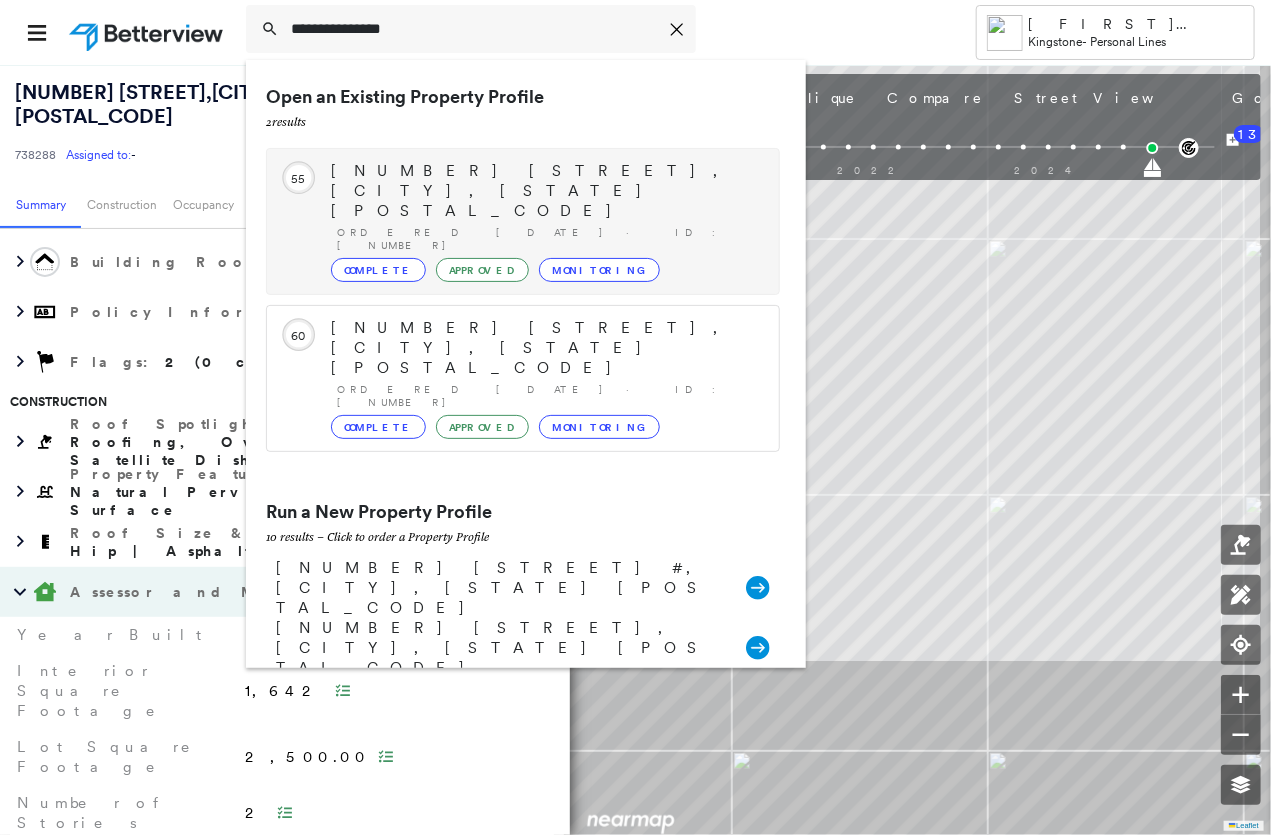 type on "**********" 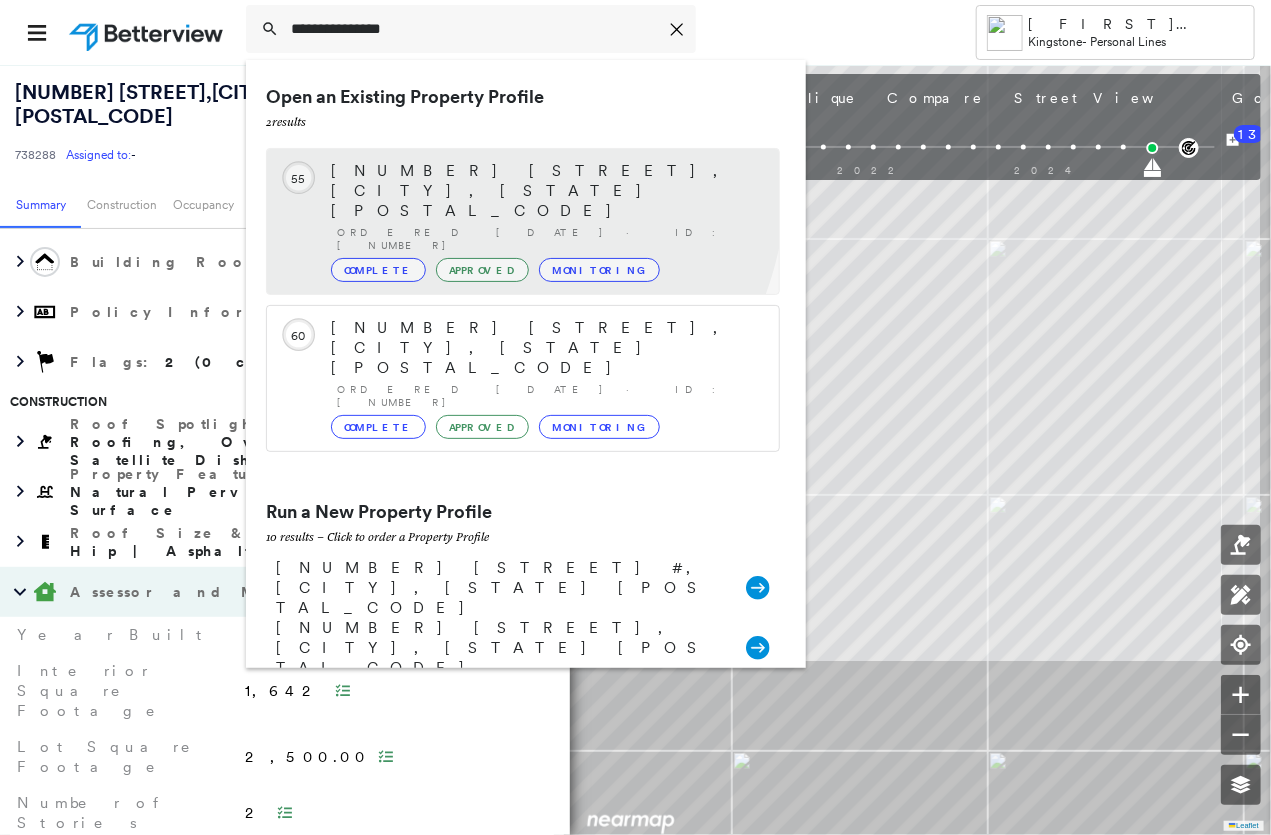 click on "[NUMBER] [STREET], [CITY], [STATE] [POSTAL_CODE]" at bounding box center [545, 191] 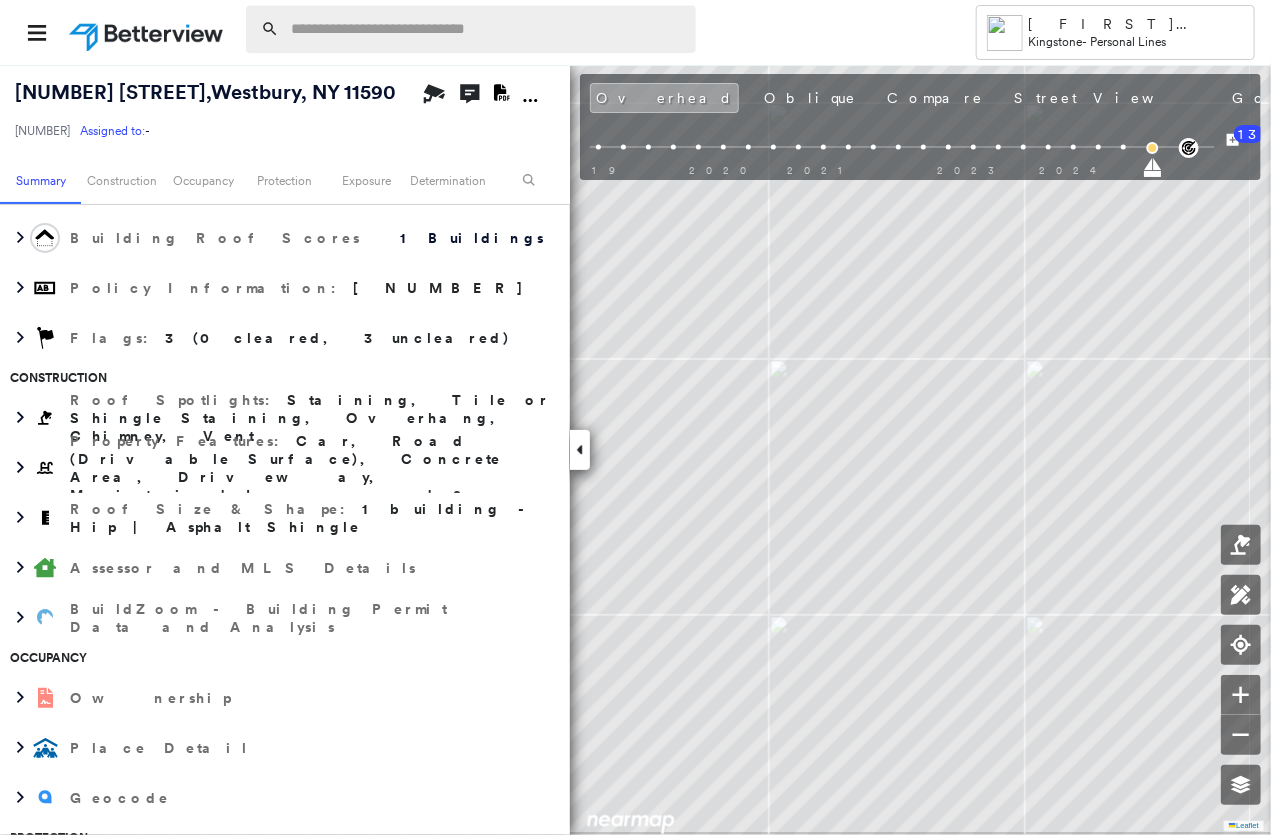 click at bounding box center (487, 29) 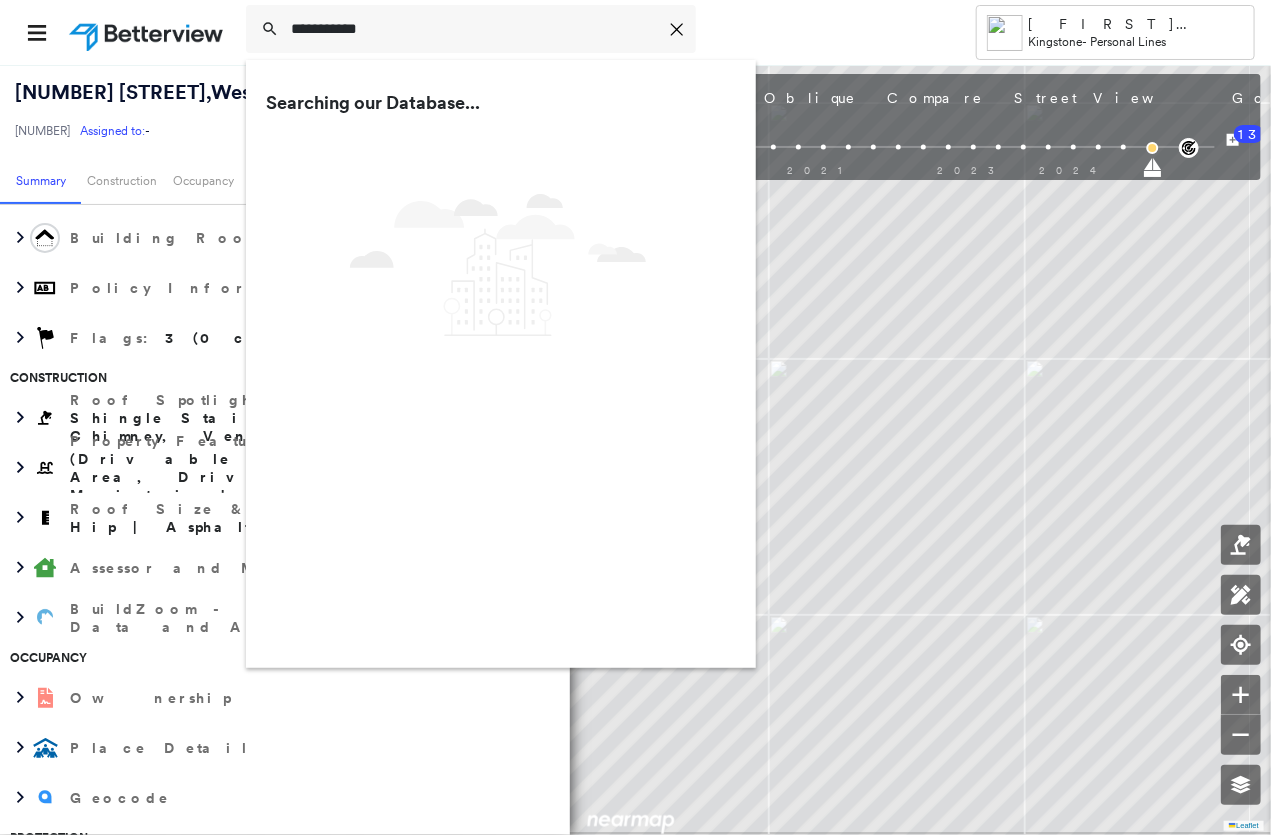 type on "**********" 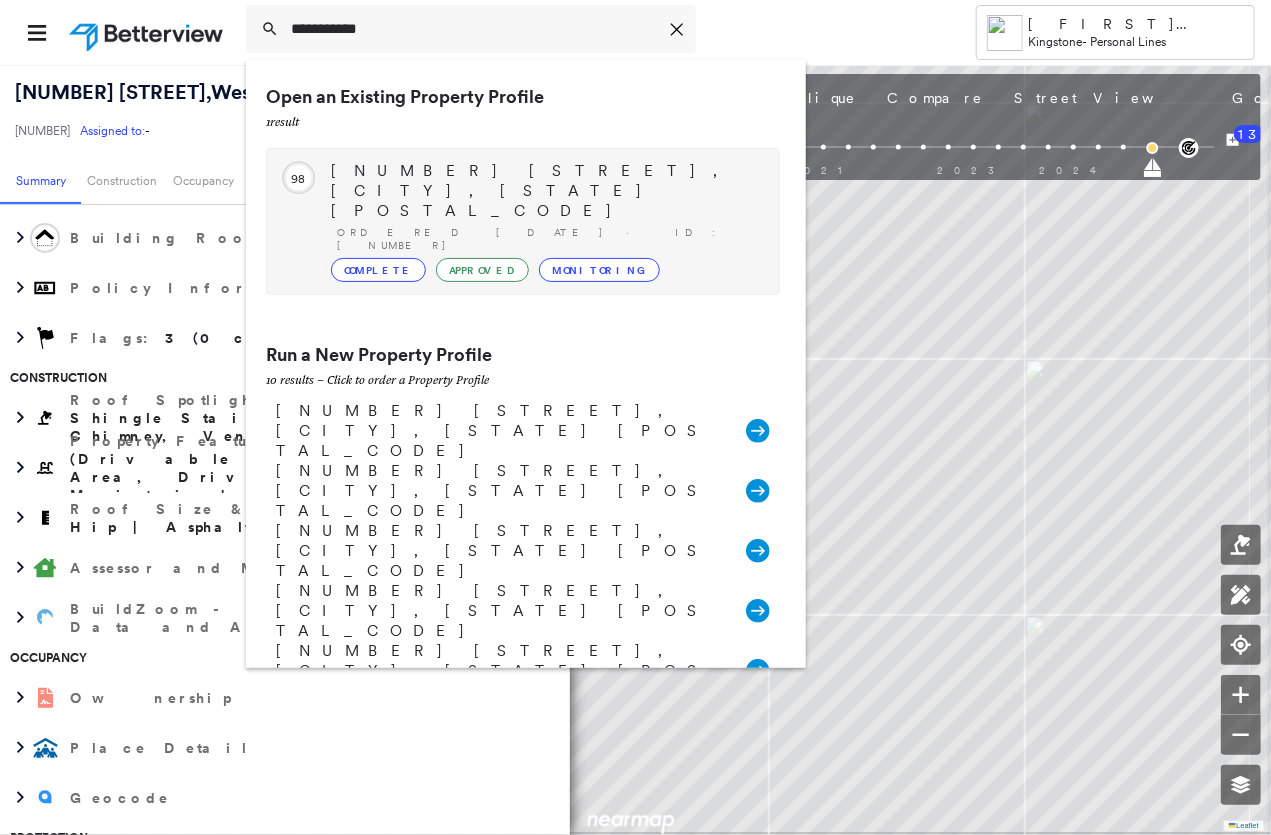 click on "Circled Text Icon 98 [NUMBER] [STREET], [CITY], [STATE] [POSTAL_CODE] Ordered [DATE] · ID: [NUMBER] Complete Approved Monitoring" at bounding box center [523, 221] 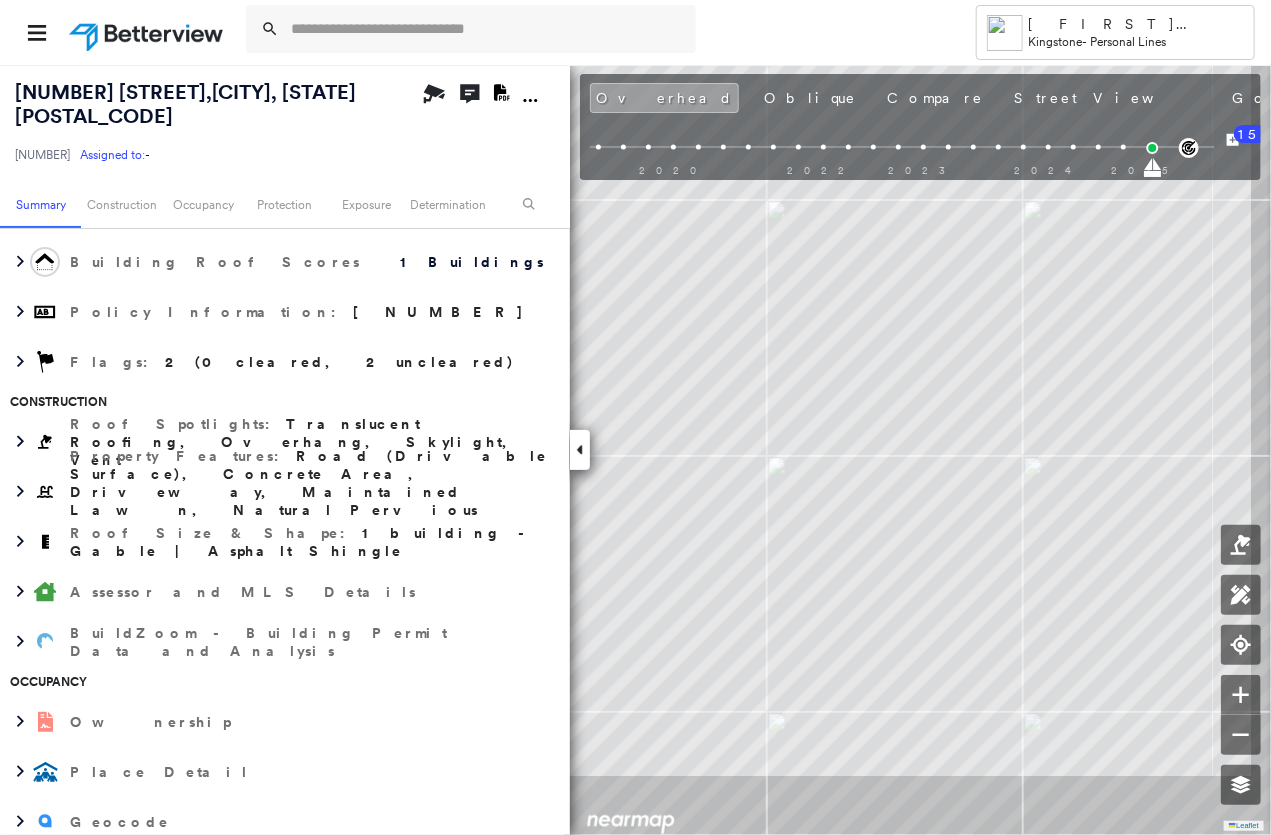 click at bounding box center [582, 32] 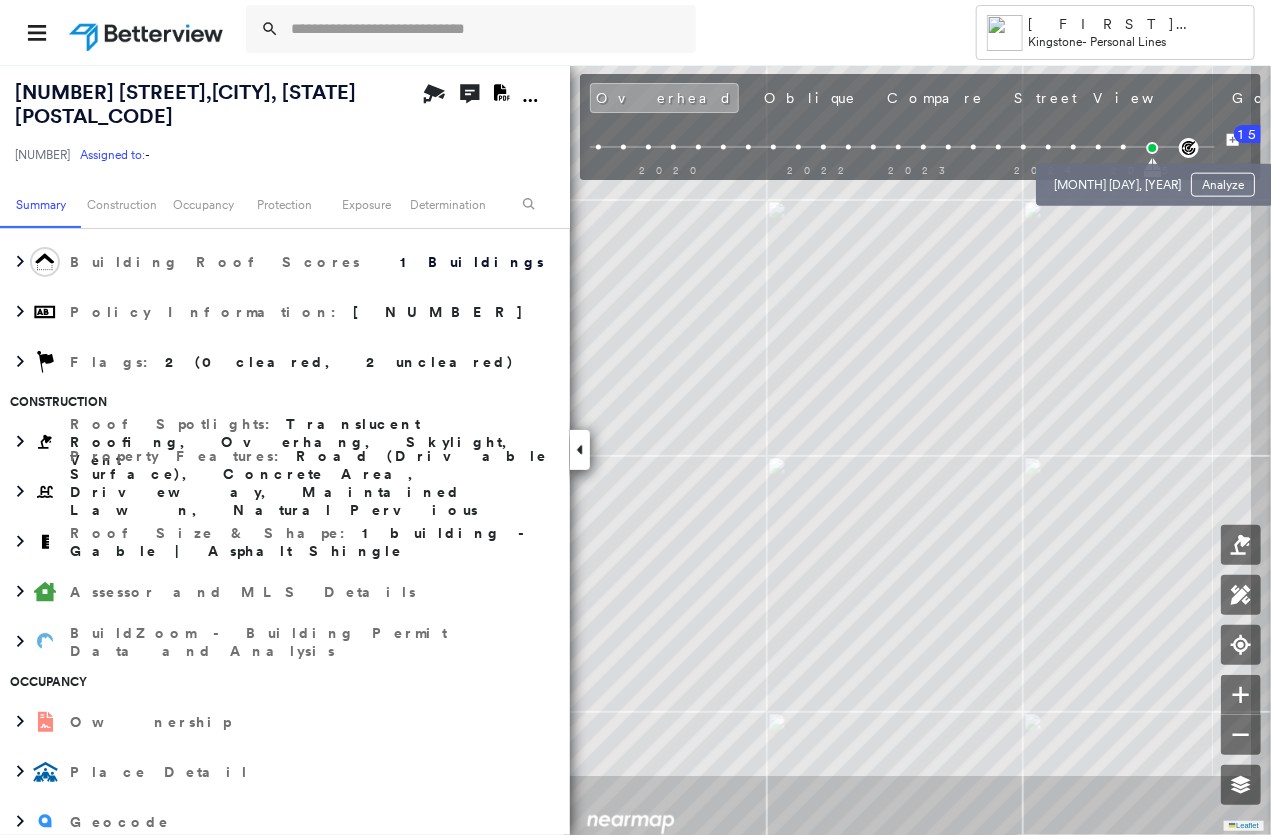 click at bounding box center (1123, 147) 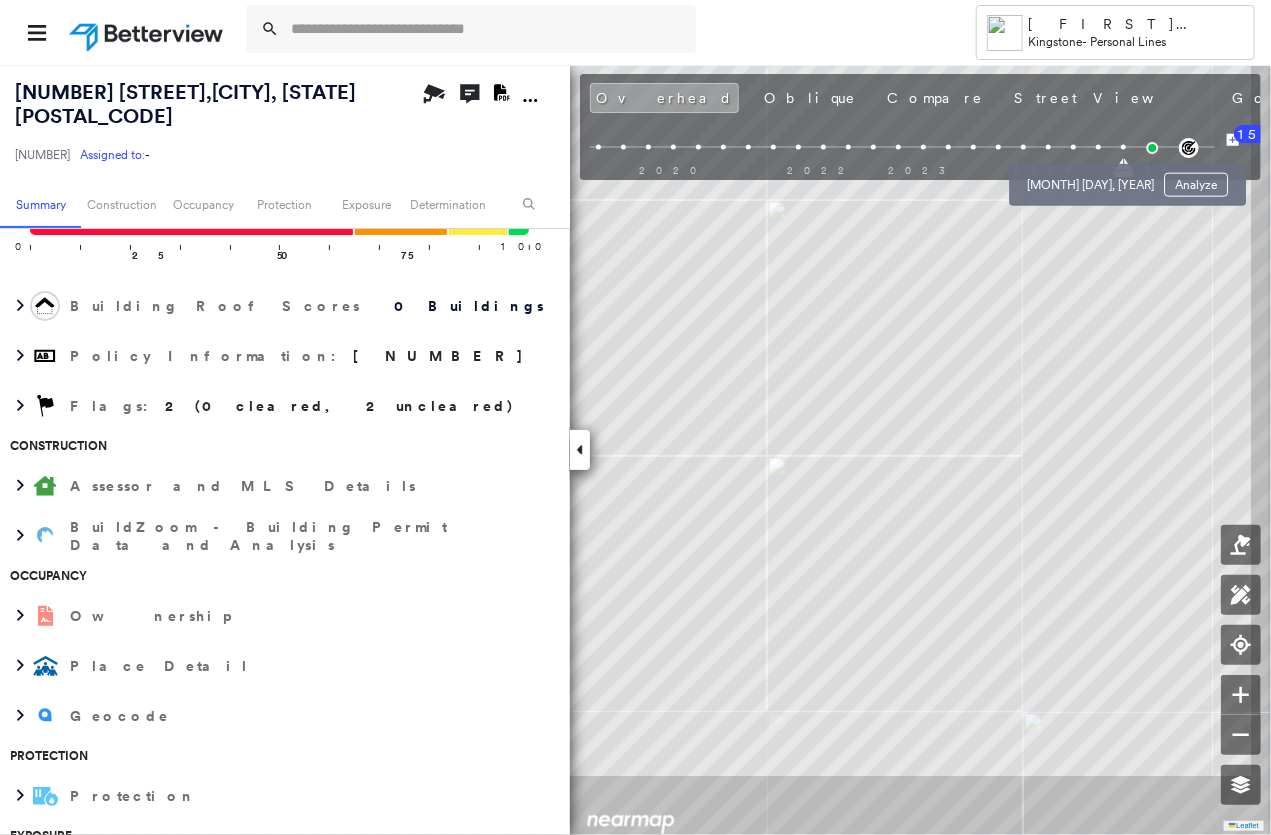 click at bounding box center (1098, 147) 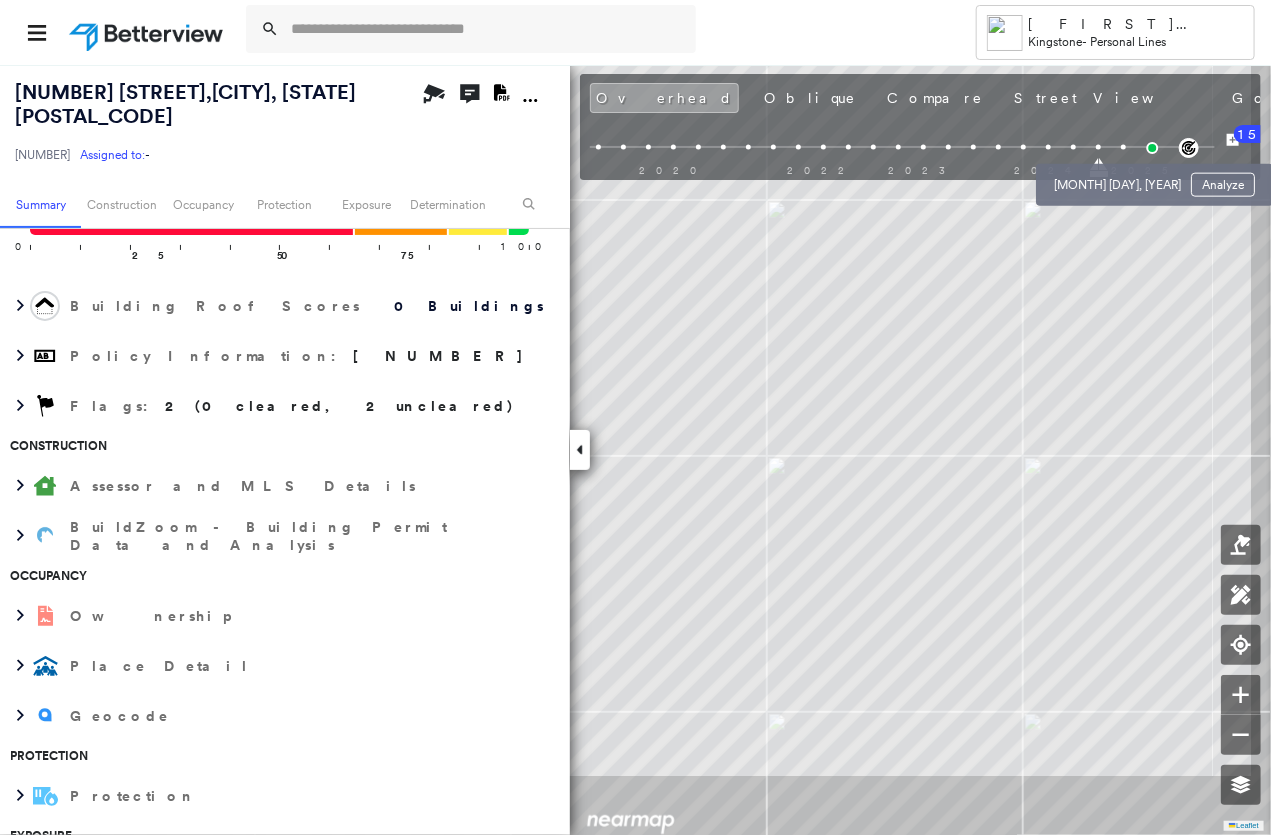 click at bounding box center (1123, 147) 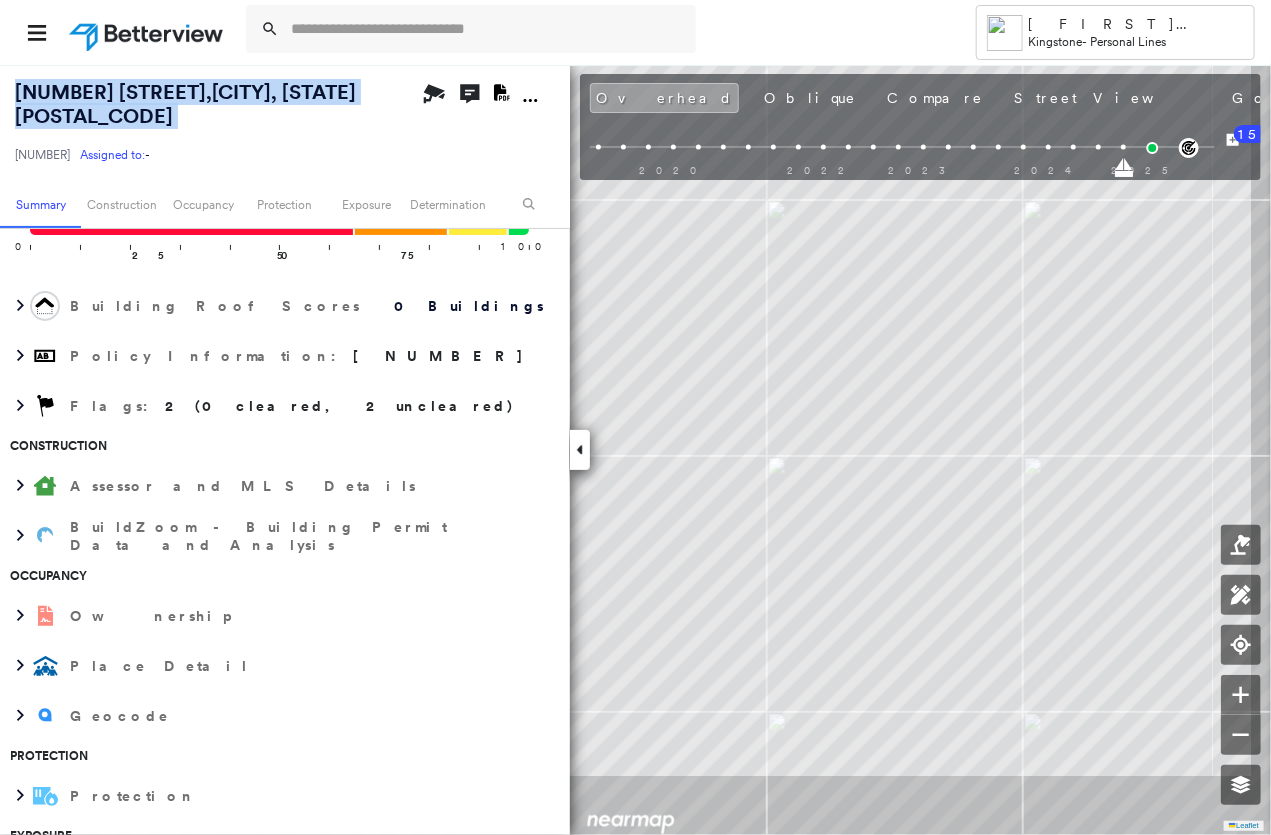 drag, startPoint x: 54, startPoint y: 133, endPoint x: -32, endPoint y: 105, distance: 90.44335 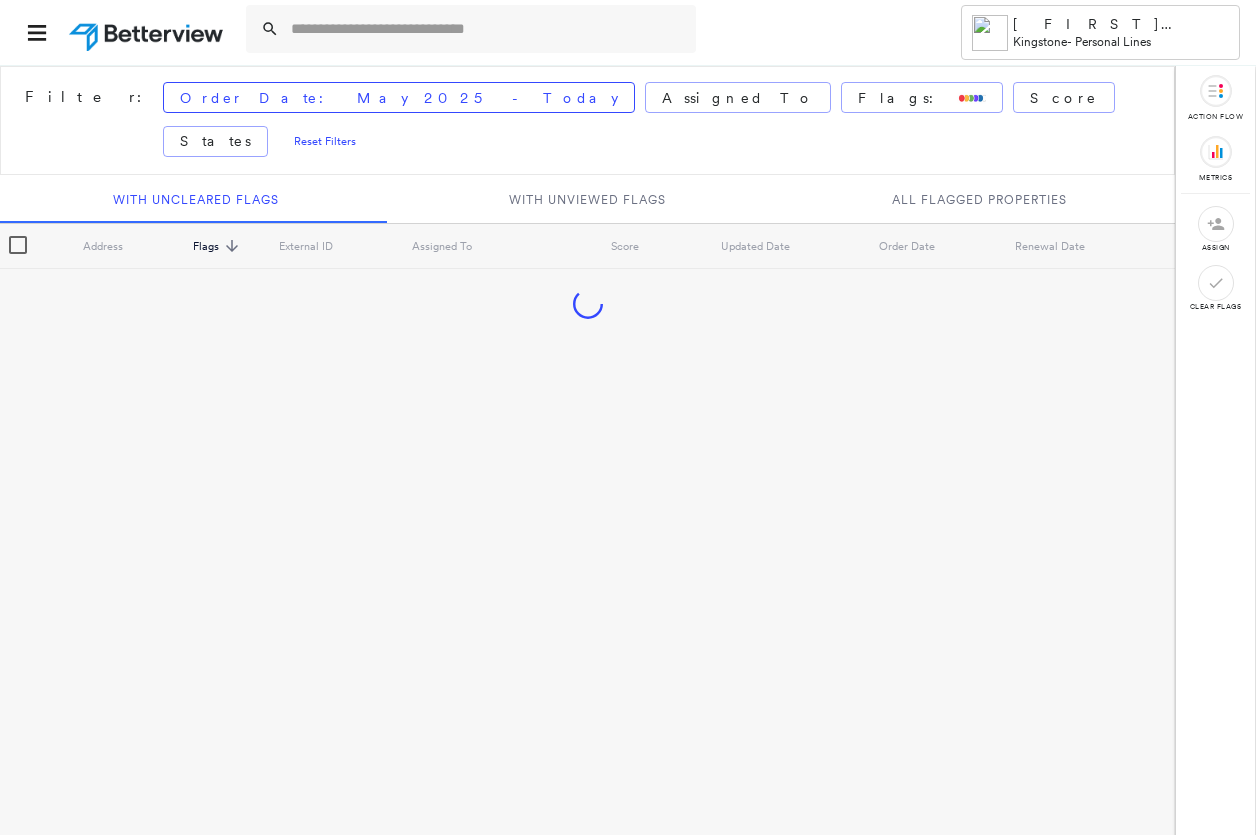 click at bounding box center (487, 29) 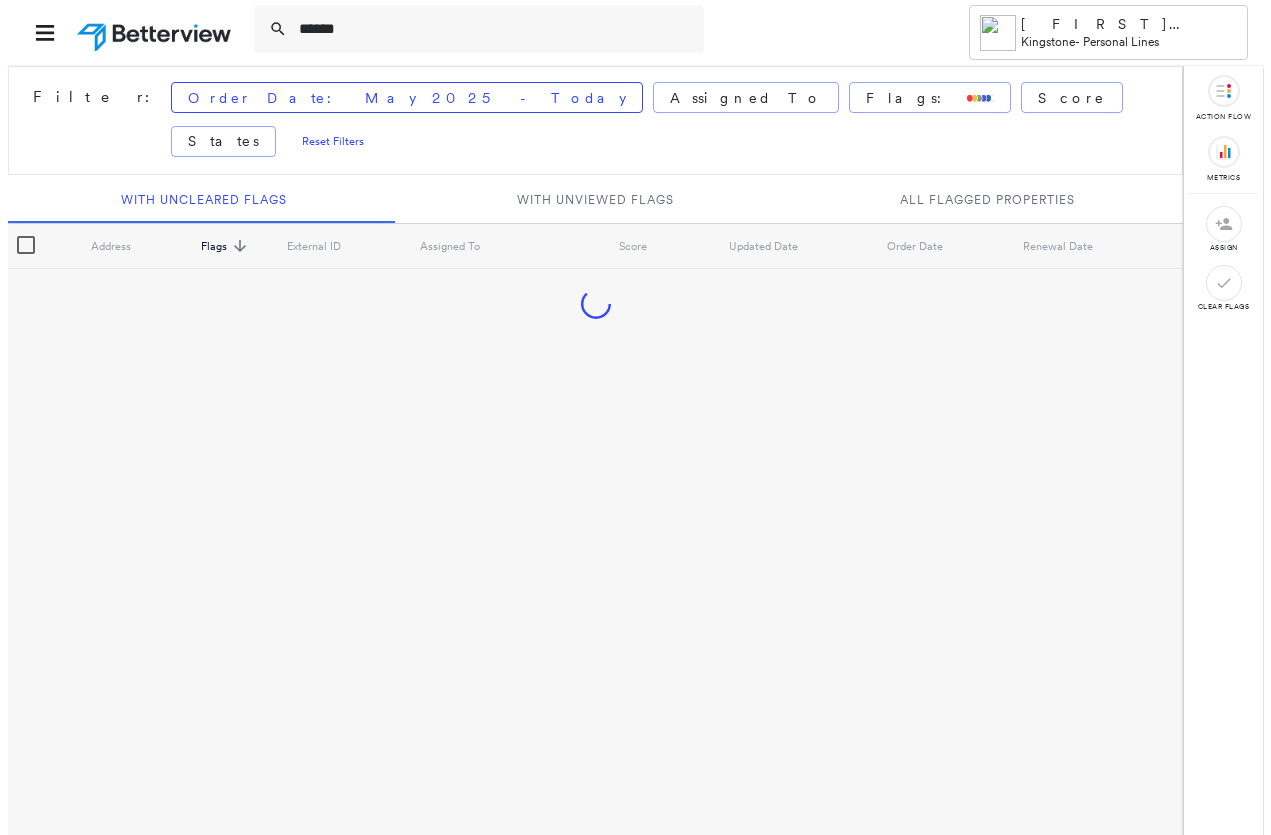 scroll, scrollTop: 0, scrollLeft: 0, axis: both 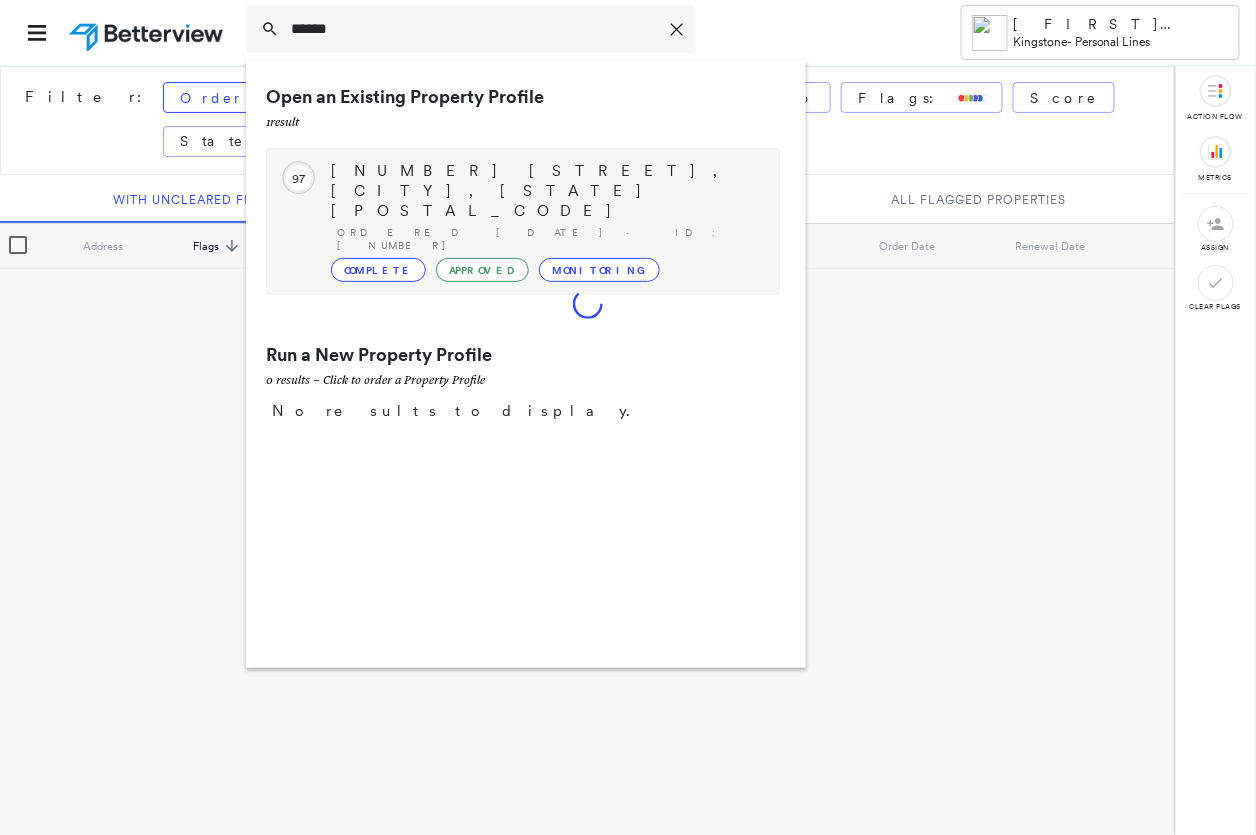 type on "******" 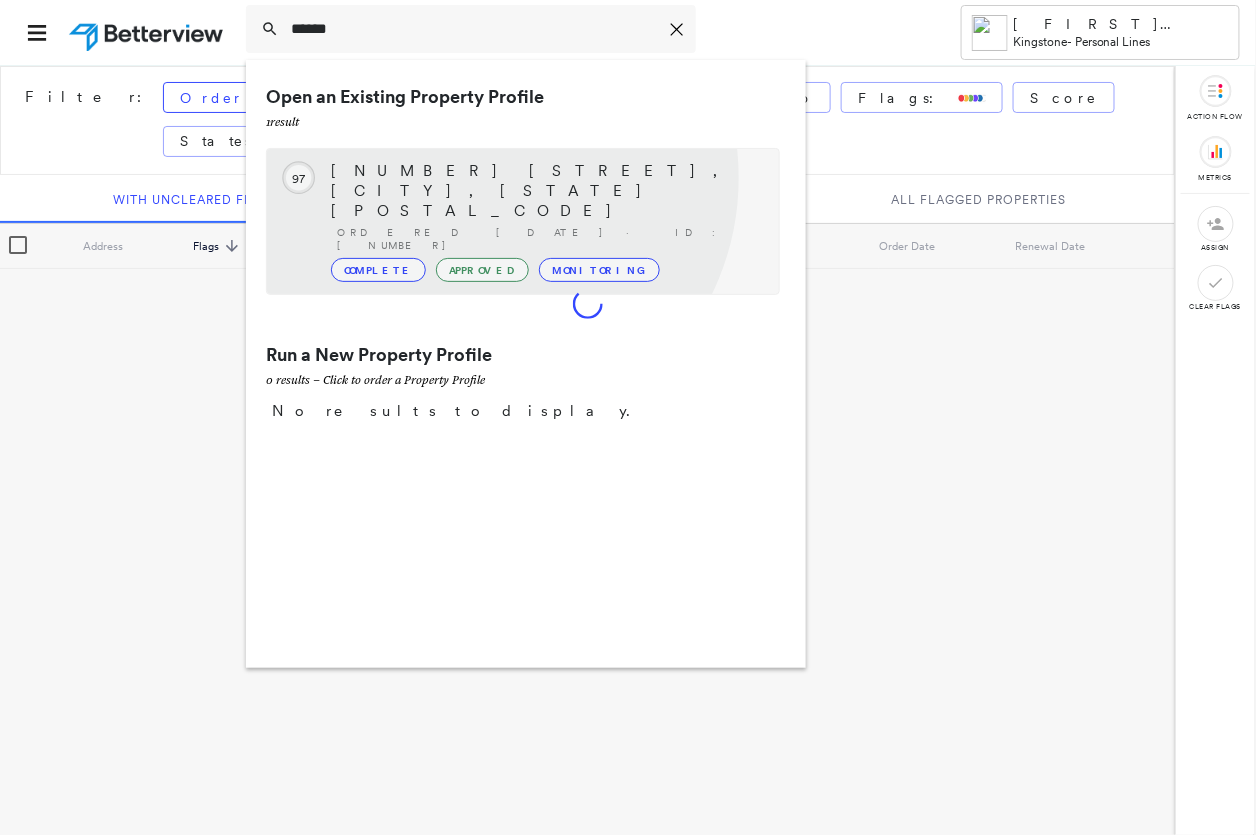 click on "[NUMBER] [STREET], [CITY], [STATE] [POSTAL_CODE]" at bounding box center (545, 191) 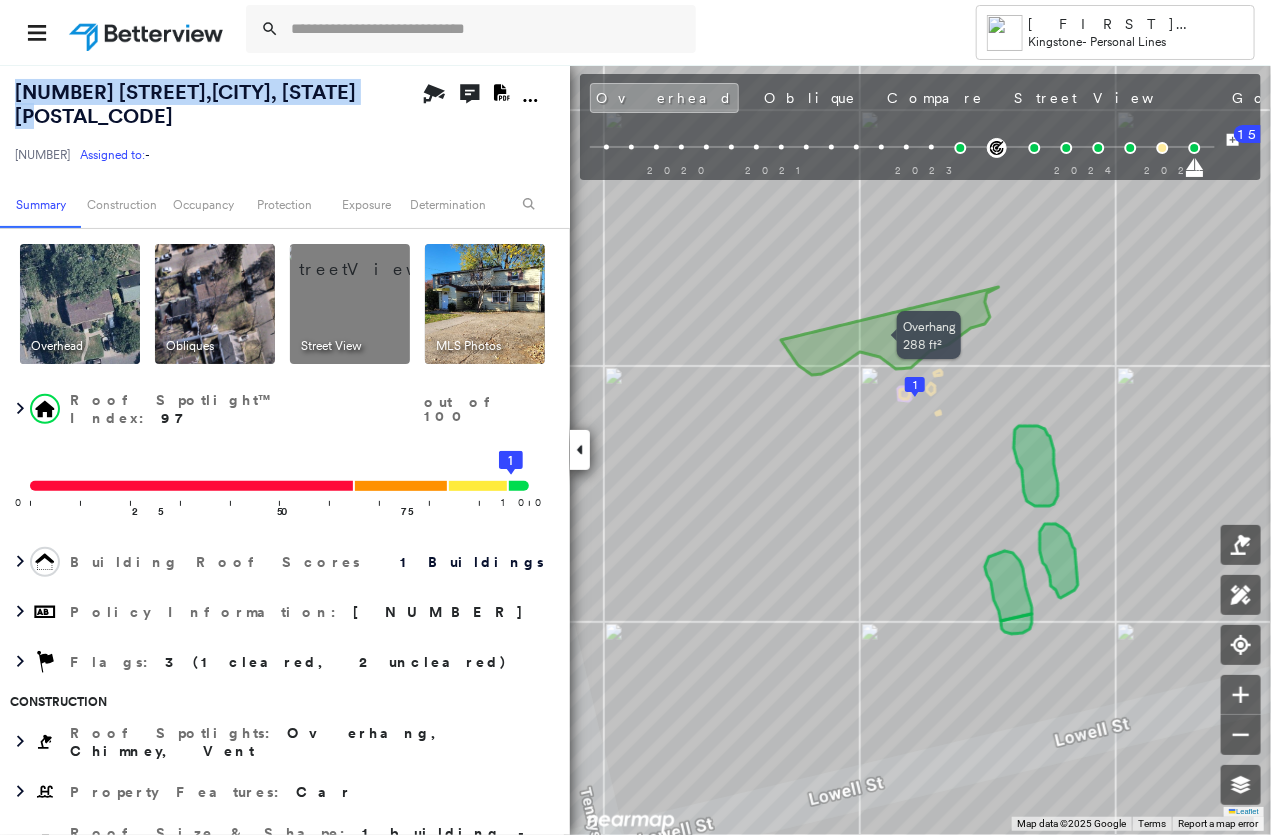 drag, startPoint x: 387, startPoint y: 93, endPoint x: -6, endPoint y: 83, distance: 393.1272 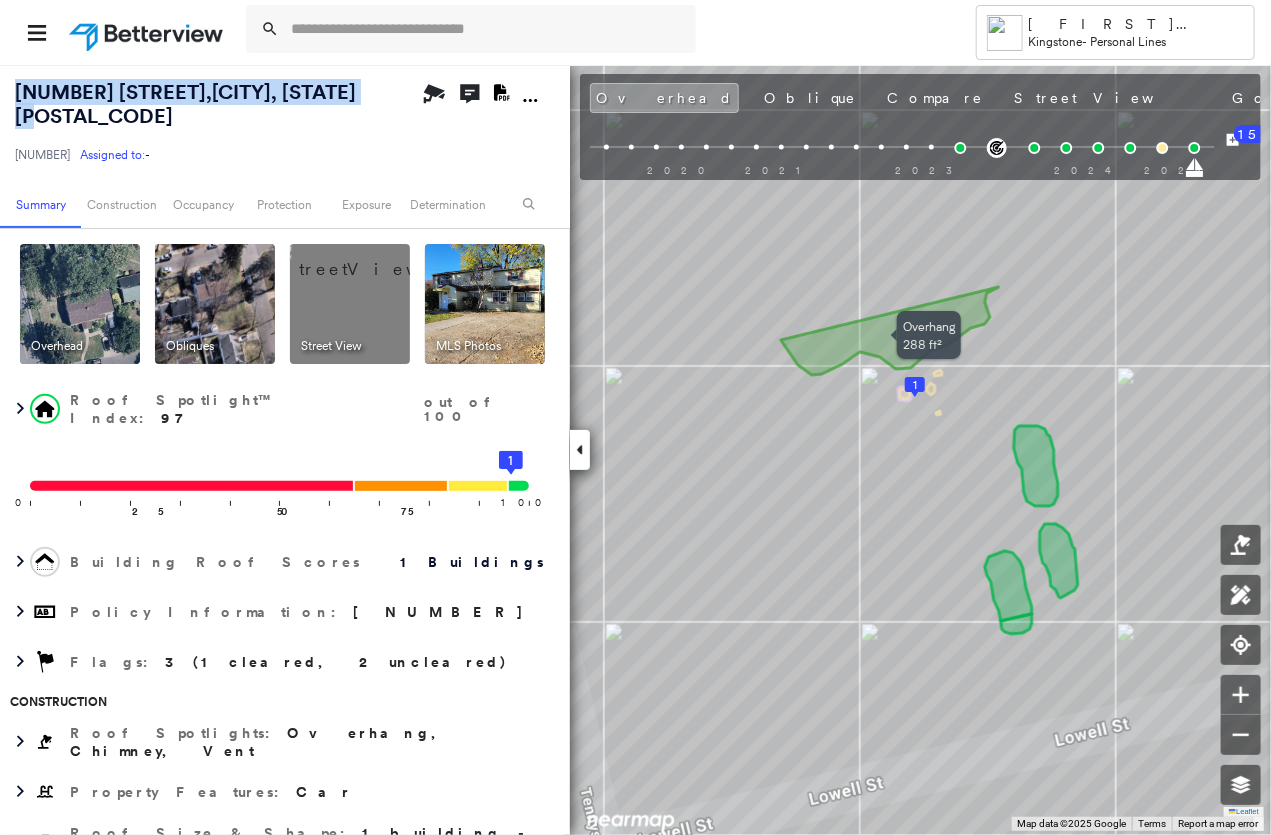copy on "[NUMBER] [STREET] ,  [CITY], [STATE] [POSTAL_CODE]" 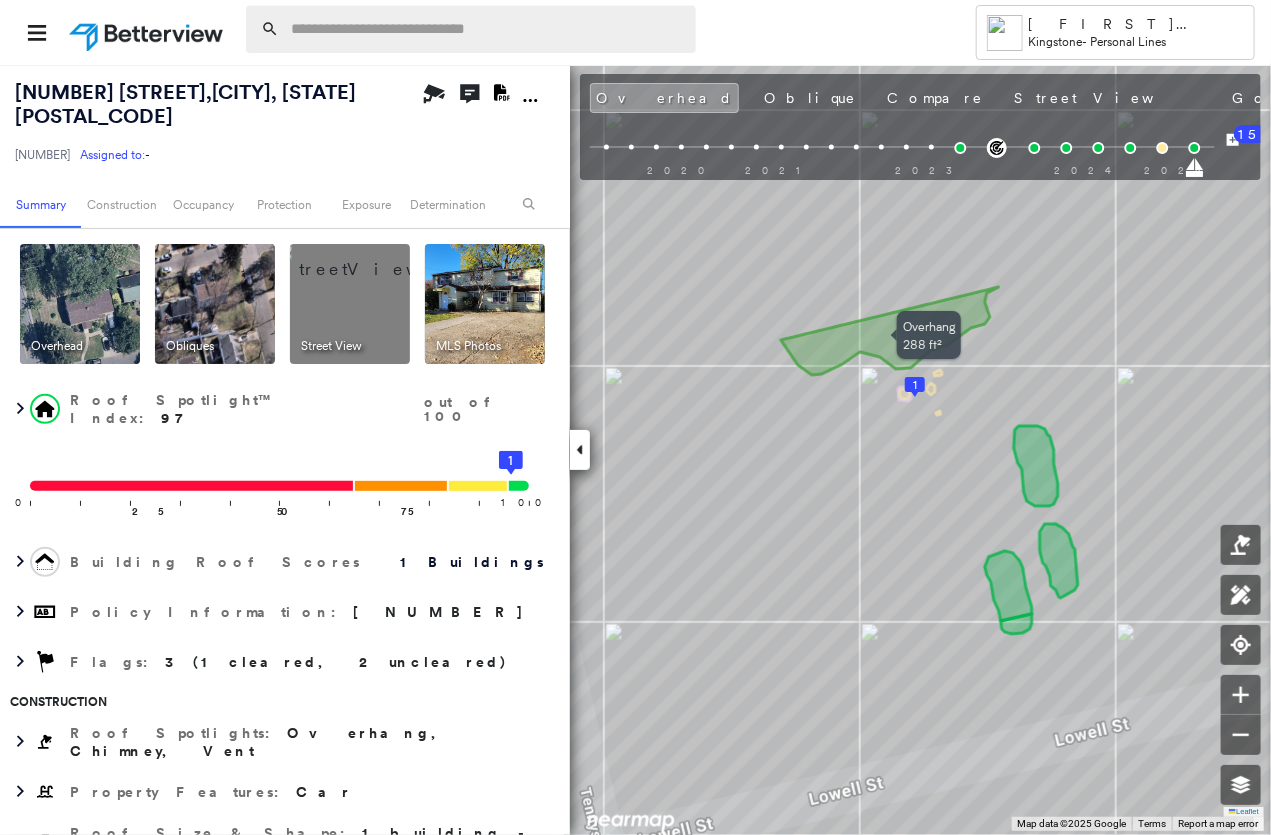 click at bounding box center (487, 29) 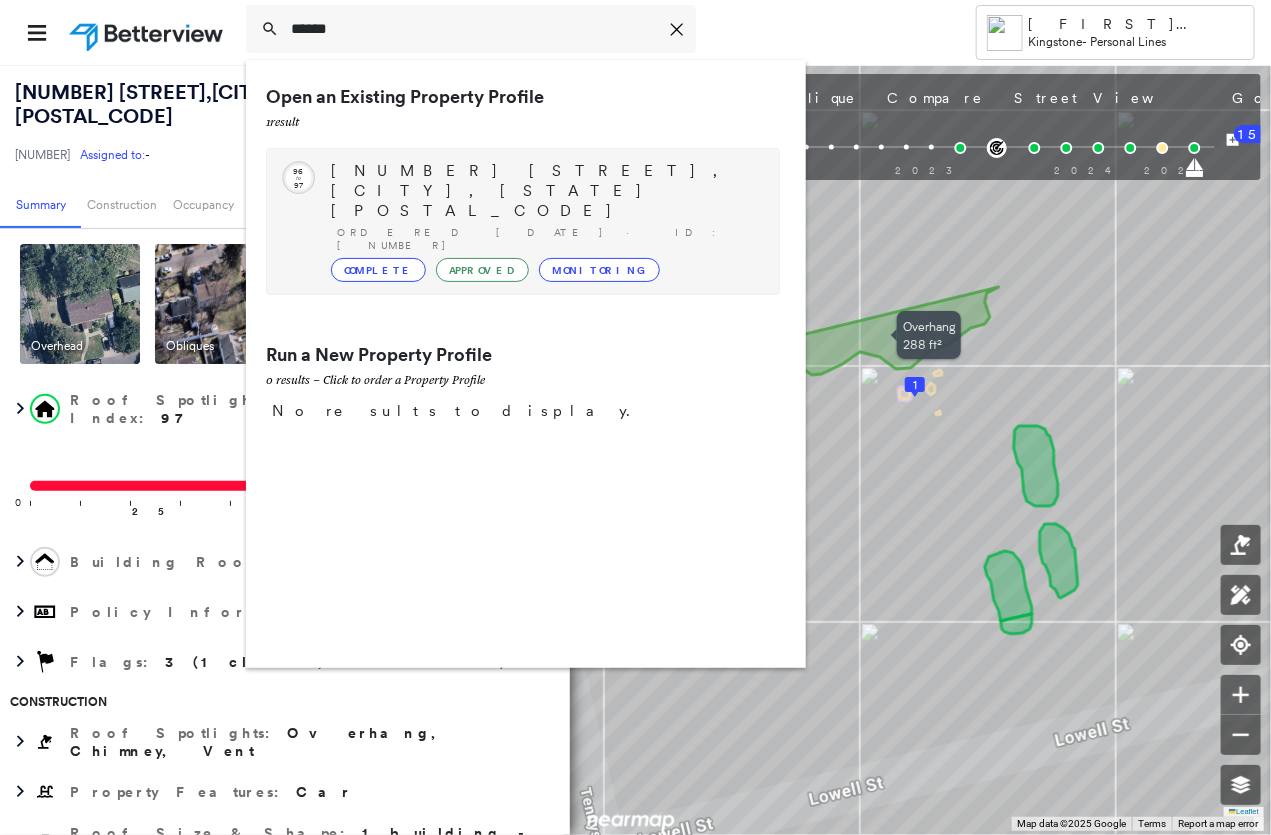 type on "******" 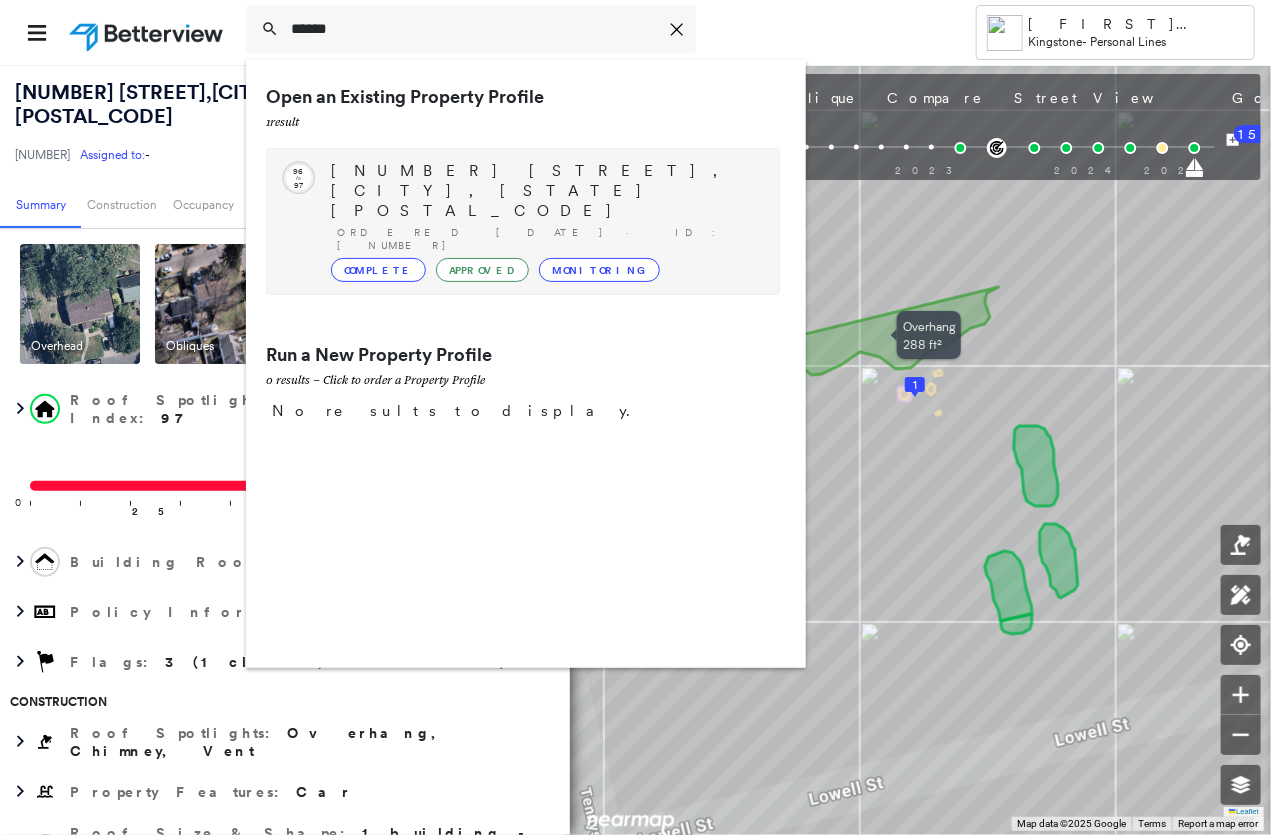 click on "[NUMBER] [STREET], [CITY], [STATE] [POSTAL_CODE]" at bounding box center (545, 191) 